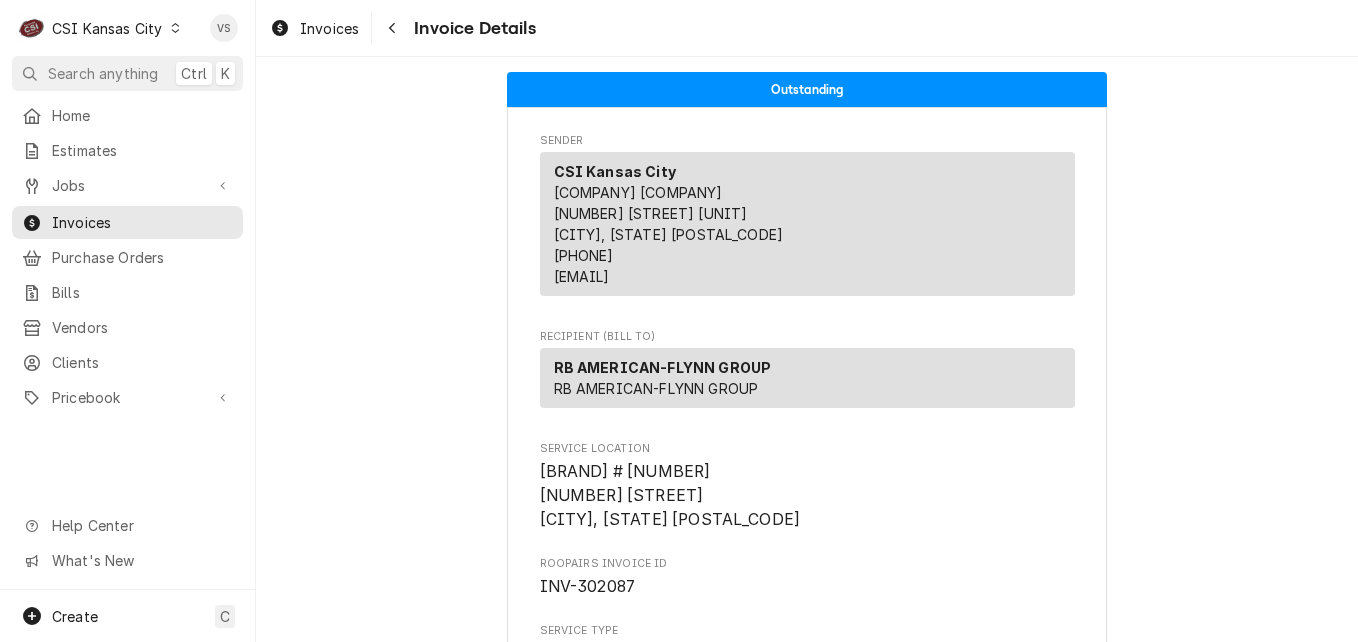 scroll, scrollTop: 0, scrollLeft: 0, axis: both 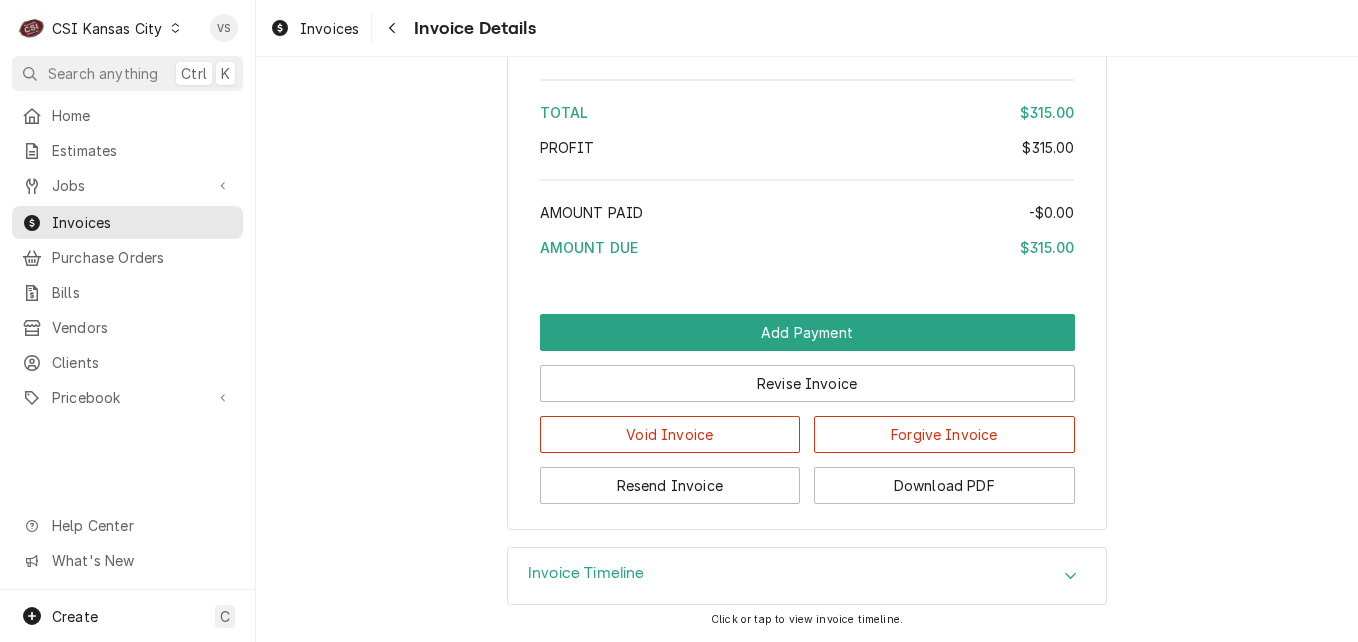click 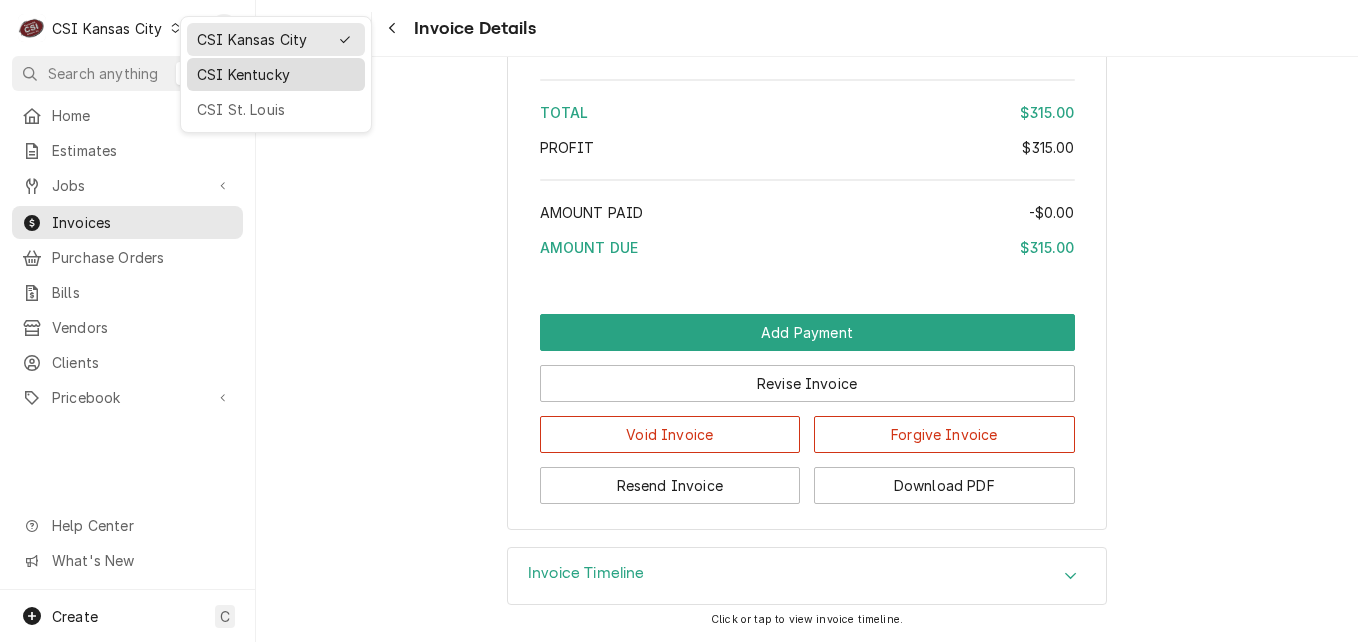 click on "CSI Kentucky" at bounding box center (276, 74) 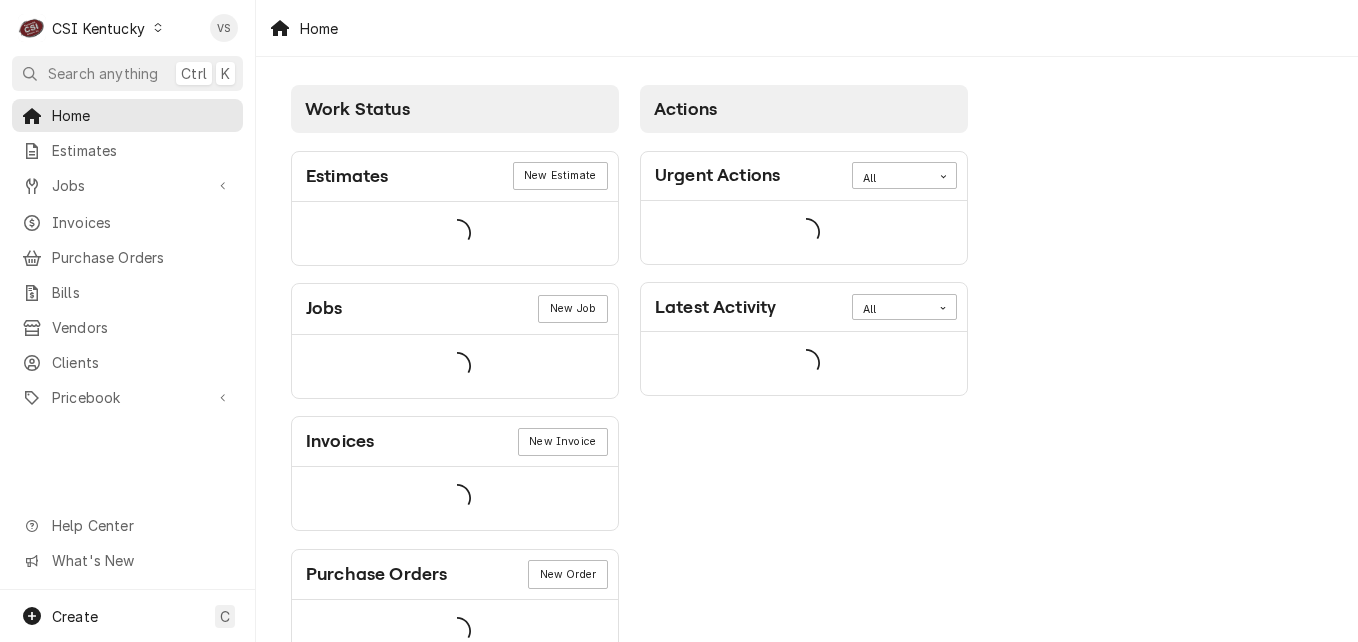 scroll, scrollTop: 0, scrollLeft: 0, axis: both 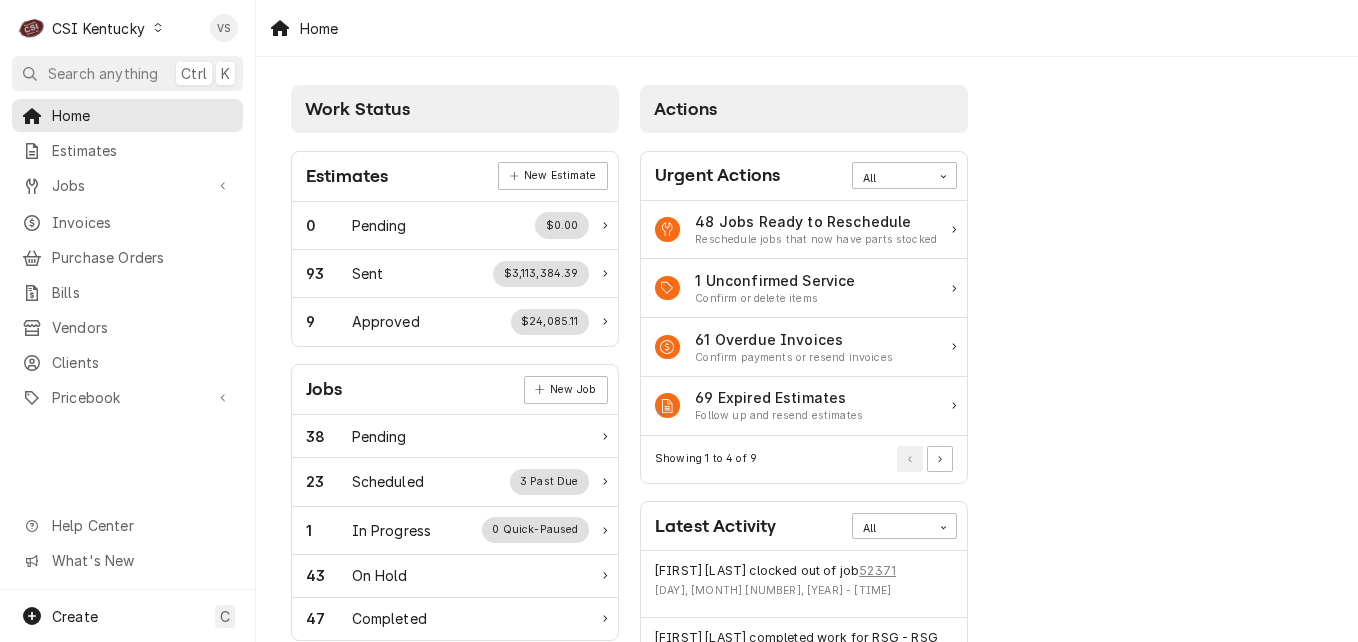 click on "Invoices" at bounding box center (142, 222) 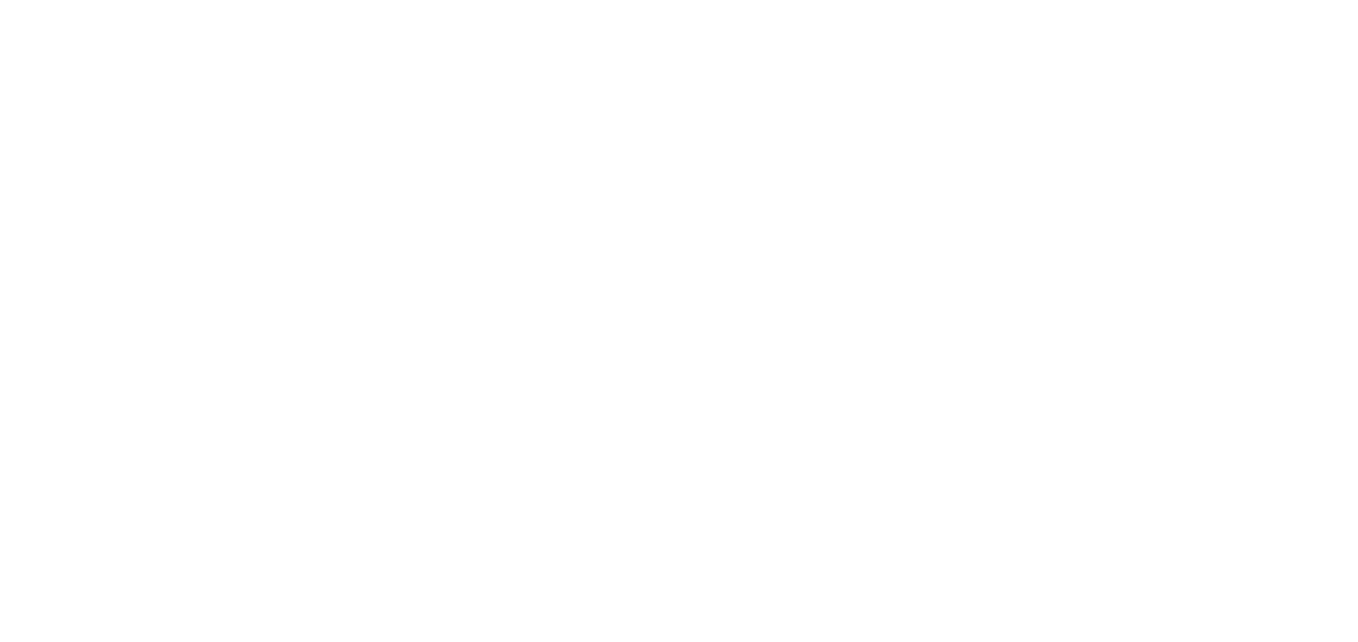 scroll, scrollTop: 0, scrollLeft: 0, axis: both 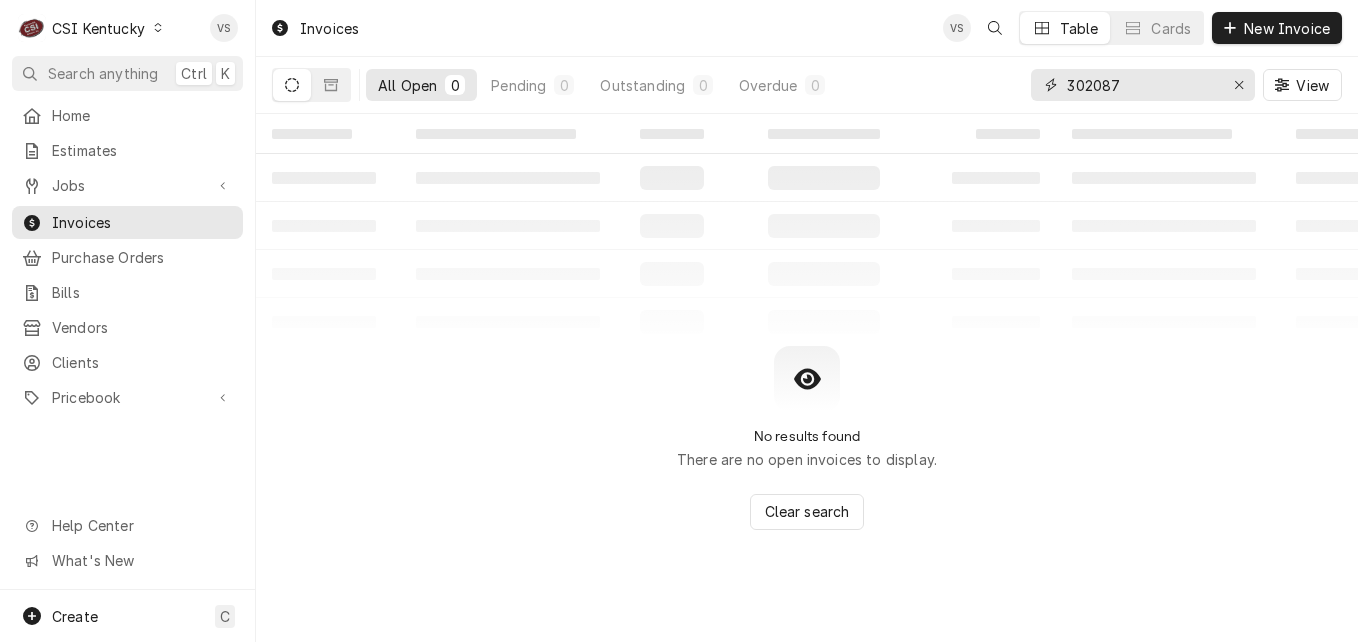 drag, startPoint x: 1134, startPoint y: 88, endPoint x: 1015, endPoint y: 80, distance: 119.26861 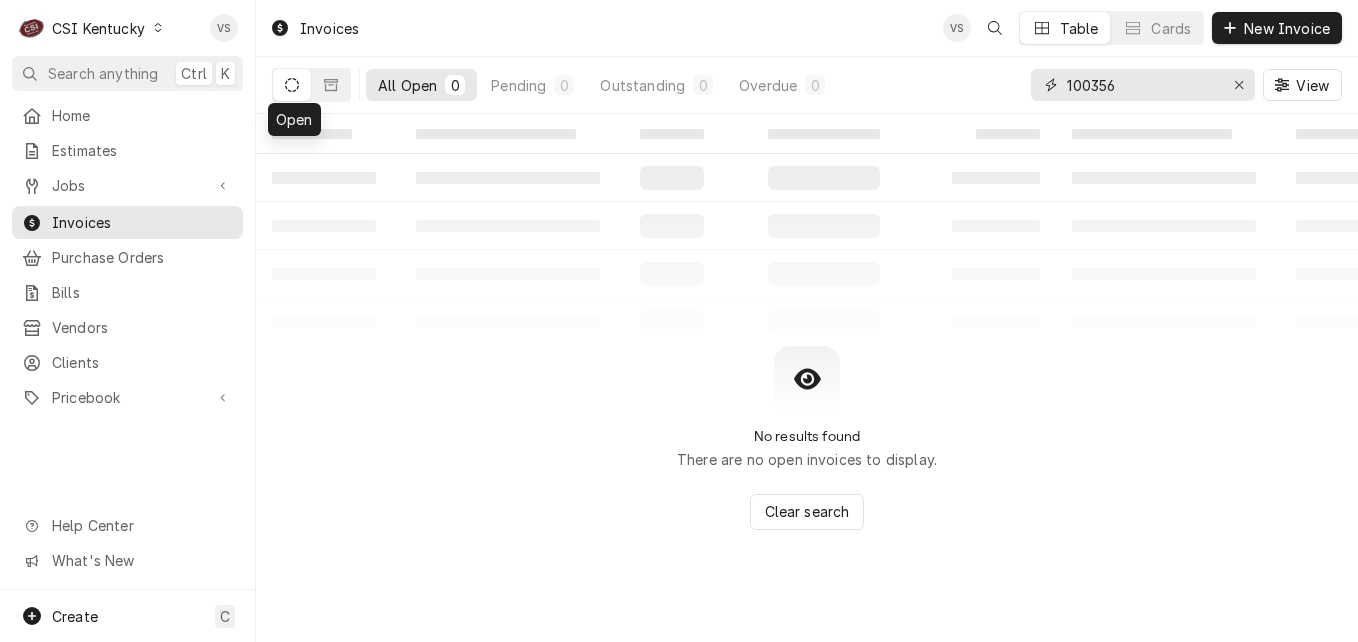 type on "100356" 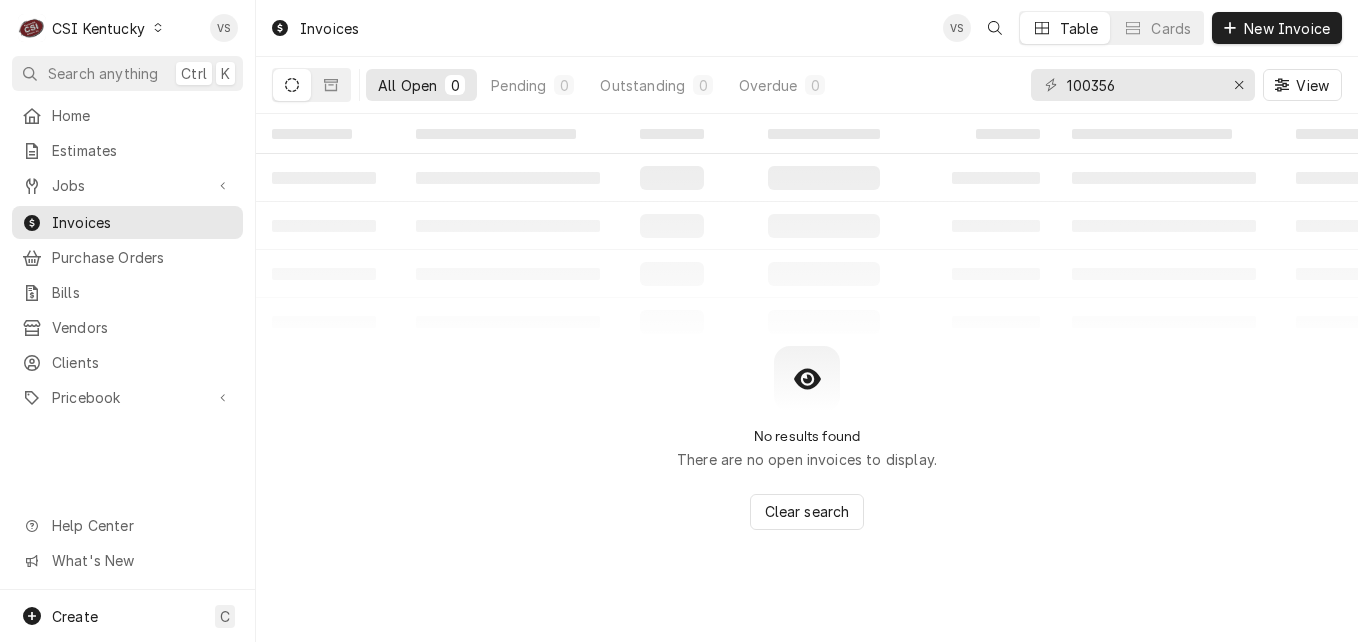 click at bounding box center [292, 85] 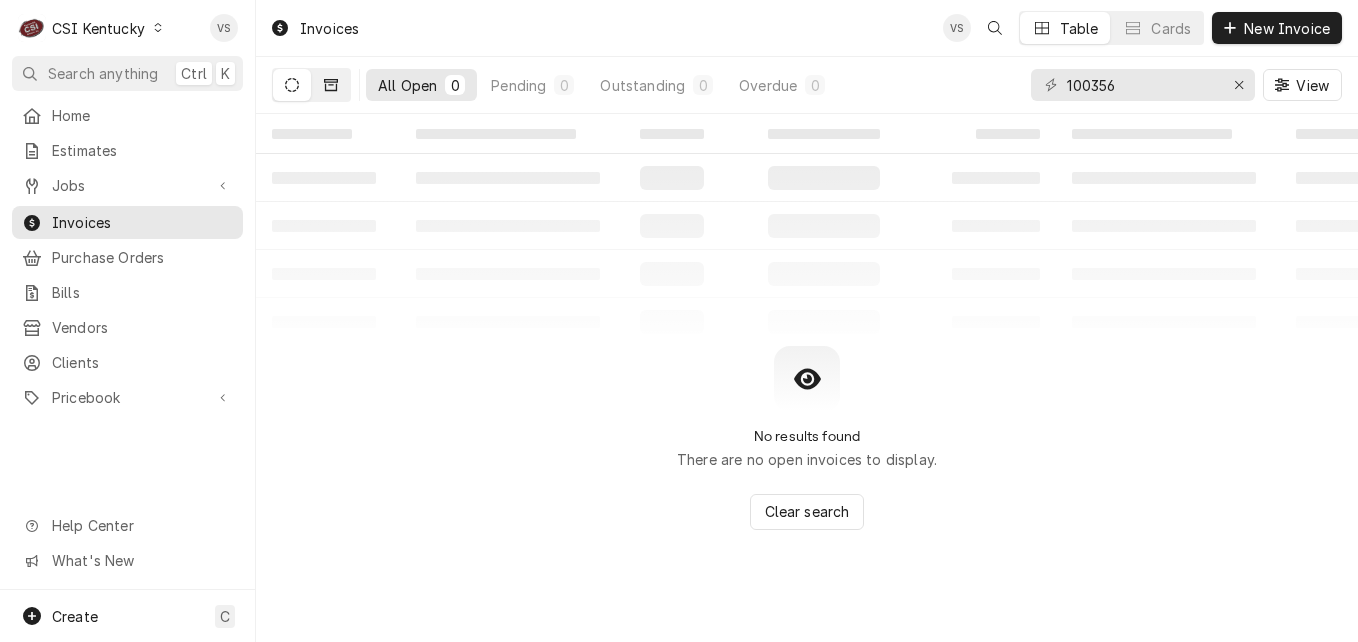 click 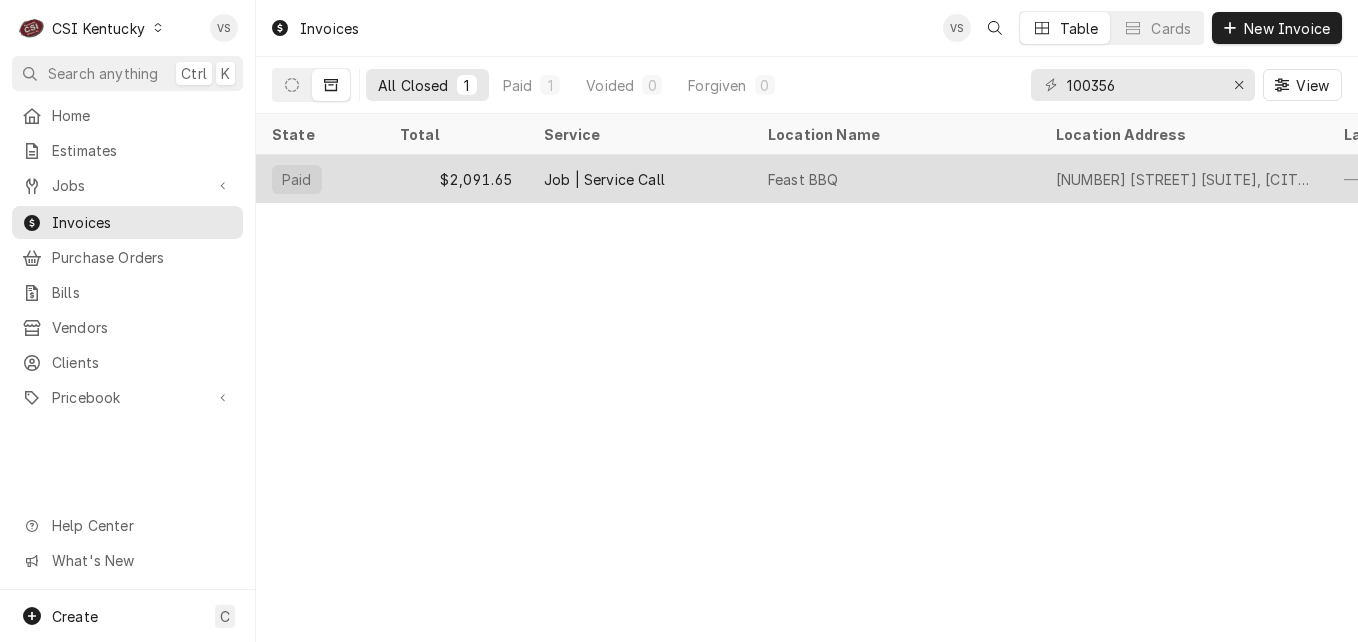 click on "$2,091.65" at bounding box center [456, 179] 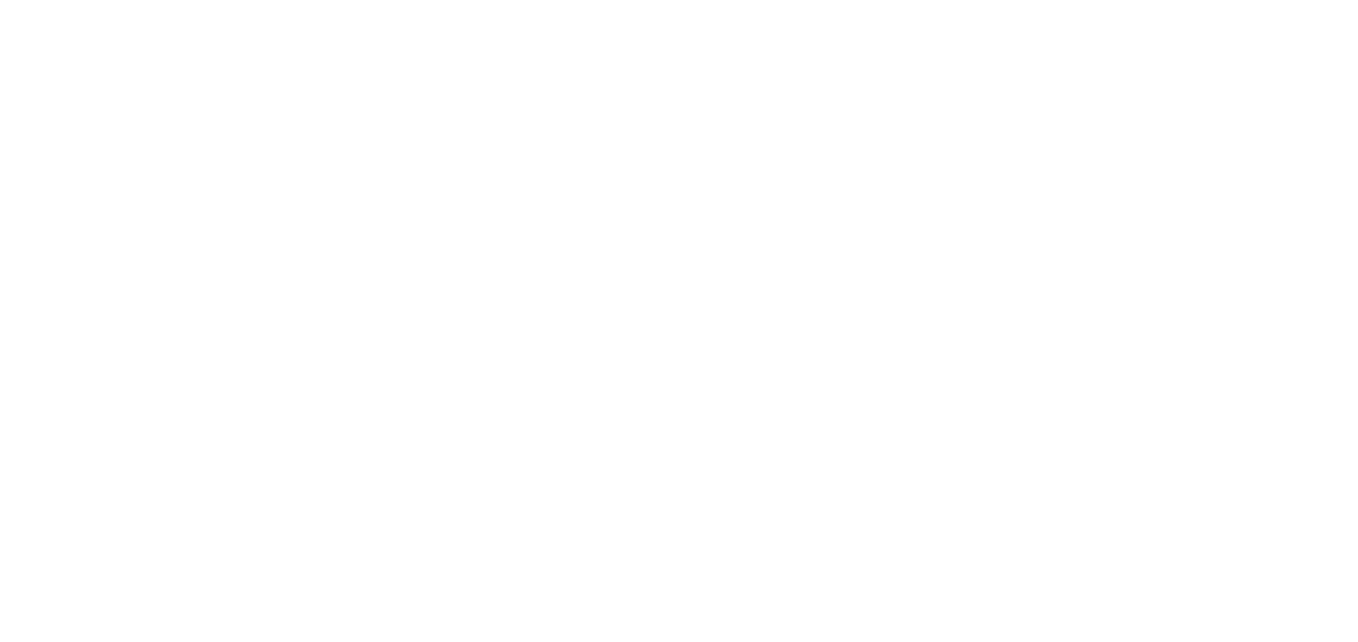 scroll, scrollTop: 0, scrollLeft: 0, axis: both 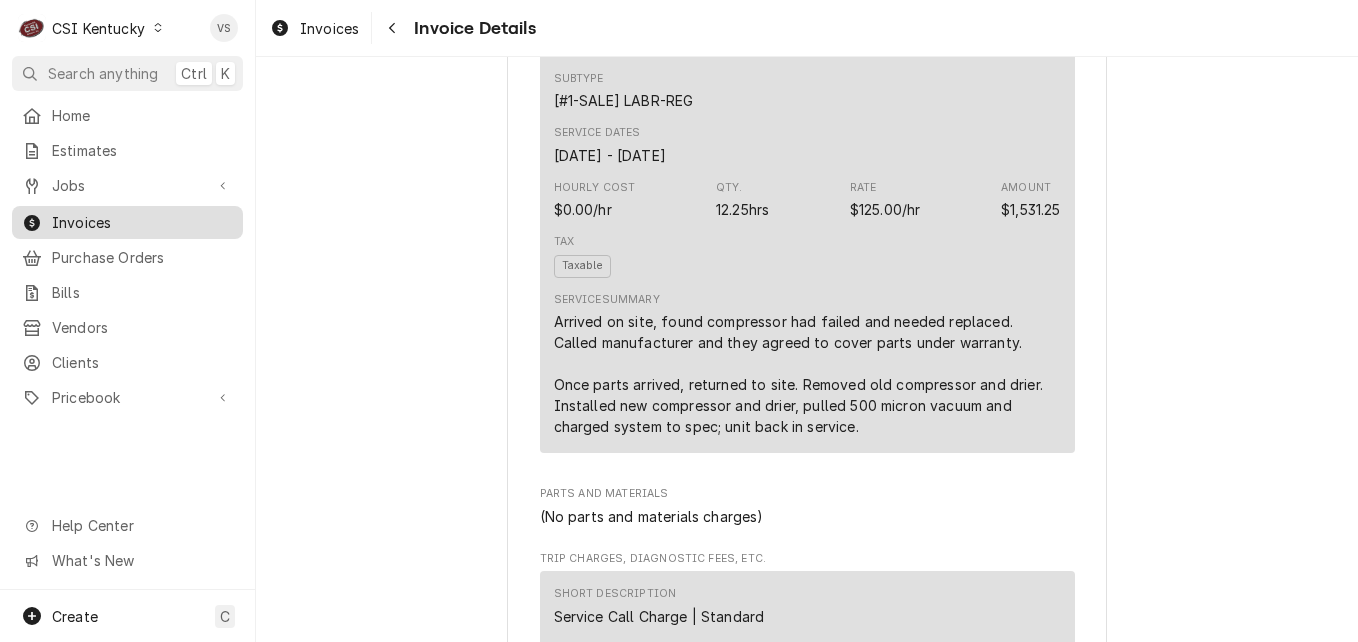 click on "Invoices" at bounding box center (142, 222) 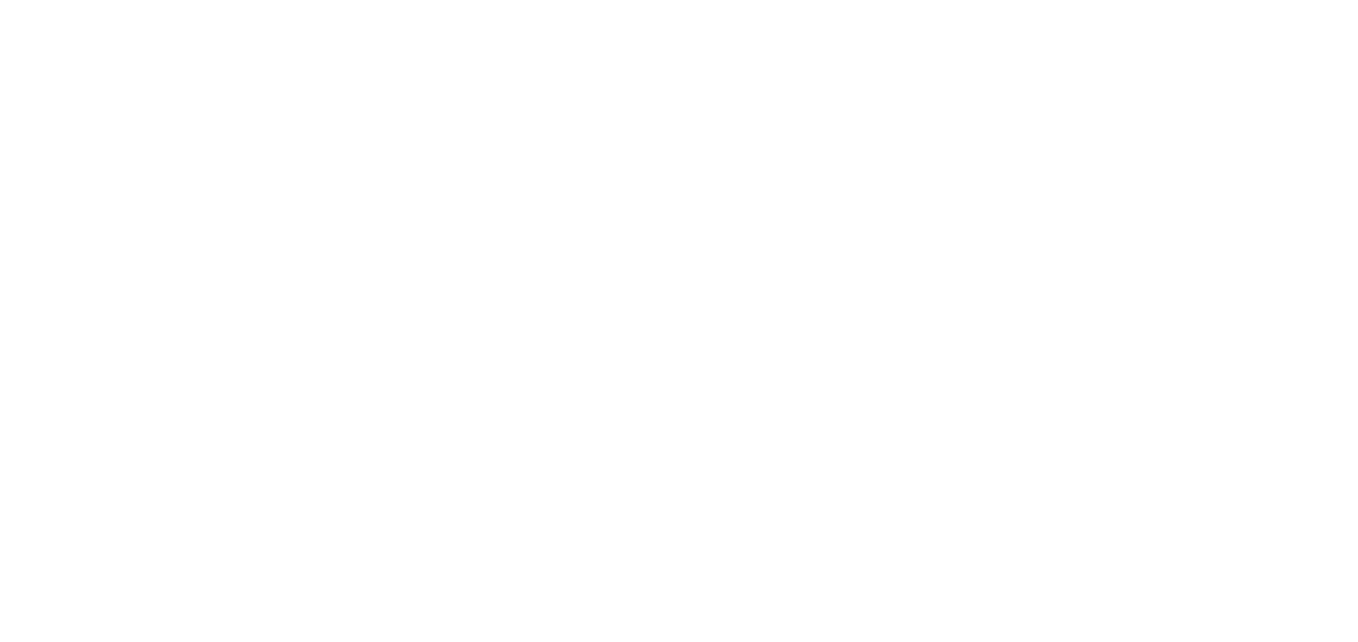 scroll, scrollTop: 0, scrollLeft: 0, axis: both 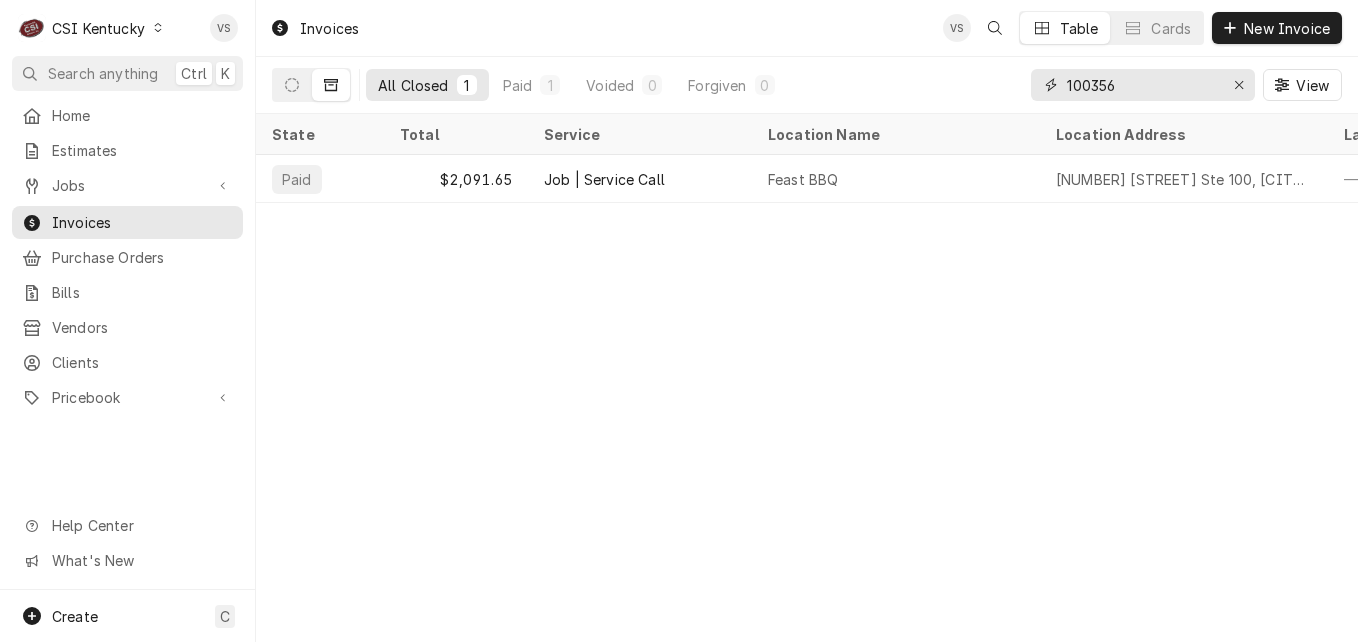 click on "100356" at bounding box center [1142, 85] 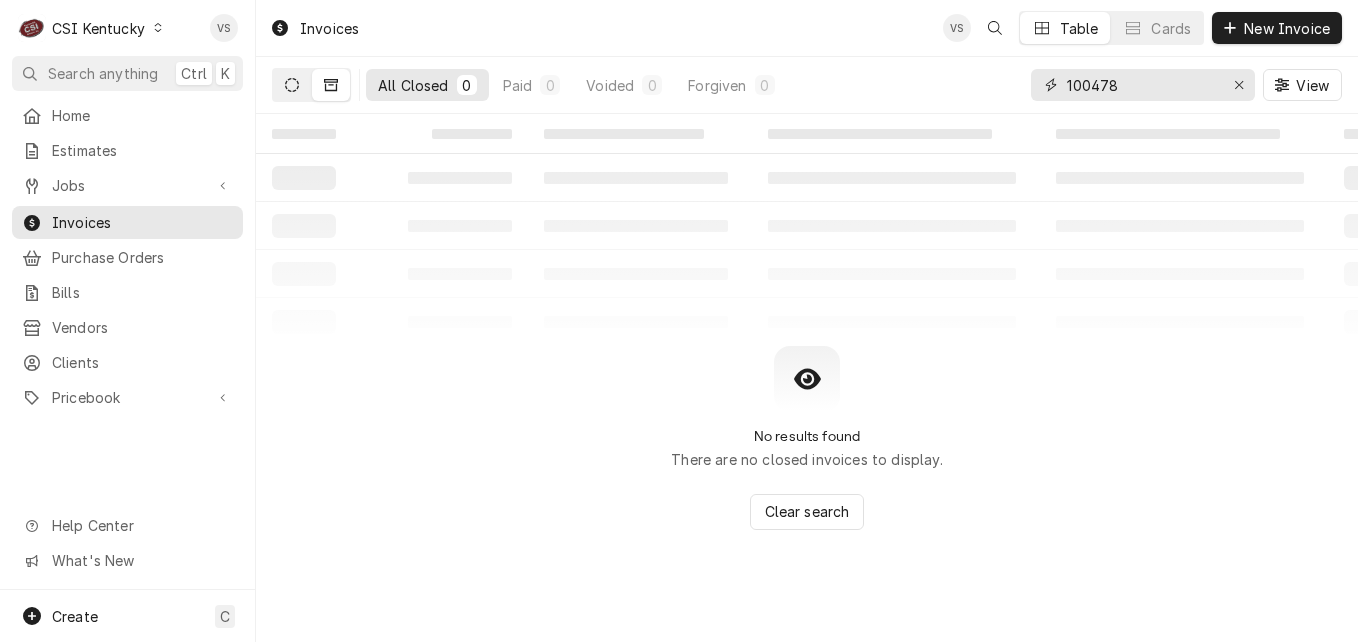 type on "100478" 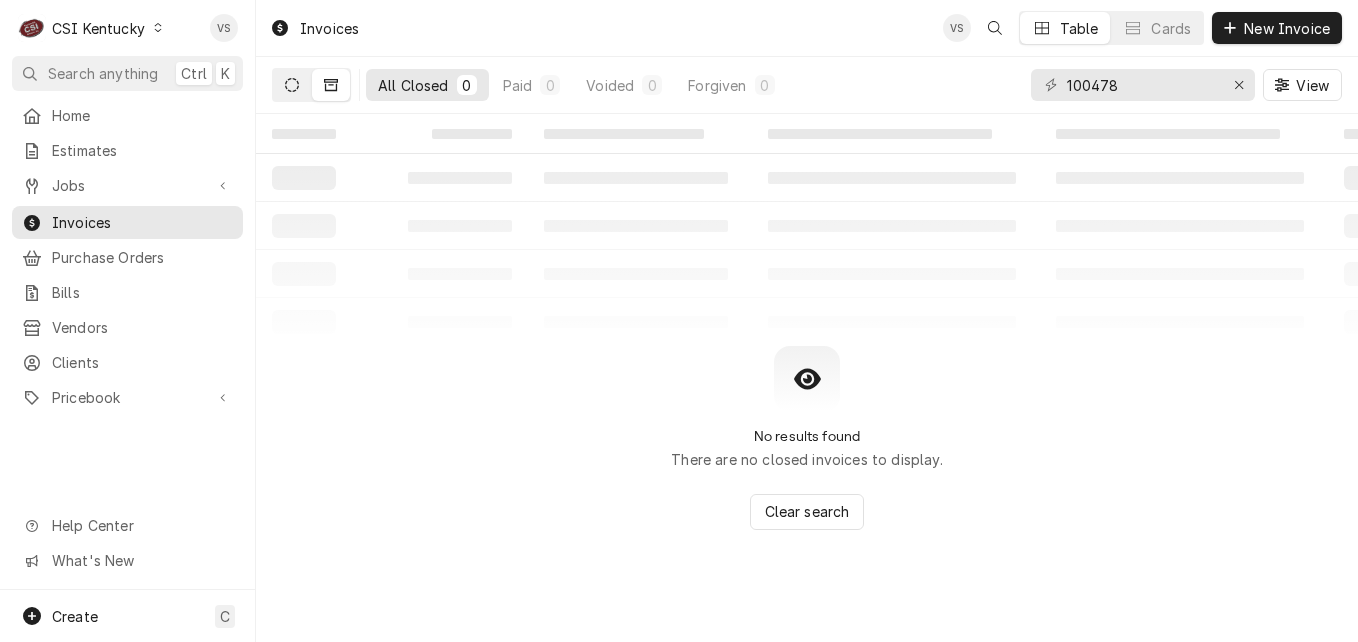 click 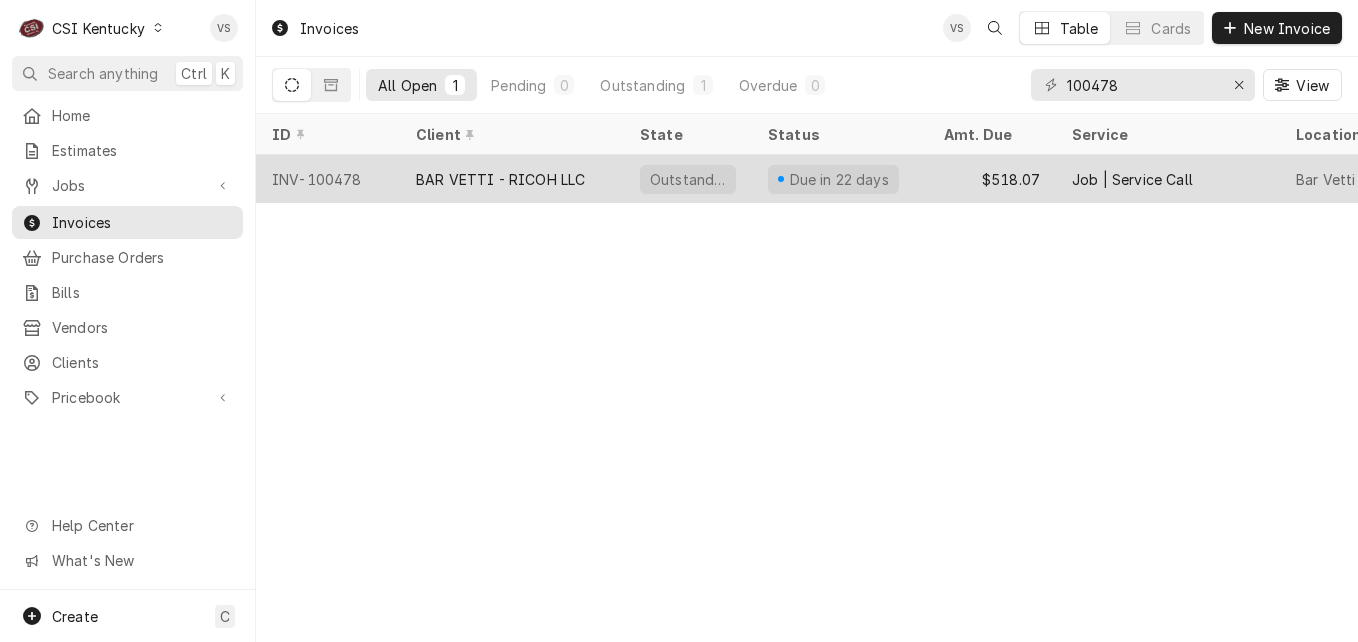 click on "BAR VETTI - RICOH LLC" at bounding box center [512, 179] 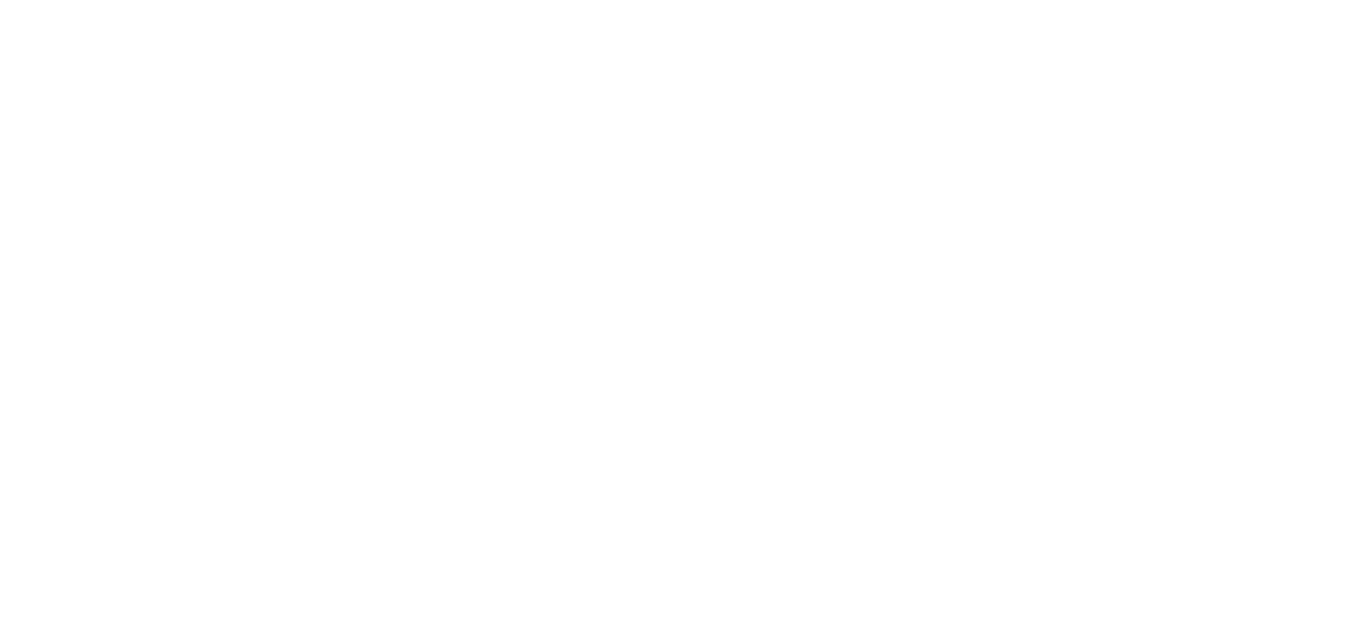 scroll, scrollTop: 0, scrollLeft: 0, axis: both 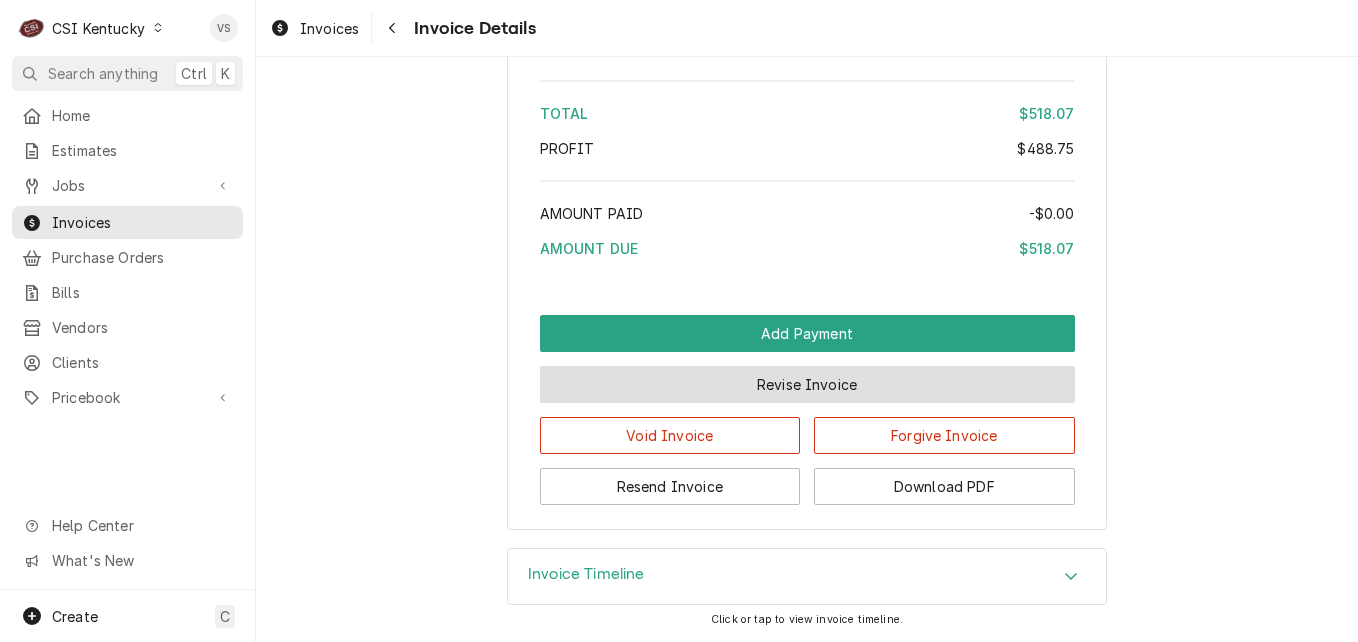 click on "Revise Invoice" at bounding box center (807, 384) 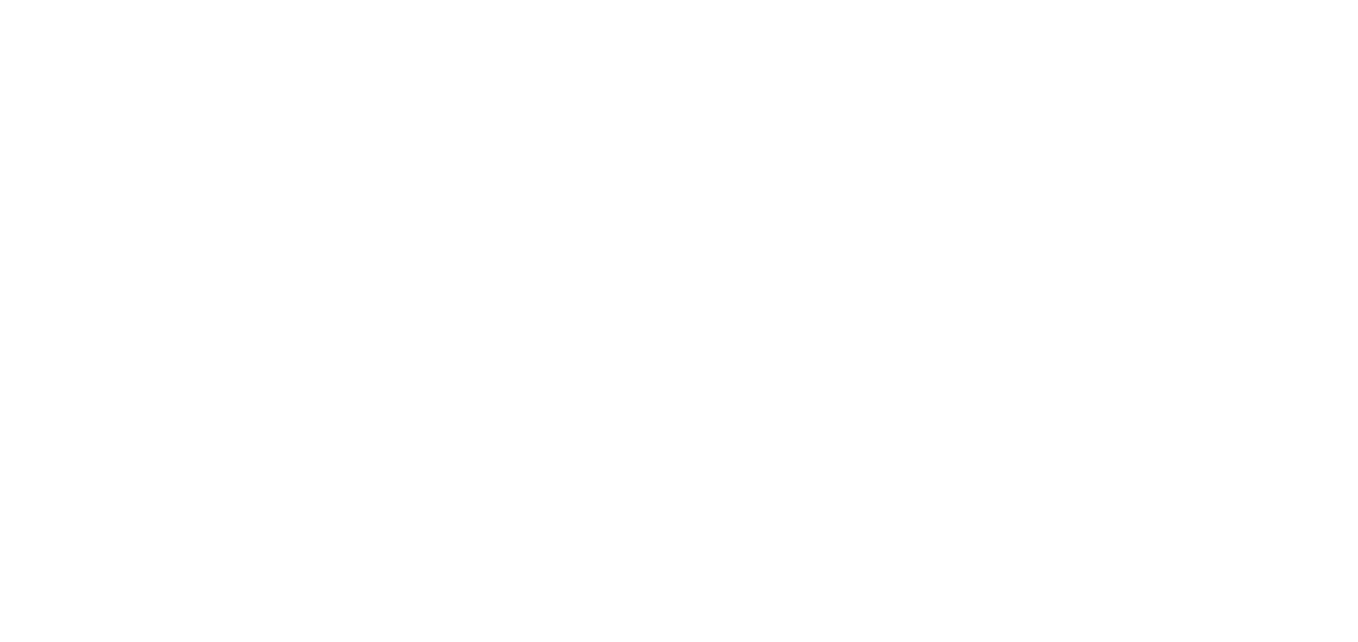 scroll, scrollTop: 0, scrollLeft: 0, axis: both 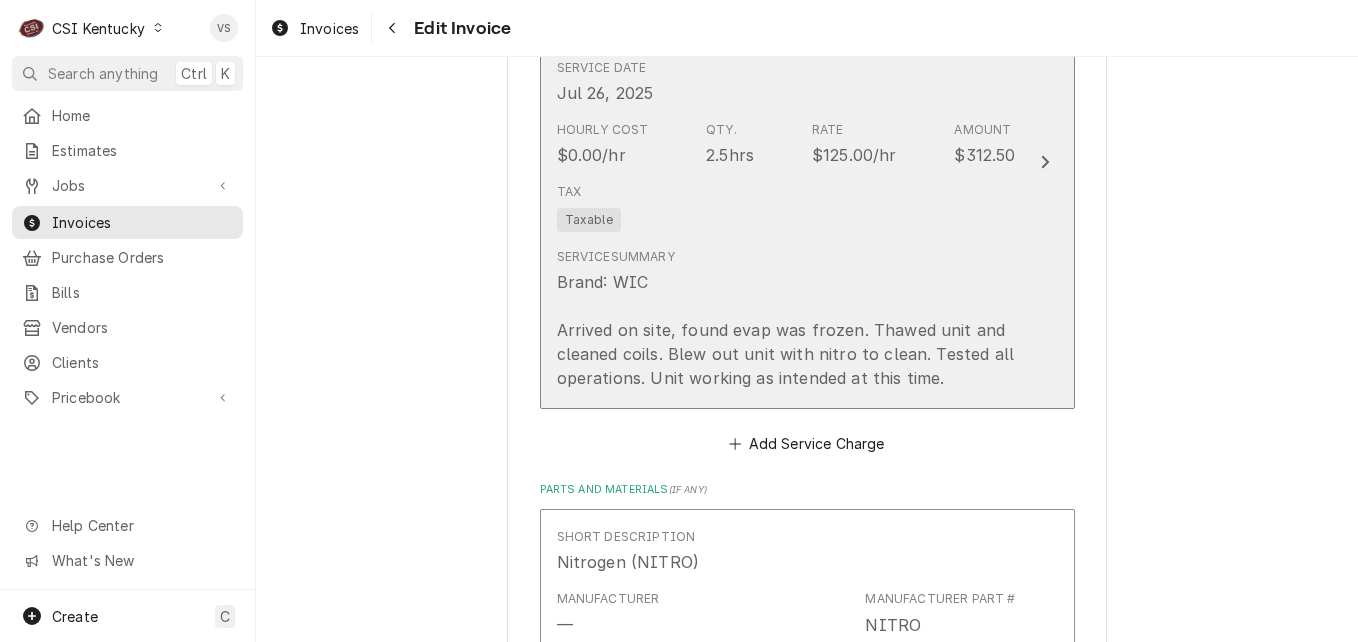 click on "Tax Taxable" at bounding box center (786, 207) 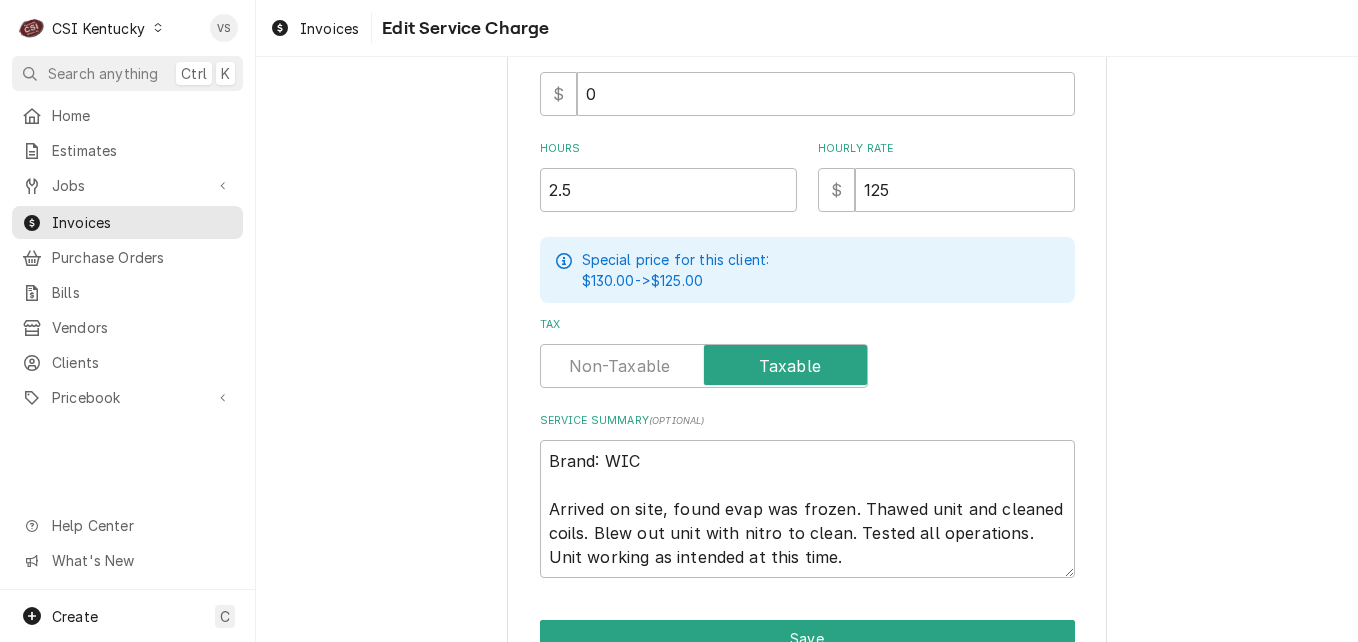 scroll, scrollTop: 707, scrollLeft: 0, axis: vertical 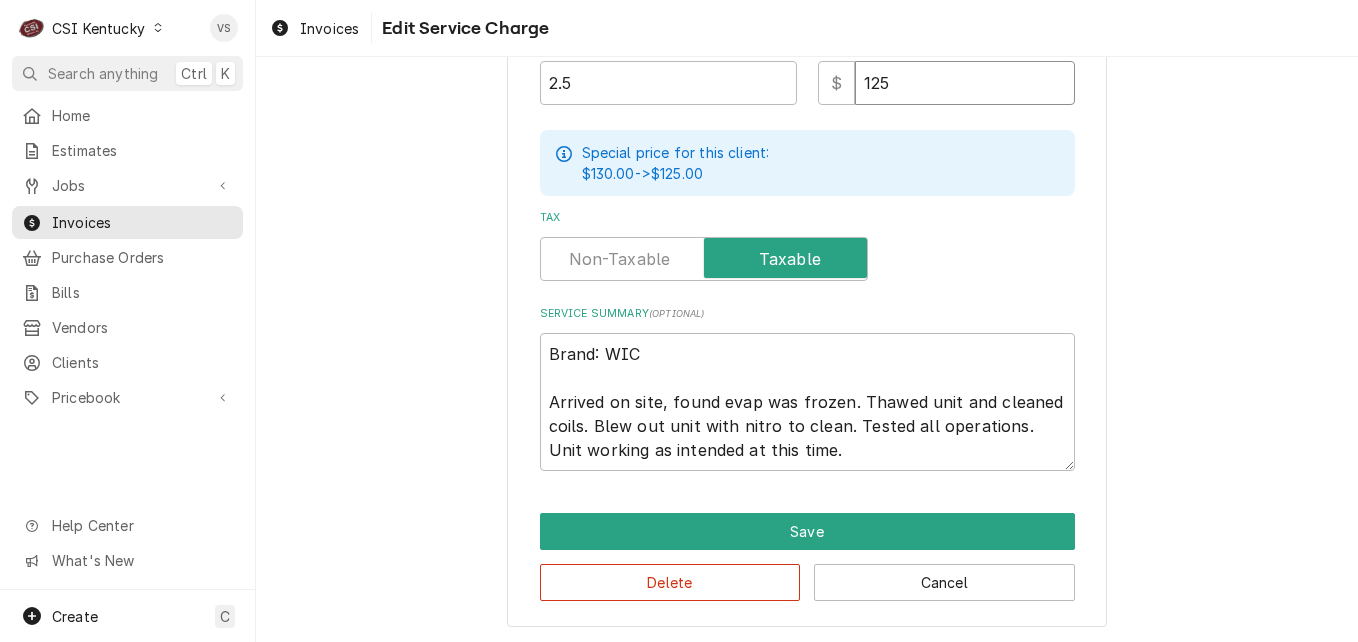 click on "$ 125" at bounding box center [946, 83] 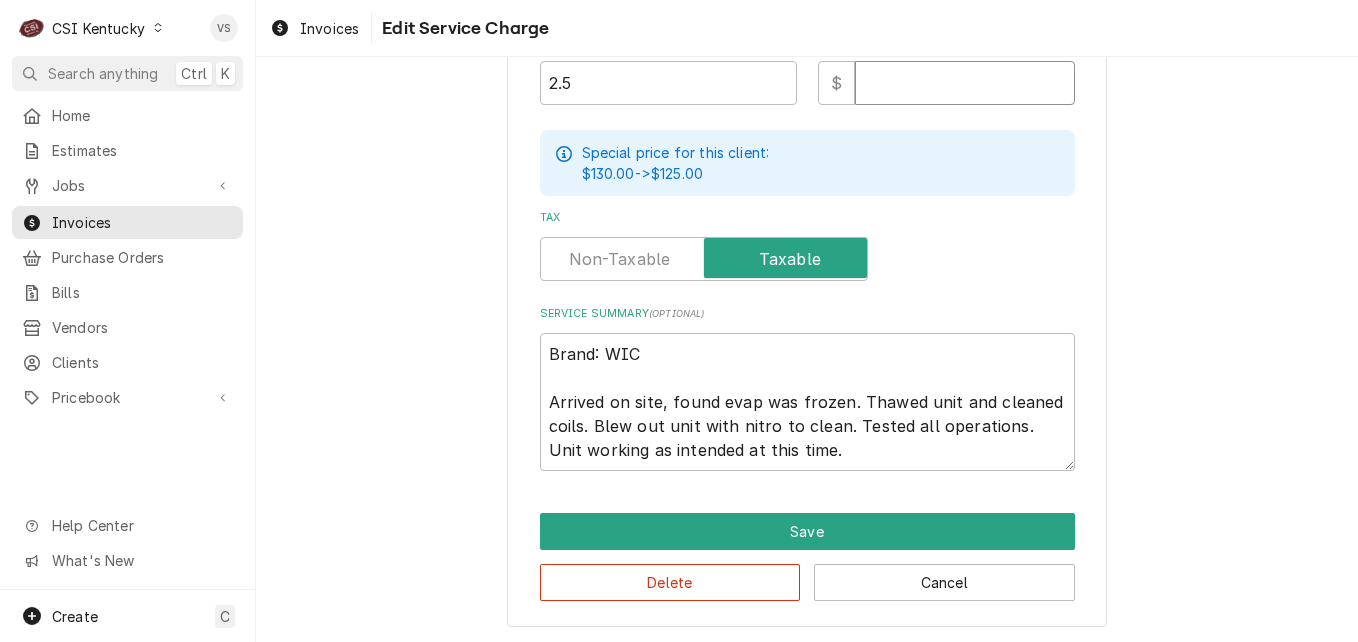 type 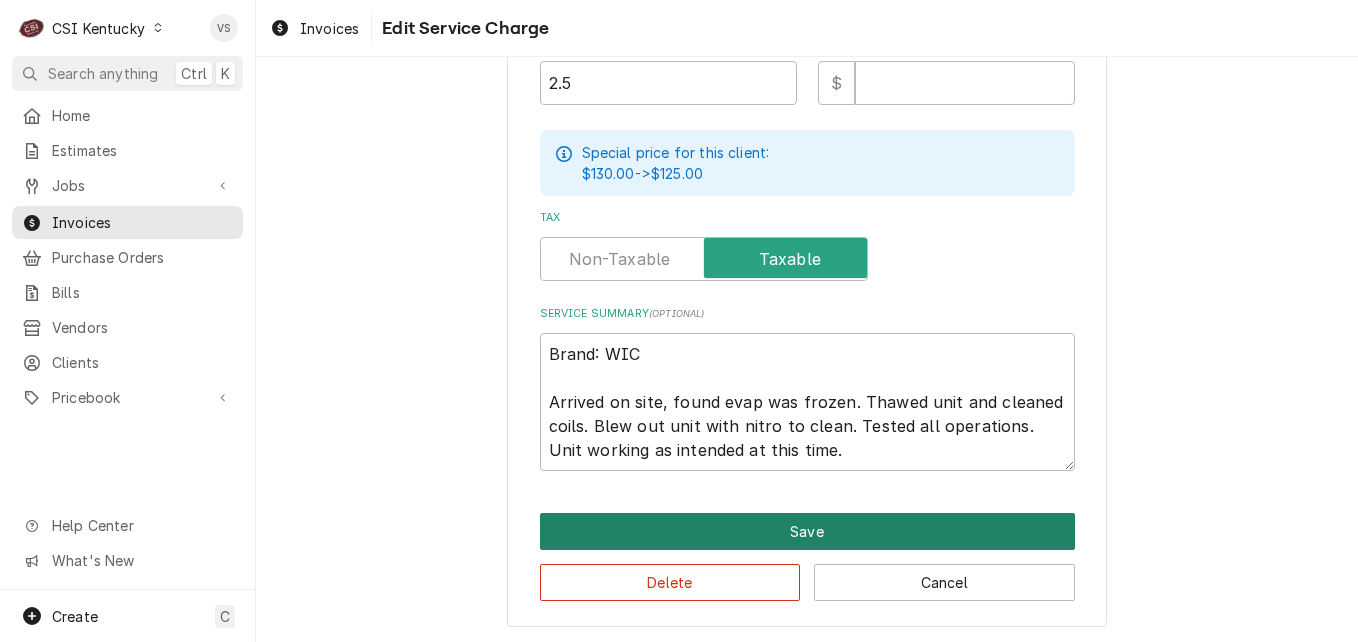 click on "Save" at bounding box center [807, 531] 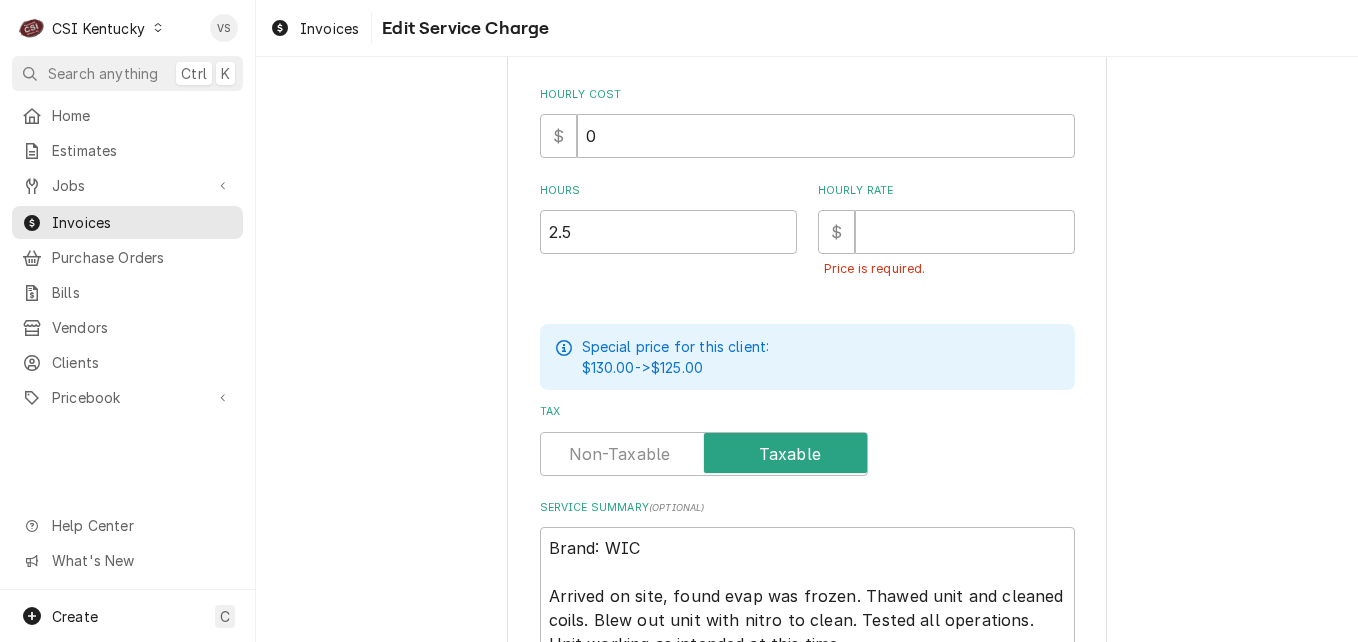 scroll, scrollTop: 552, scrollLeft: 0, axis: vertical 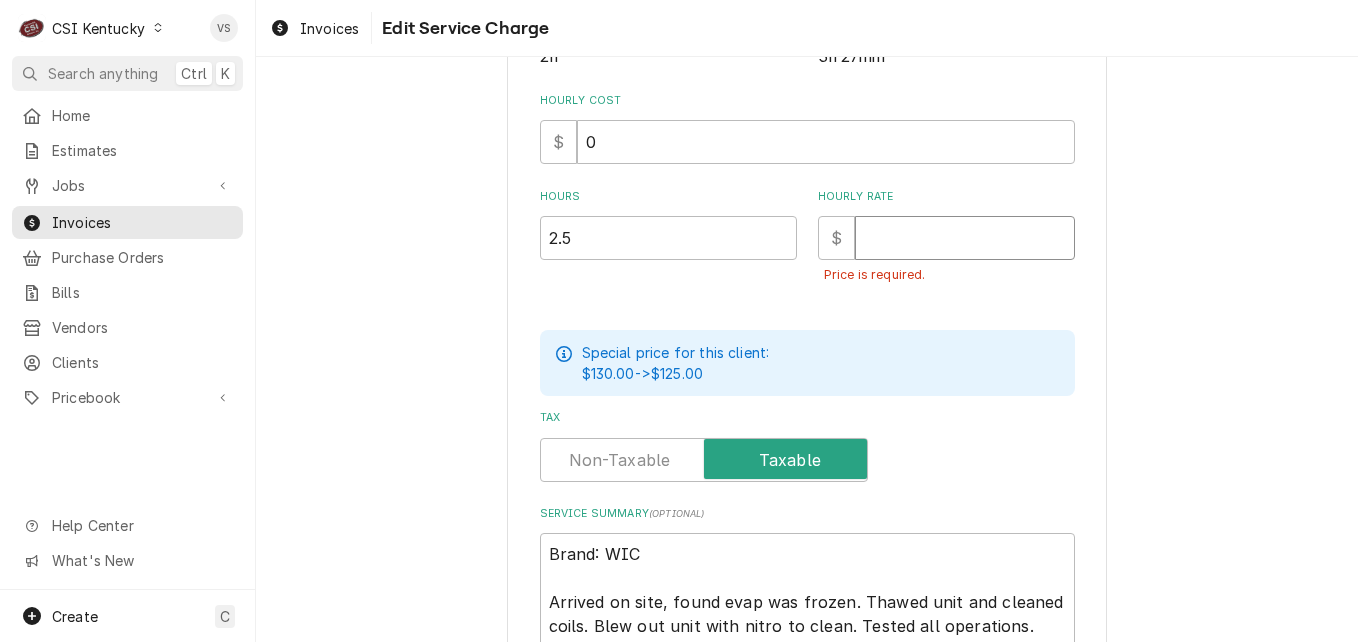 click on "Hourly Rate" at bounding box center (965, 238) 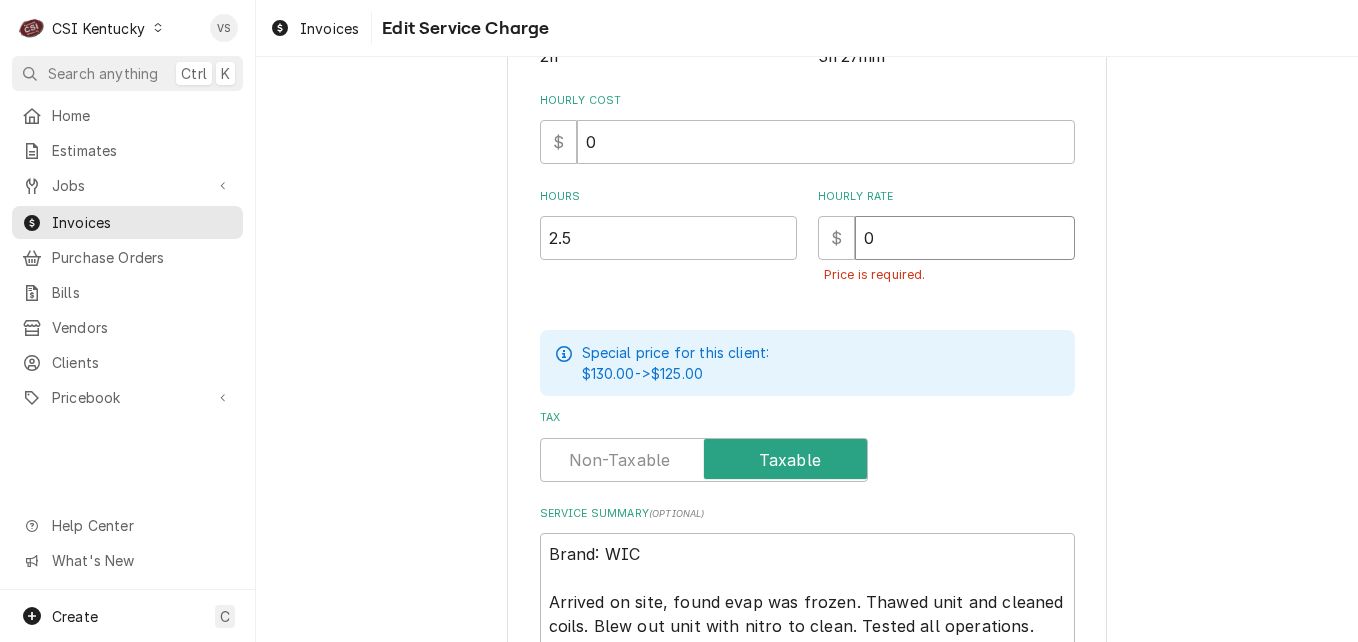 type on "0" 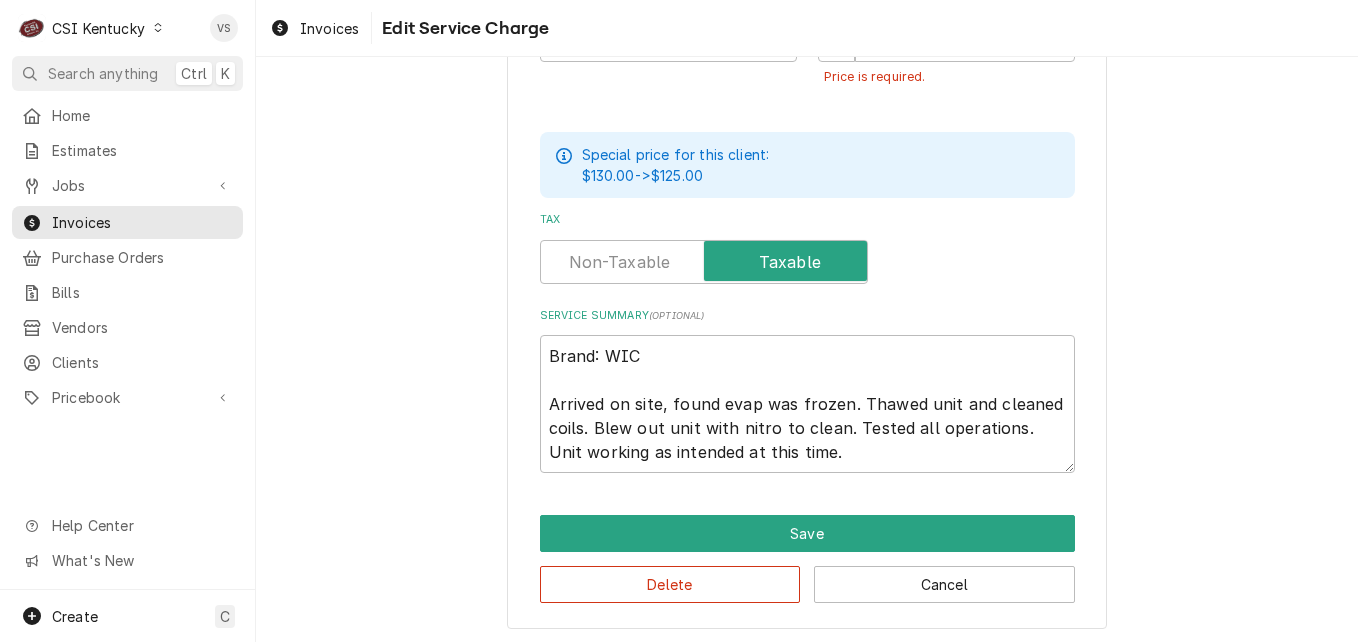 scroll, scrollTop: 752, scrollLeft: 0, axis: vertical 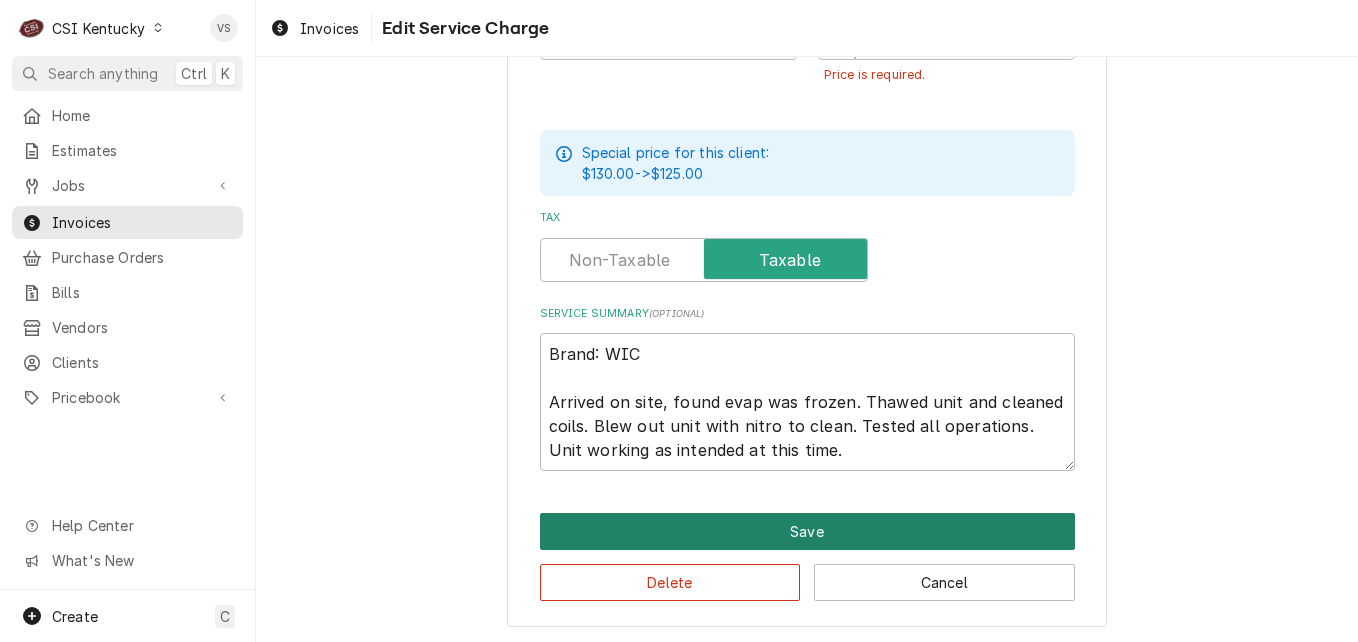 click on "Save" at bounding box center [807, 531] 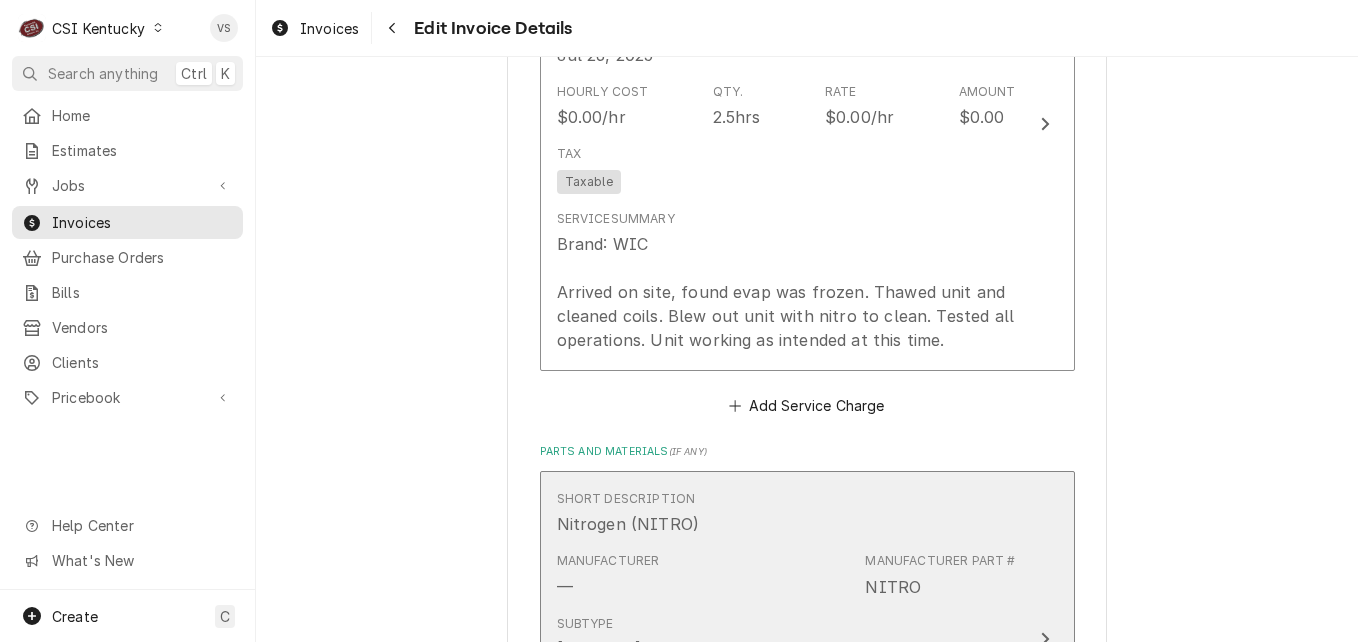 scroll, scrollTop: 2338, scrollLeft: 0, axis: vertical 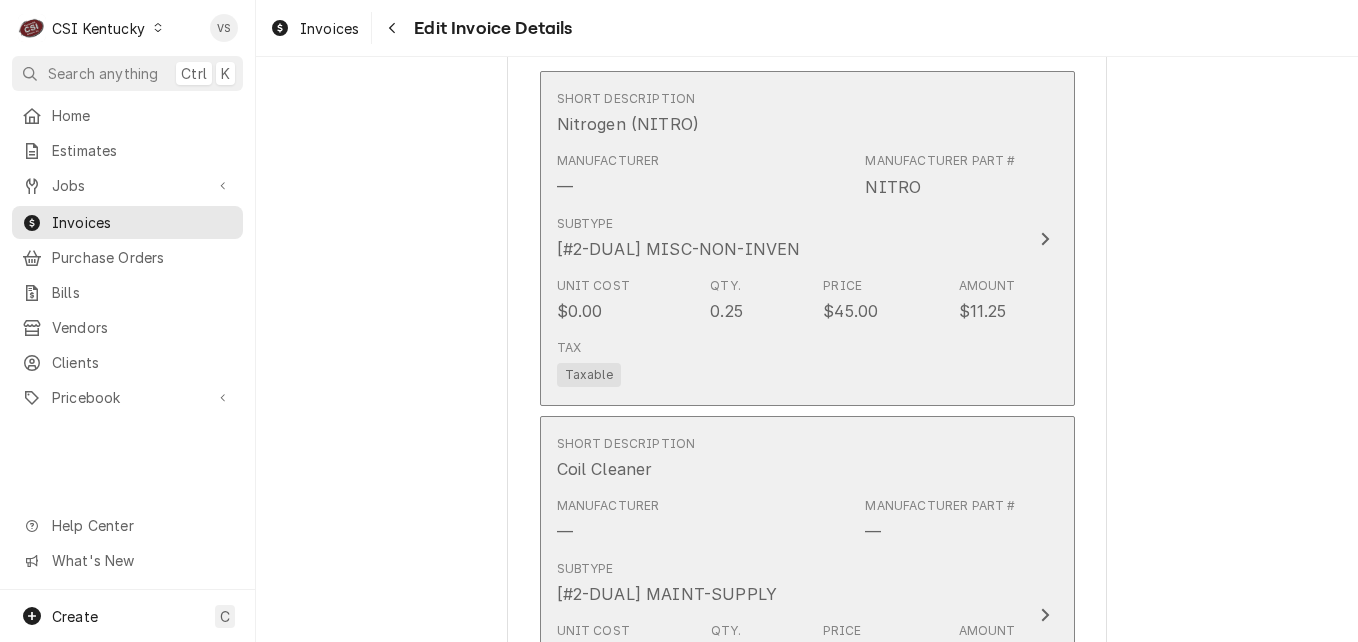 click on "Manufacturer — Manufacturer Part # —" at bounding box center [786, 520] 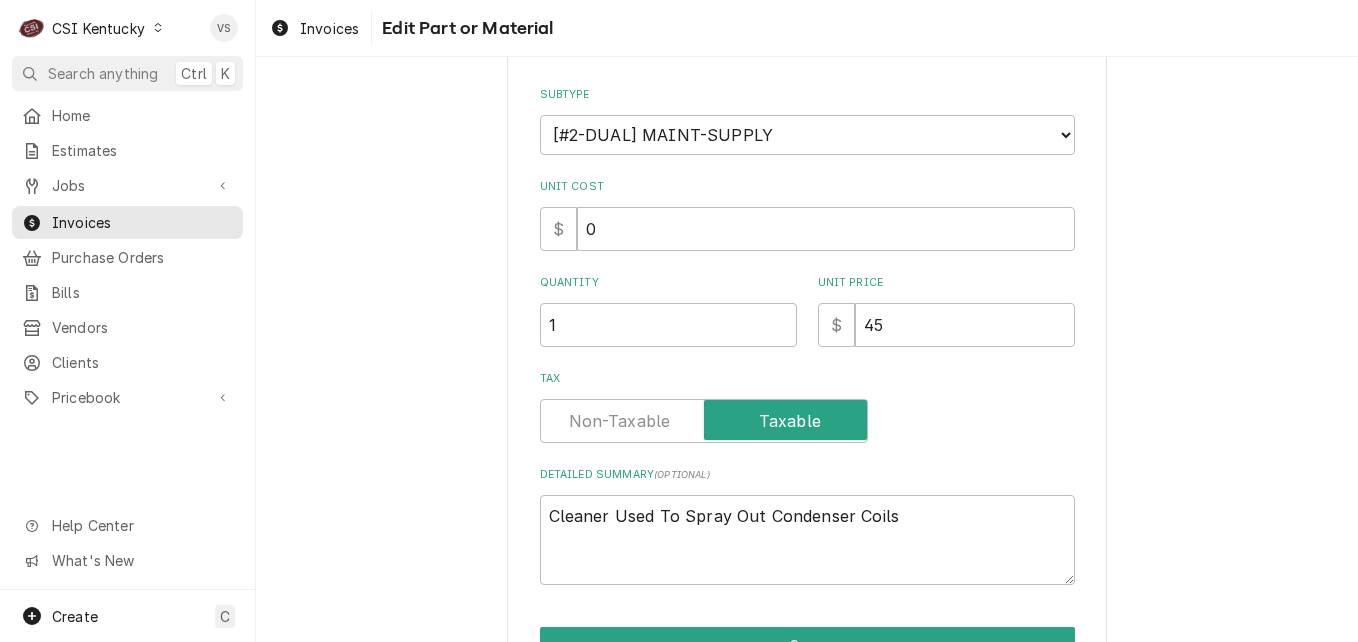 scroll, scrollTop: 0, scrollLeft: 0, axis: both 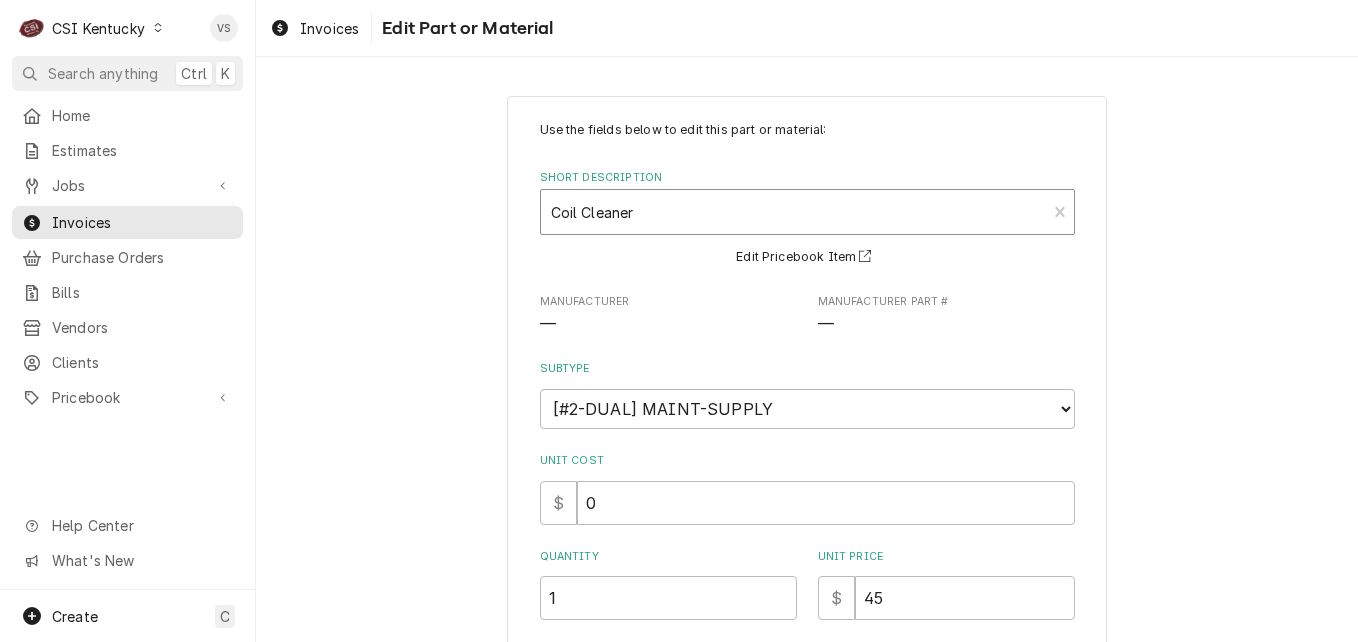 click on "Coil Cleaner" at bounding box center [807, 212] 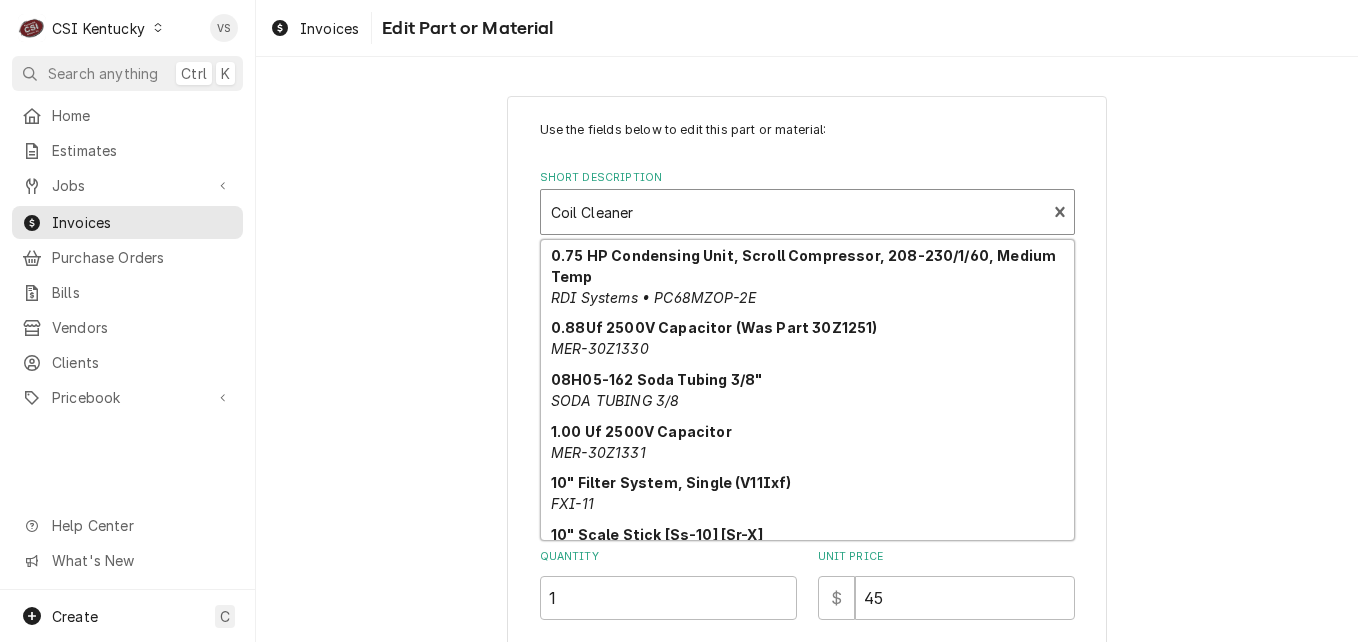 scroll, scrollTop: 237, scrollLeft: 0, axis: vertical 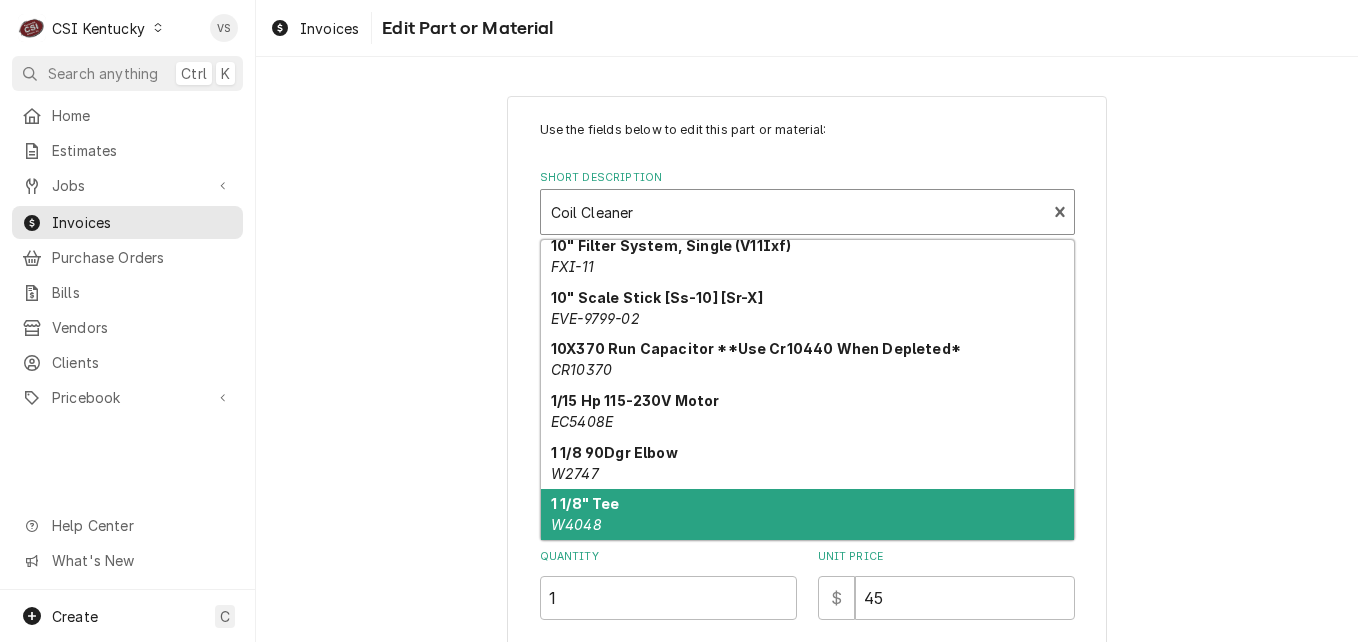 click on "Use the fields below to edit this part or material: Short Description 20 results available. Use Up and Down to choose options, press Enter to select the currently focused option, press Escape to exit the menu, press Tab to select the option and exit the menu. Coil Cleaner 0.75 HP Condensing Unit, Scroll Compressor, 208-230/1/60, Medium Temp RDI Systems • PC68MZOP-2E 0.88Uf 2500V Capacitor (Was Part 30Z1251) MER-30Z1330 08H05-162 Soda Tubing 3/8" SODA TUBING 3/8 1.00 Uf 2500V Capacitor MER-30Z1331 10" Filter System, Single (V11Ixf) FXI-11 10" Scale Stick [Ss-10] [Sr-X] EVE-9799-02 10X370 Run Capacitor  **Use Cr10440 When Depleted* CR10370 1/15 Hp 115-230V Motor EC5408E 1 1/8 90Dgr Elbow W2747 1 1/8" Tee W4048 1-1/8" X 7/8" Reducing Coupling W1049 120V Drive Motor ALL-68-1172 1/2" 90 Degree Elbow W2717 1/2 Coupler W1017 1/2 Od Fefg. Ball Valve W/ Access Fitting RBV12T 1/2" See All SA14S 1/2" Vac Breaker ALL-56-1377 1/2" Vibration Eliminator 12VS 1/4" Mxf Swivel Access Fitting VST4X VST44 Edit Pricebook Item $" at bounding box center (807, 554) 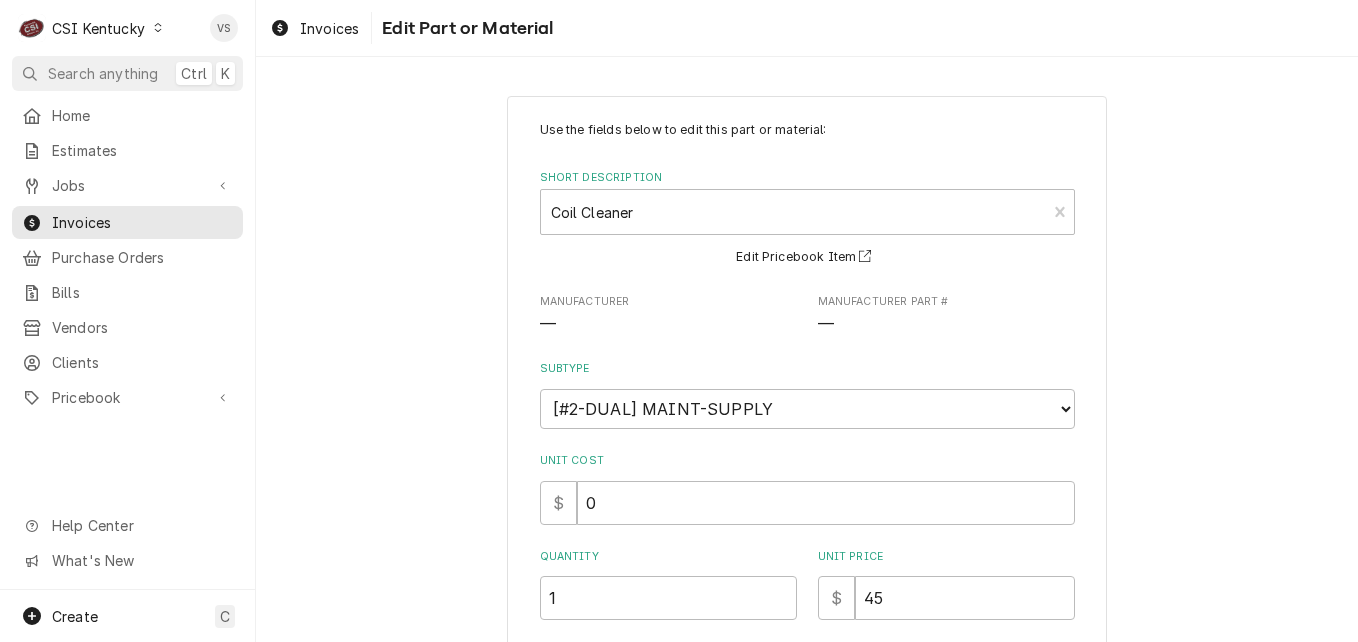 click at bounding box center (807, 694) 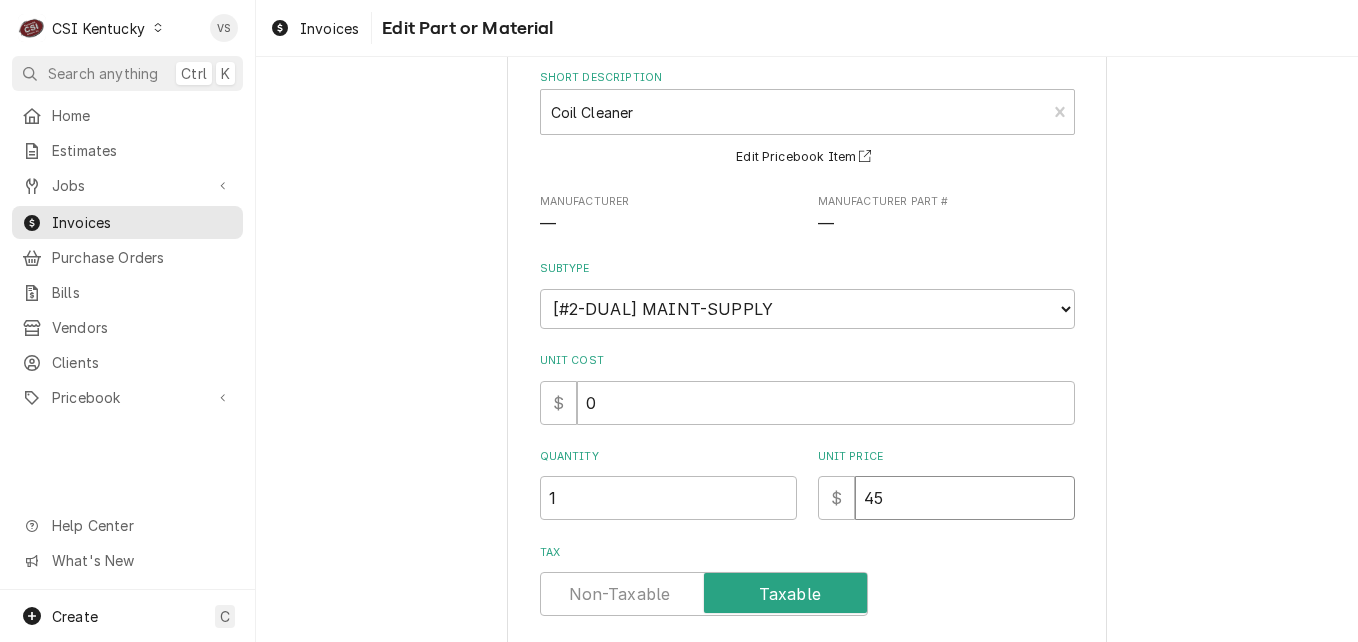 drag, startPoint x: 874, startPoint y: 594, endPoint x: 874, endPoint y: 488, distance: 106 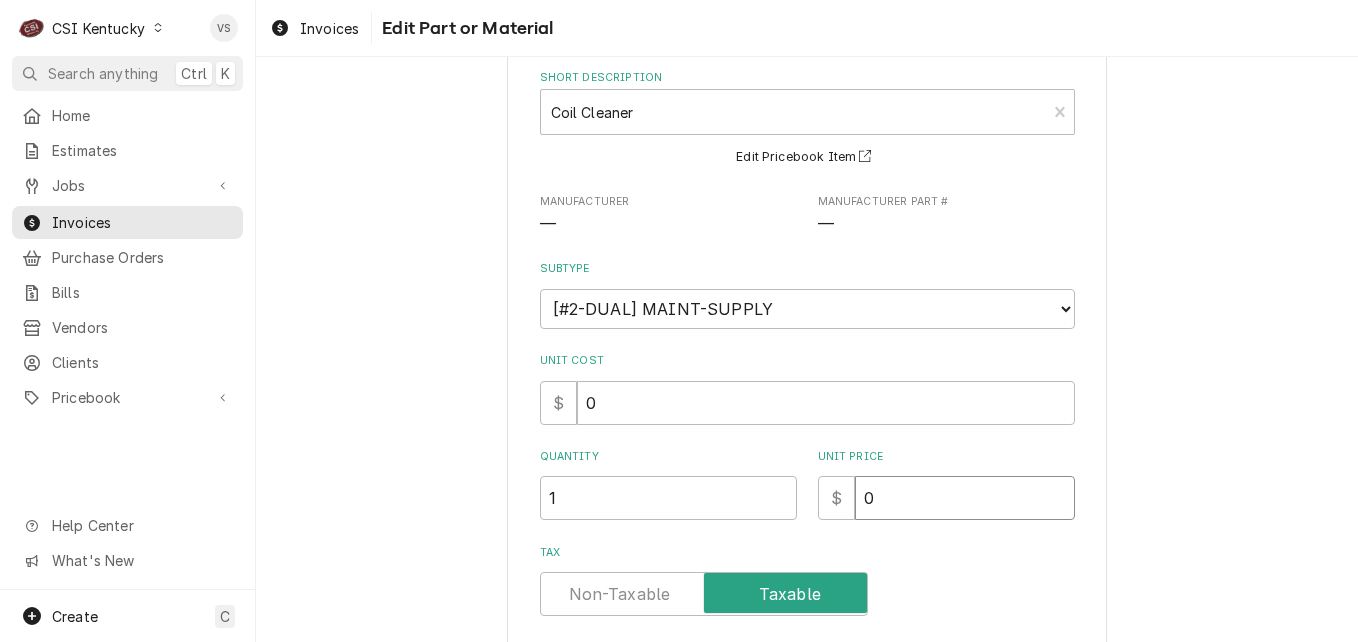 type on "0" 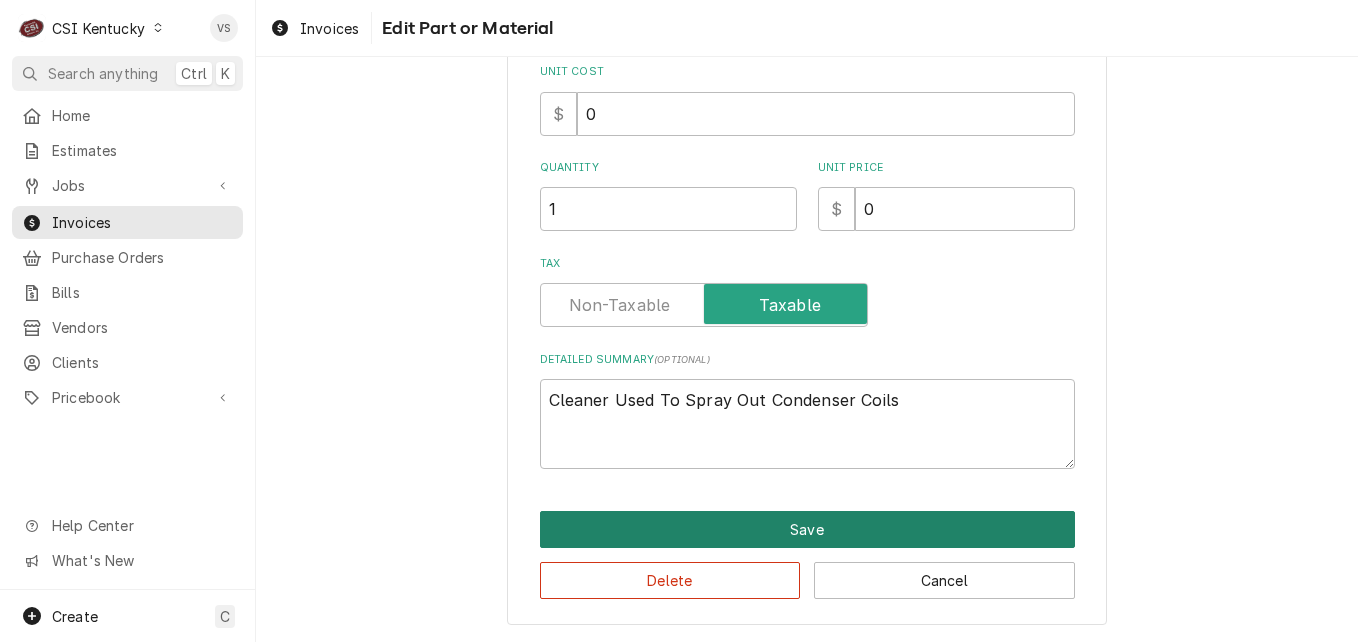 click on "Save" at bounding box center (807, 529) 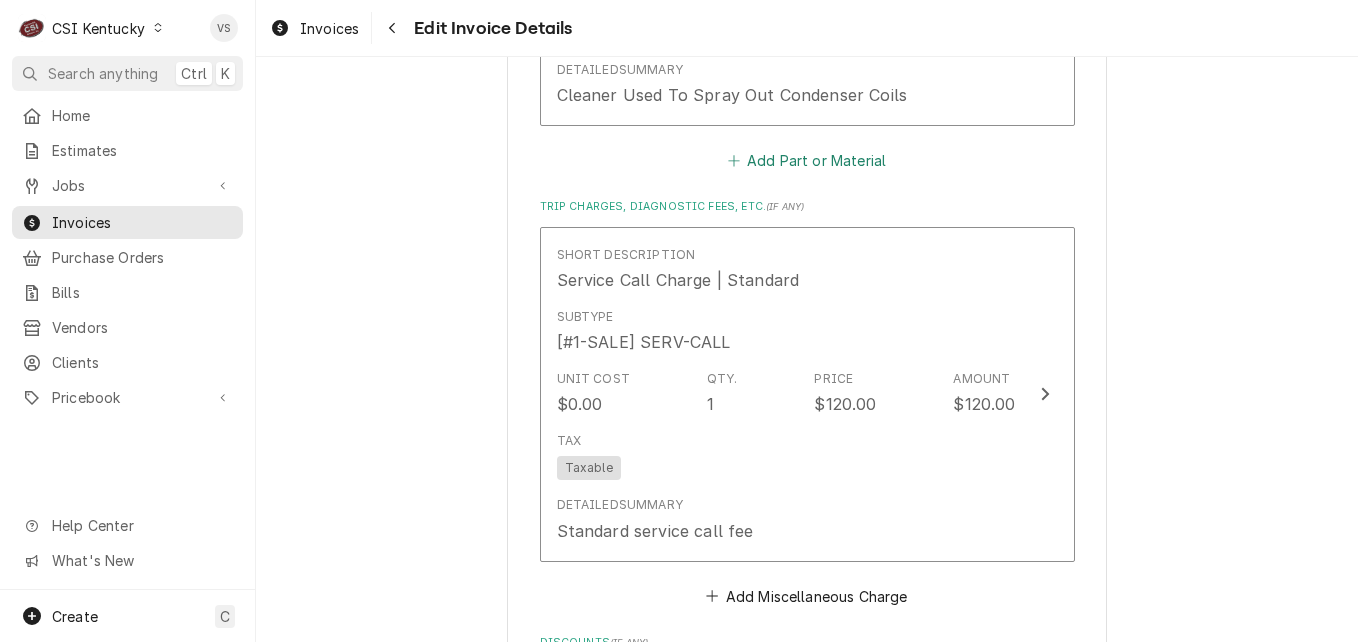 scroll, scrollTop: 3076, scrollLeft: 0, axis: vertical 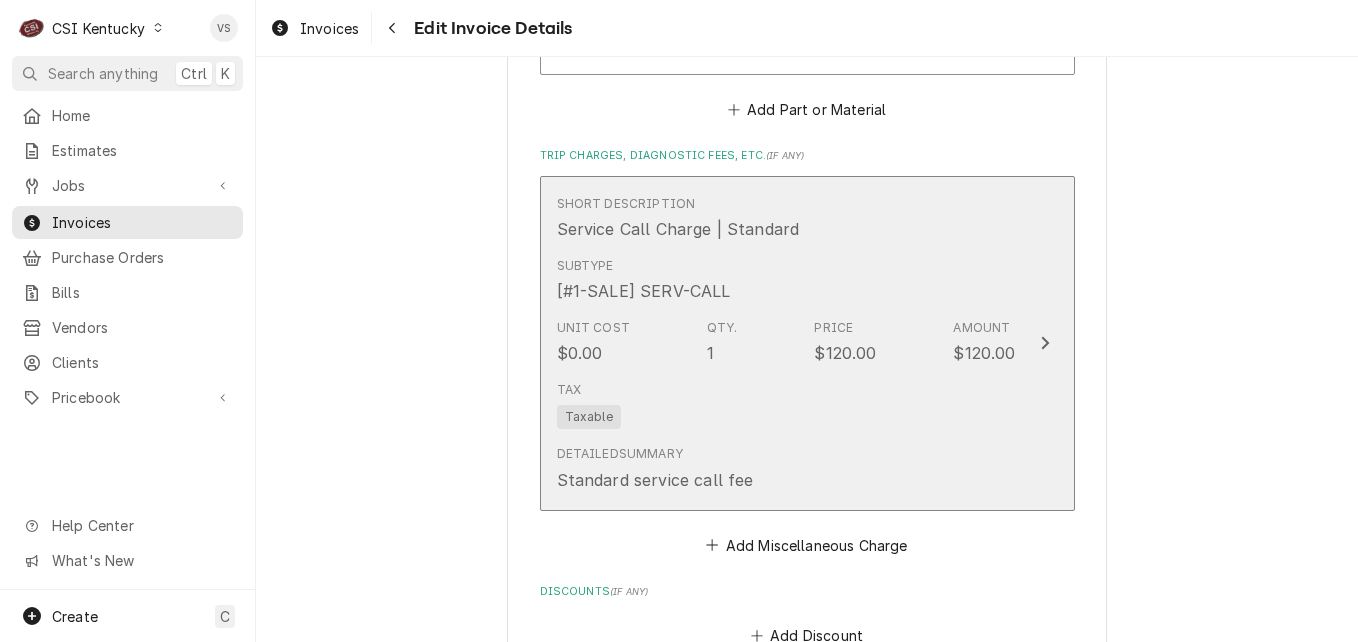 click on "Subtype [#1-SALE] SERV-CALL" at bounding box center (786, 280) 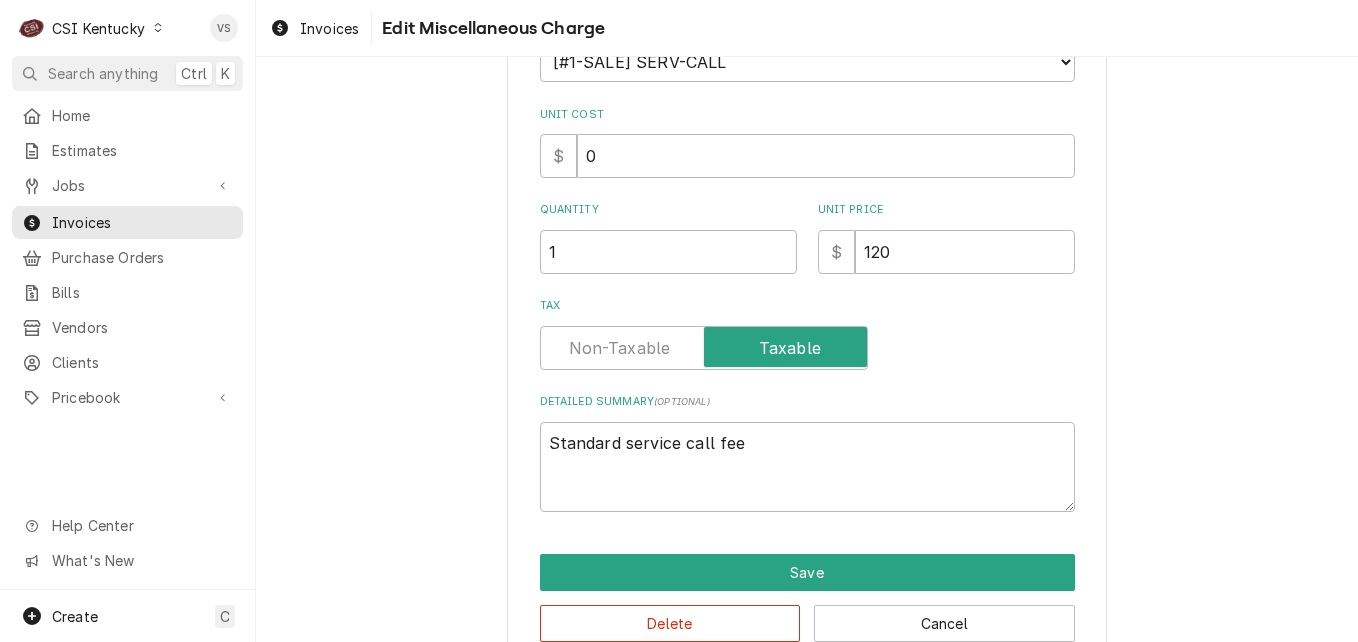 scroll, scrollTop: 322, scrollLeft: 0, axis: vertical 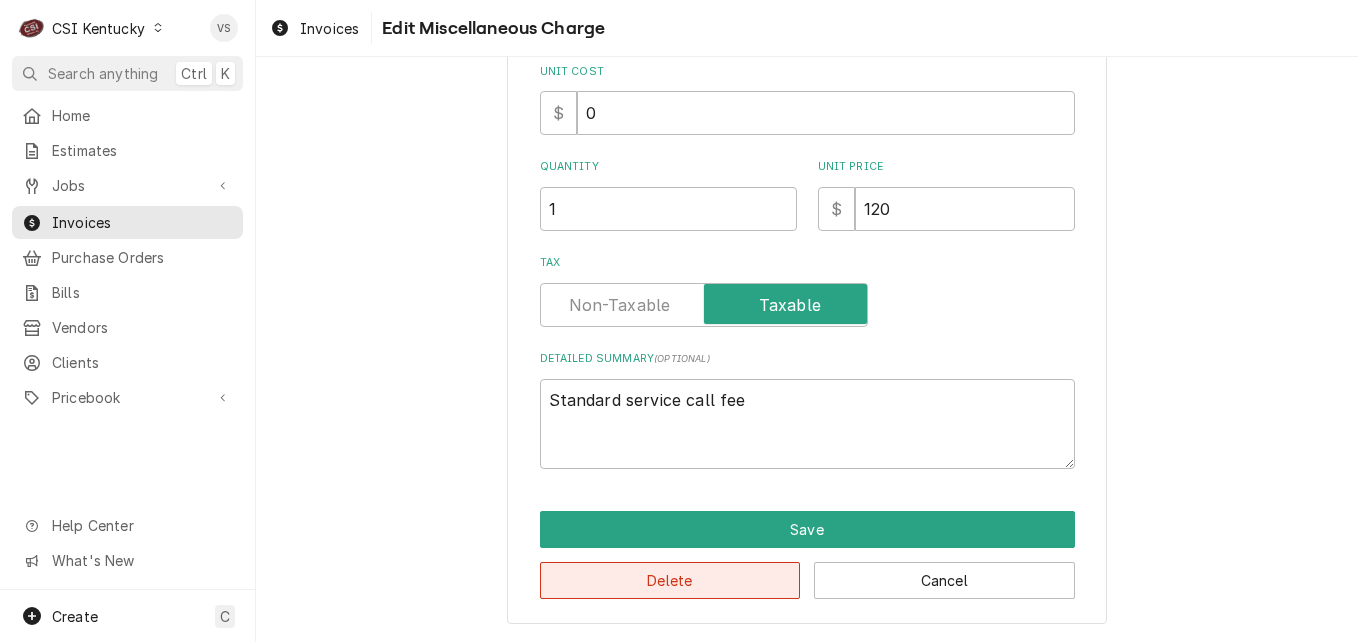 click on "Delete" at bounding box center [670, 580] 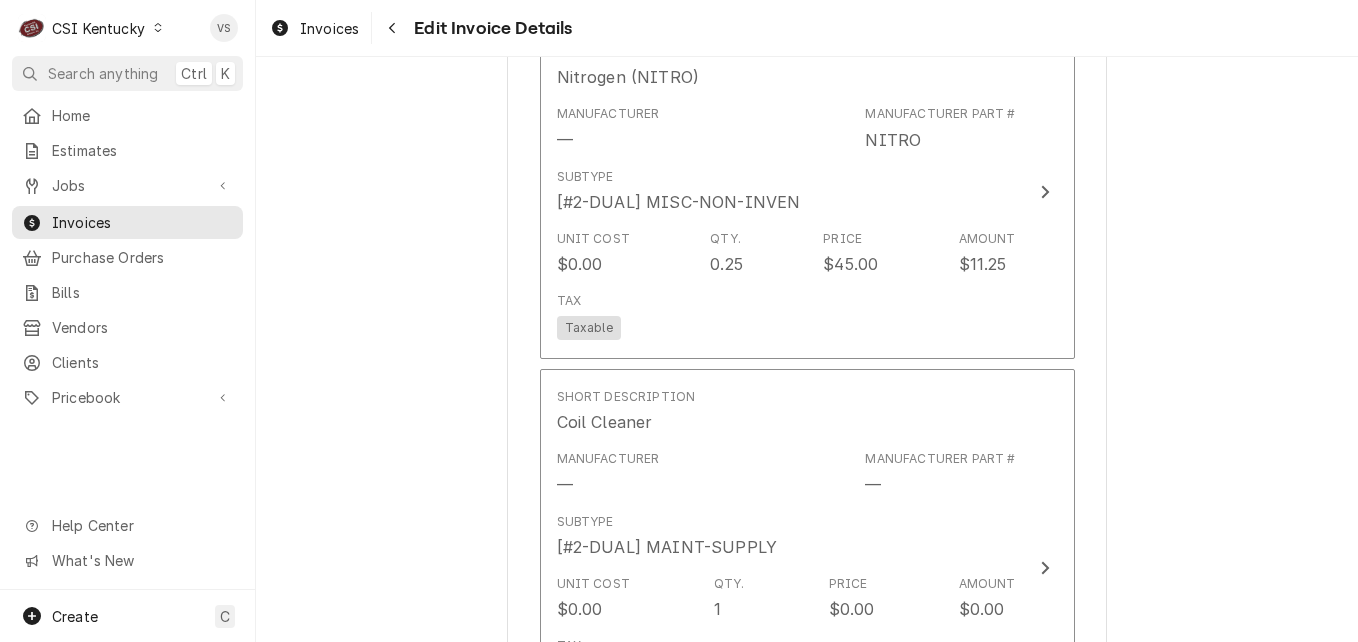 scroll, scrollTop: 2336, scrollLeft: 0, axis: vertical 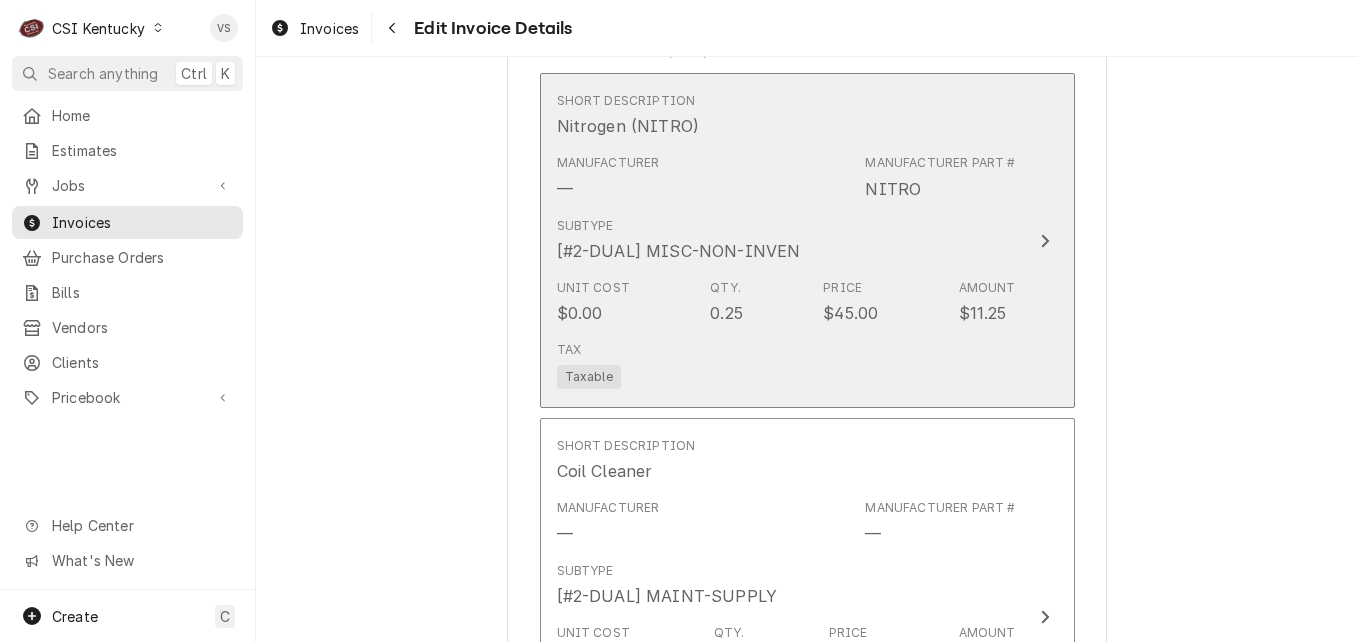 click on "Subtype [#2-DUAL] MISC-NON-INVEN" at bounding box center (786, 240) 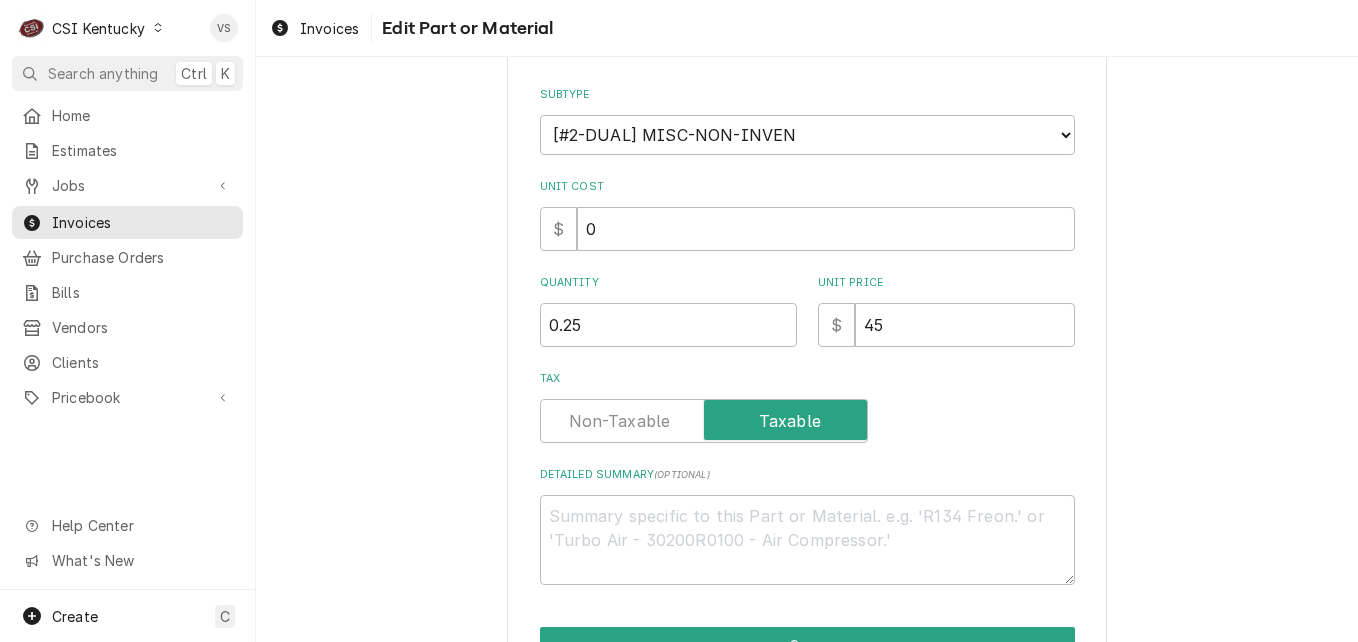 type on "x" 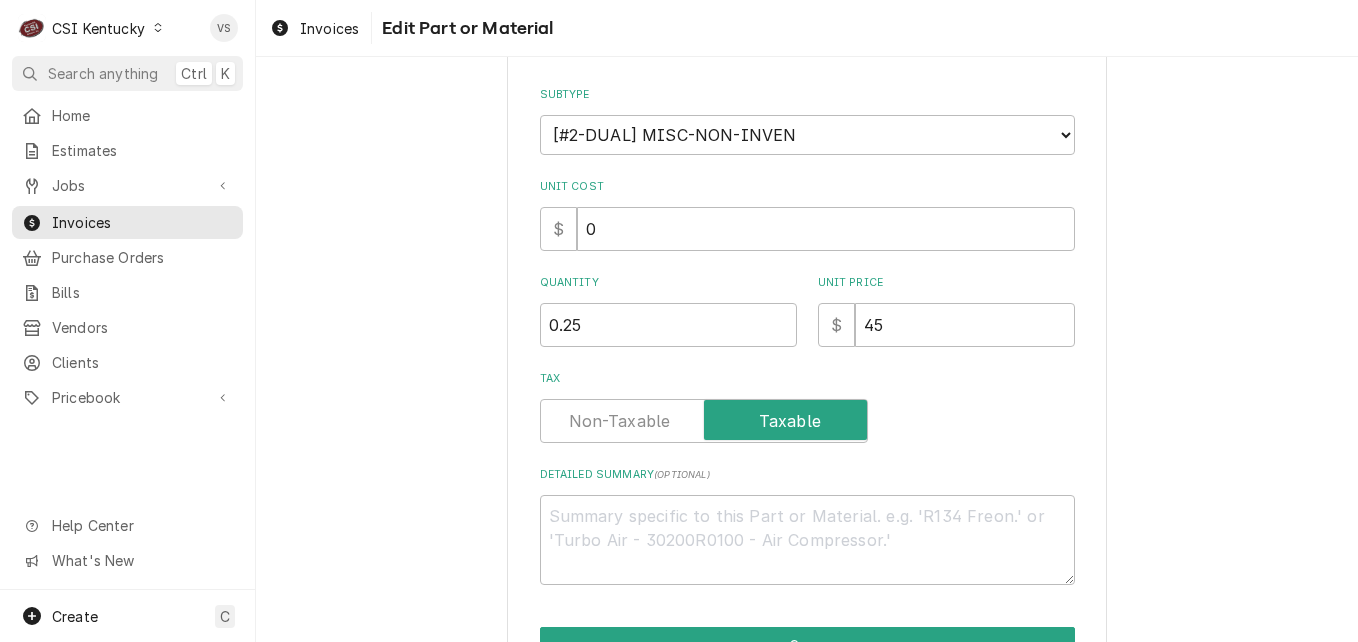 scroll, scrollTop: 0, scrollLeft: 0, axis: both 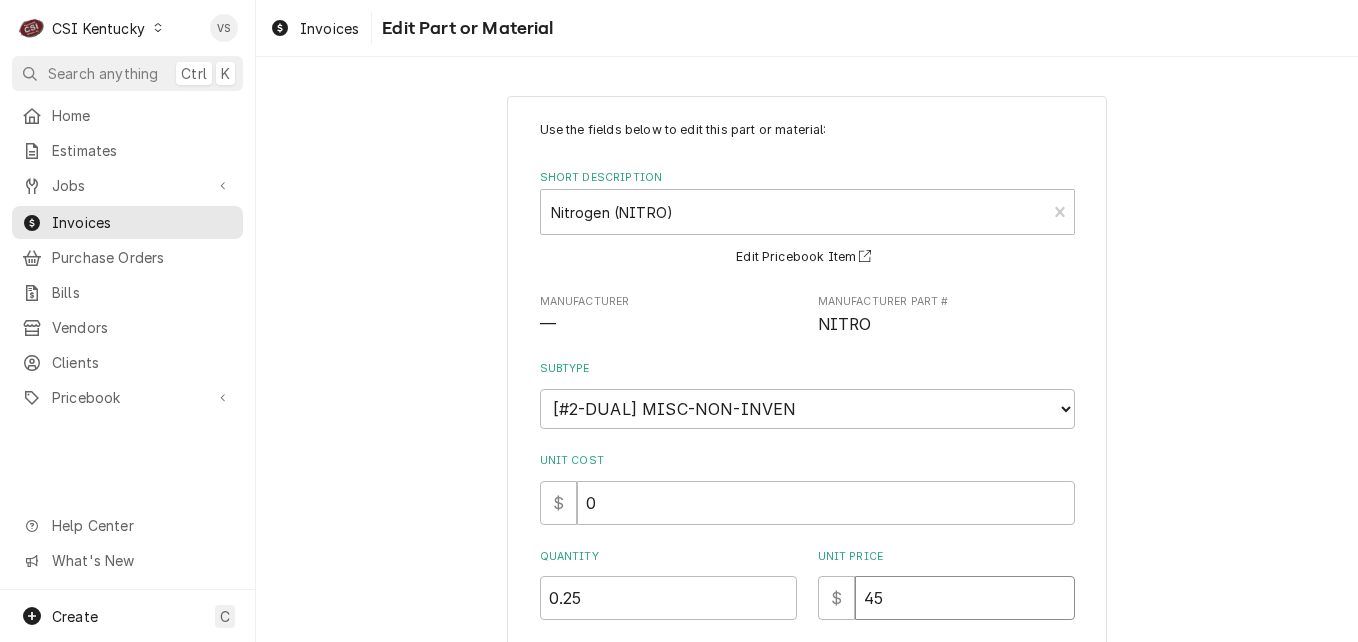 drag, startPoint x: 892, startPoint y: 596, endPoint x: 837, endPoint y: 604, distance: 55.578773 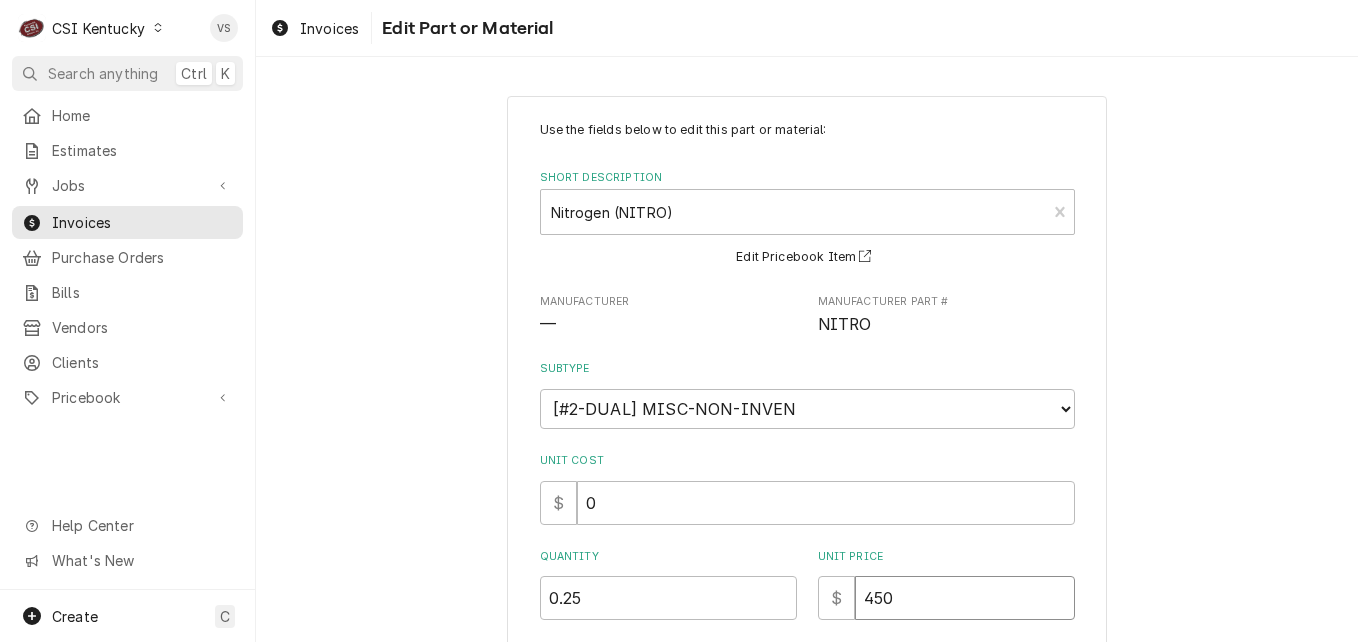 type on "x" 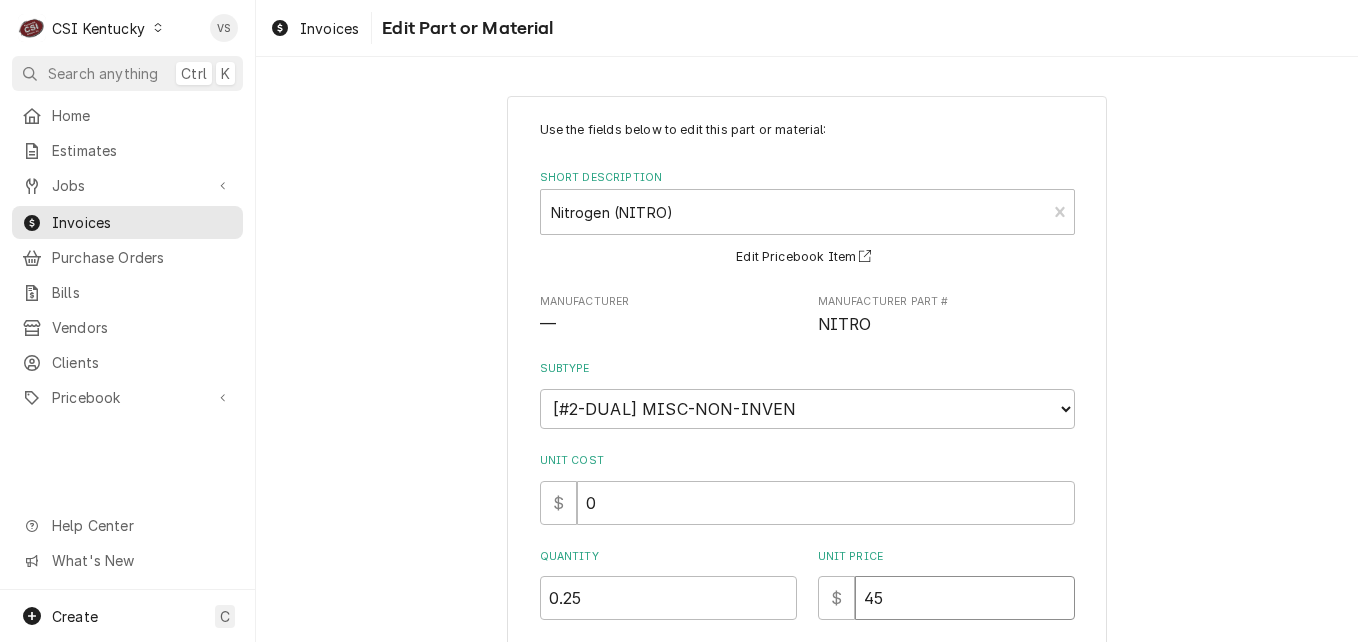 type on "x" 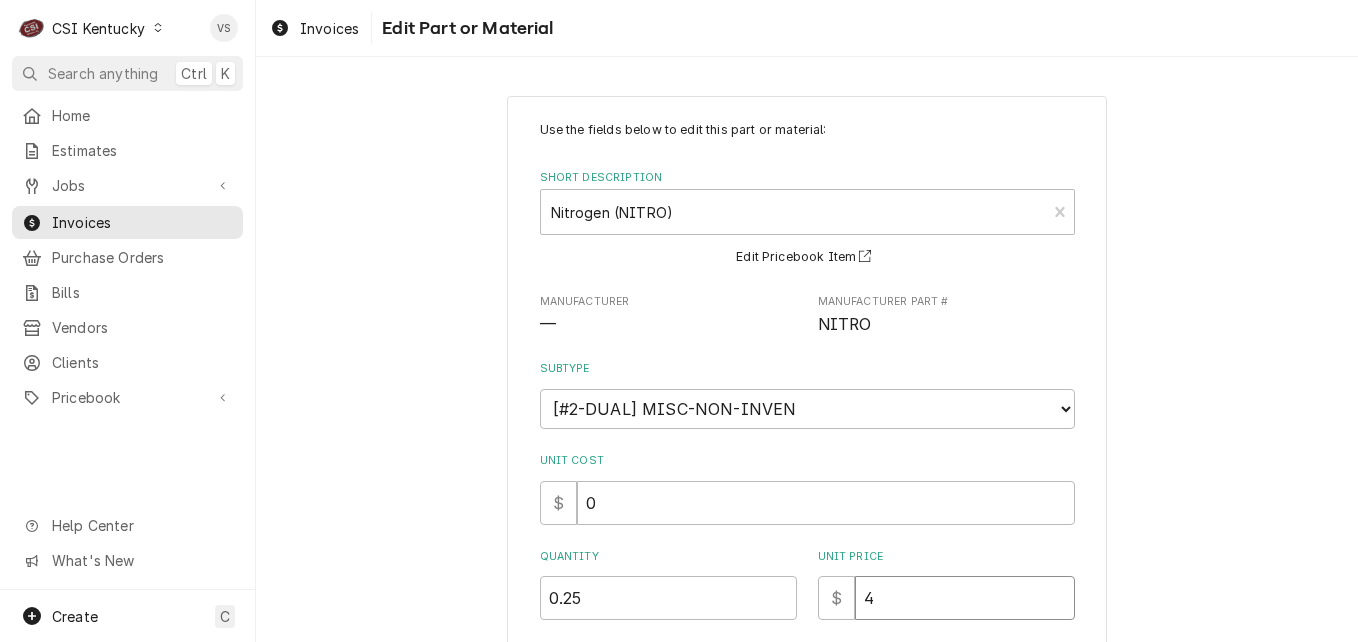 type on "x" 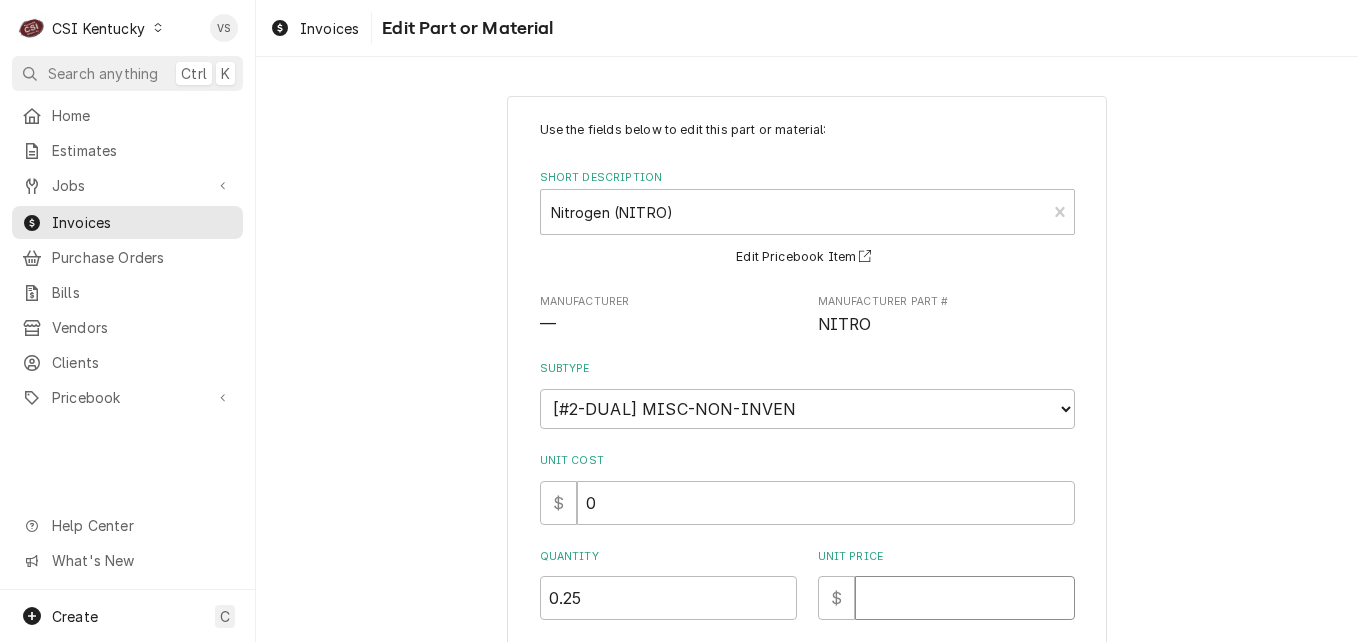 type on "x" 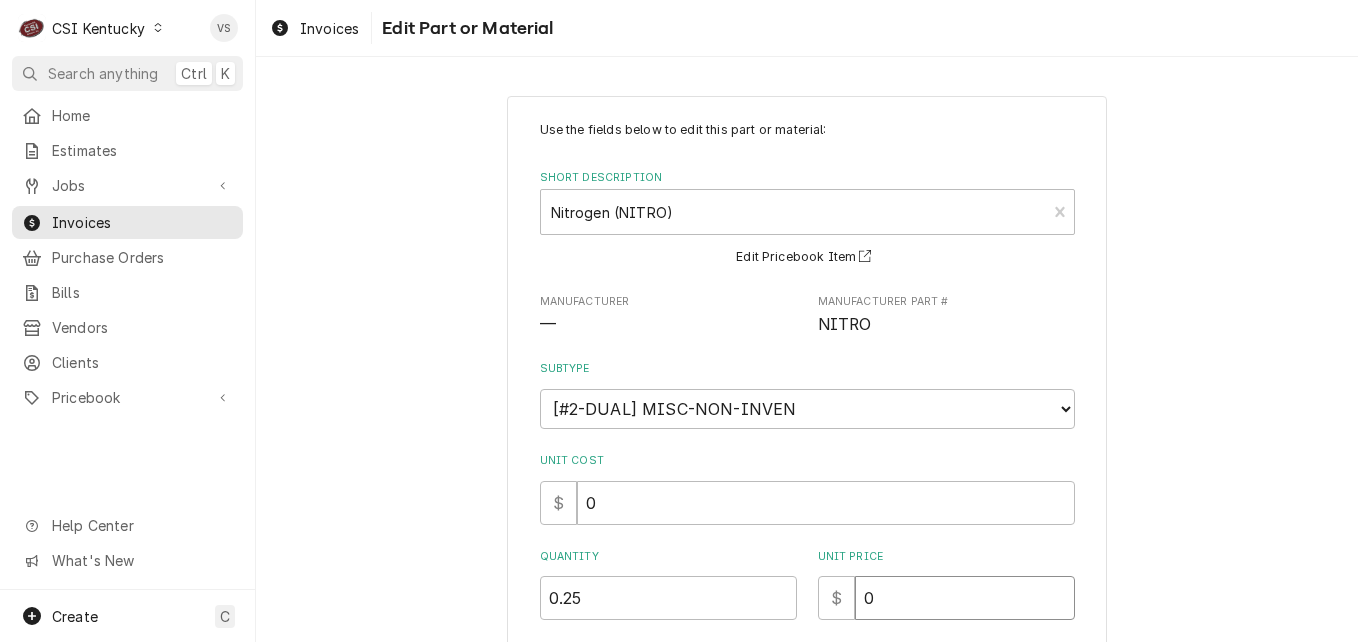 type on "0" 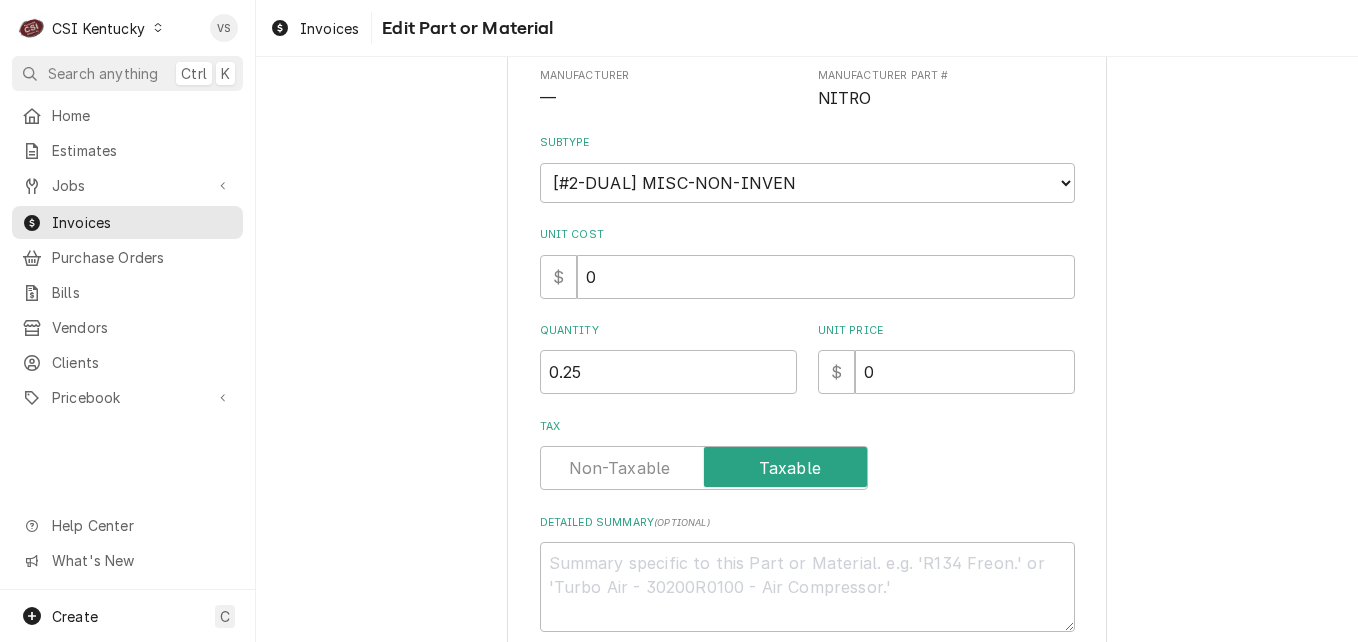 scroll, scrollTop: 300, scrollLeft: 0, axis: vertical 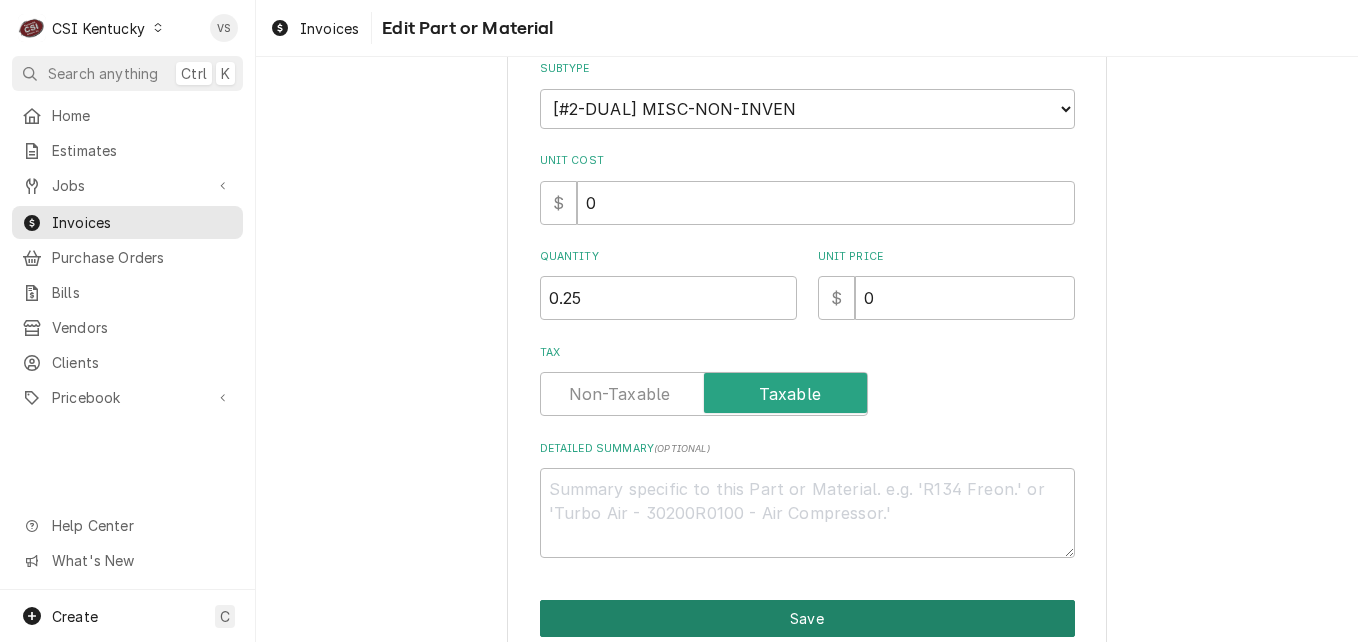 click on "Save" at bounding box center (807, 618) 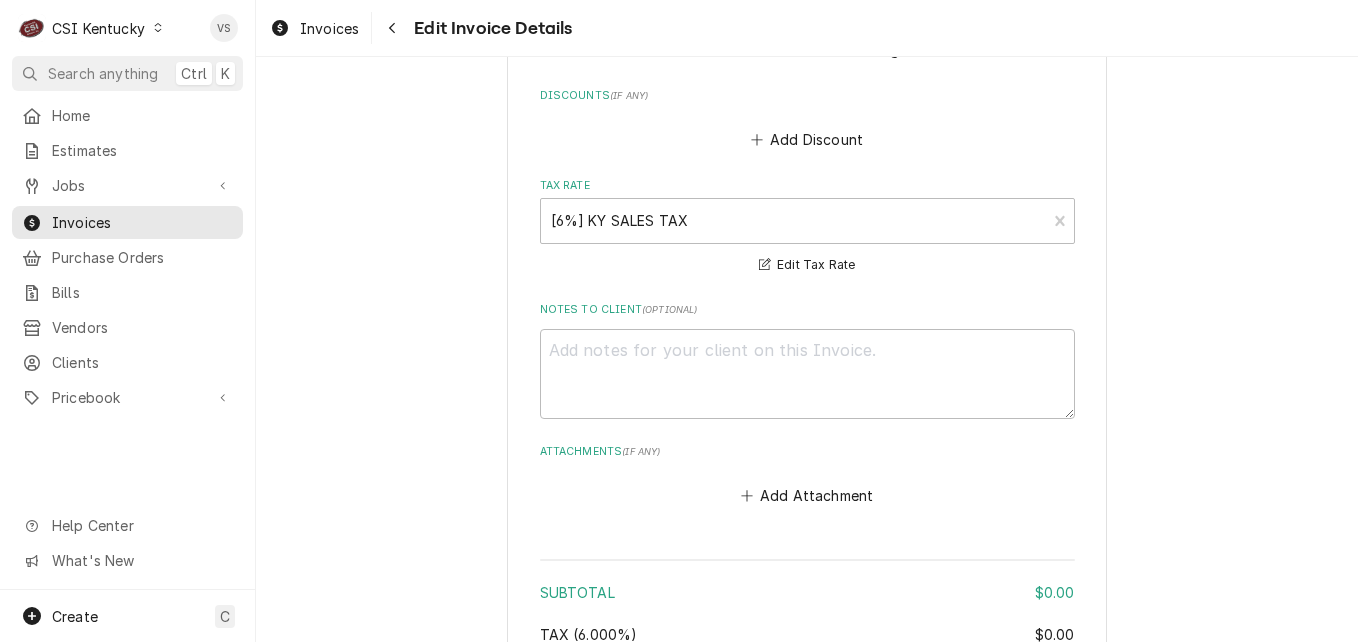 scroll, scrollTop: 3274, scrollLeft: 0, axis: vertical 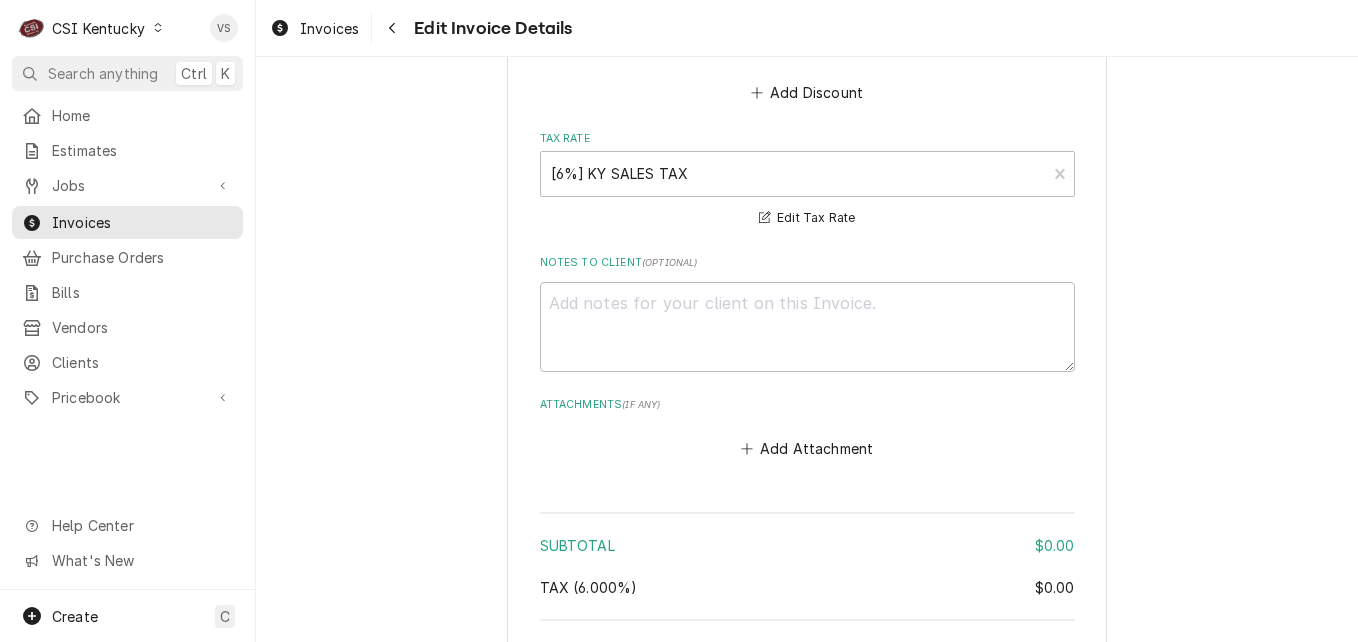 click on "Please provide the following information to create your invoice: Client Details Client [COMPANY] - RICOH LLC Client Notes SERVICE ONLY ON MONDAY OR TUESDAY, UNLESS EMERGENCY. Service Location [COMPANY] / [NUMBER] [STREET], [CITY], [STATE] [POSTAL_CODE] Basic Details Created From Job Finalized Job | Service Call Notes From Technician [PERSON]
[PHONE] Service Type Job | Service Call ¹ Service Type 🛠️ Labels  ( optional ) Add Labels... Billing Address Same as service location Recipient, Attention To, etc.  ( if different ) [COMPANY] - RICOH LLC Street Address [NUMBER] [STREET] Apartment, Suite, etc. City [CITY] State/Province [STATE] Postal Code [POSTAL_CODE] Issue Date [DATE] Terms Choose payment terms... Same Day Net 7 Net 14 Net 21 Net 30 Net 45 Net 60 Net 90 Due Date [DATE] Charge Details Service Charges Short Description 1-Labor (Service) | Standard | Incurred Subtype [#1-SALE] LABR-REG Service Date [DATE] Hourly Cost $0.00/hr Qty. 2.5hrs Rate $0.00/hr Amount $0.00 Tax Taxable Service  Summary )" at bounding box center [807, -1181] 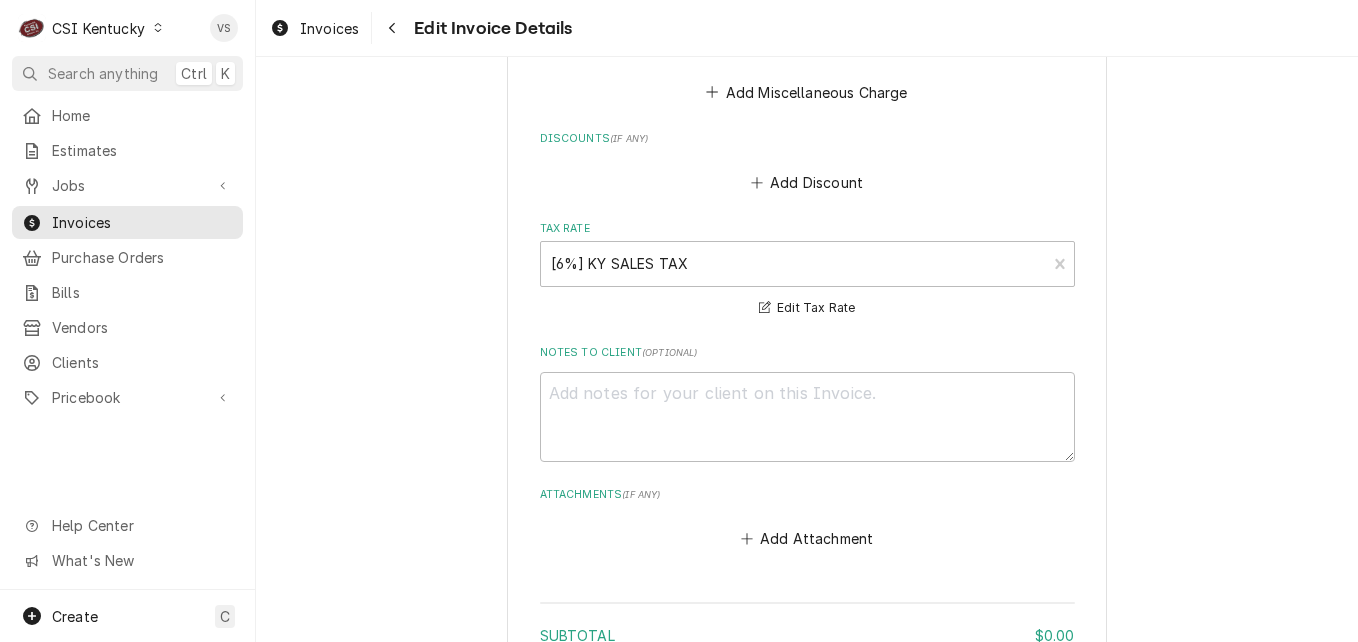 scroll, scrollTop: 3074, scrollLeft: 0, axis: vertical 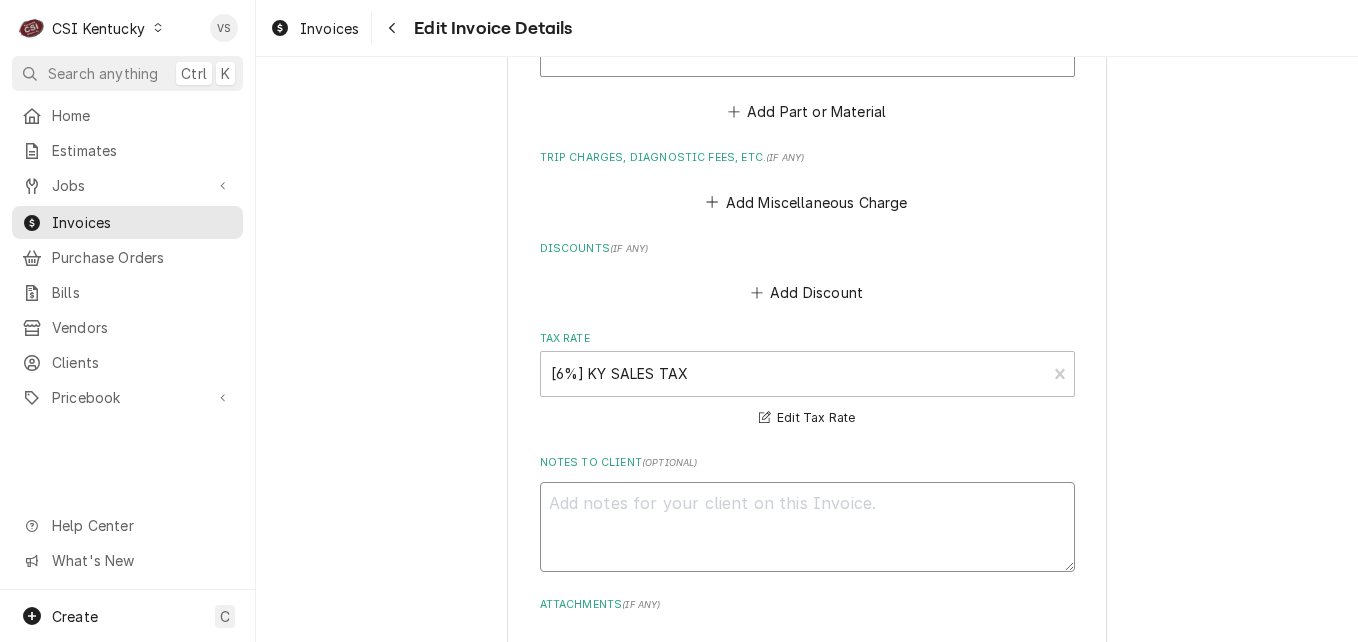click on "Notes to Client  ( optional )" at bounding box center [807, 527] 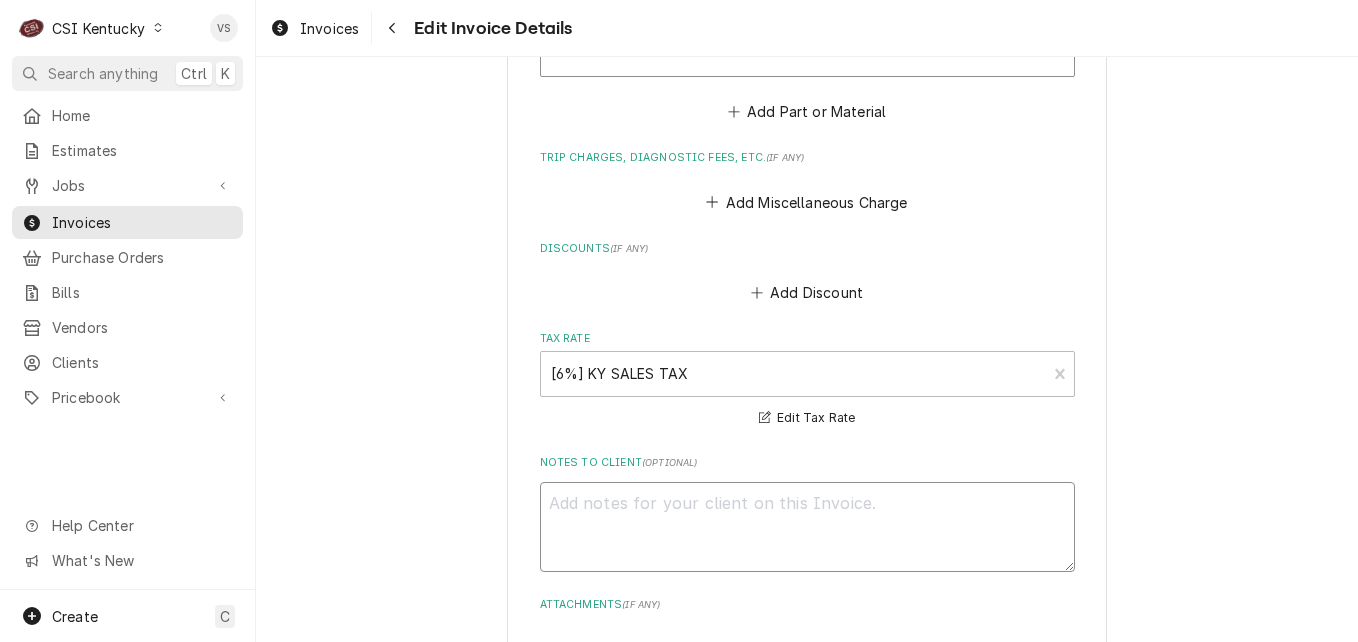 click on "Notes to Client  ( optional )" at bounding box center (807, 527) 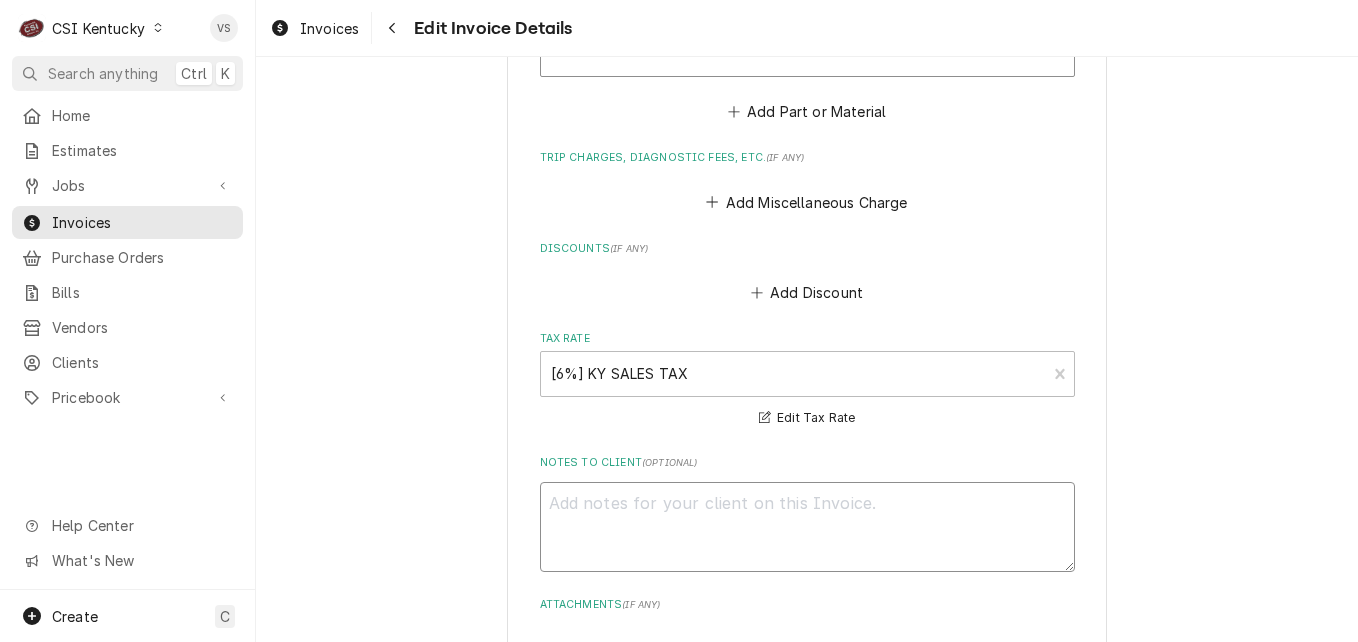 type on "x" 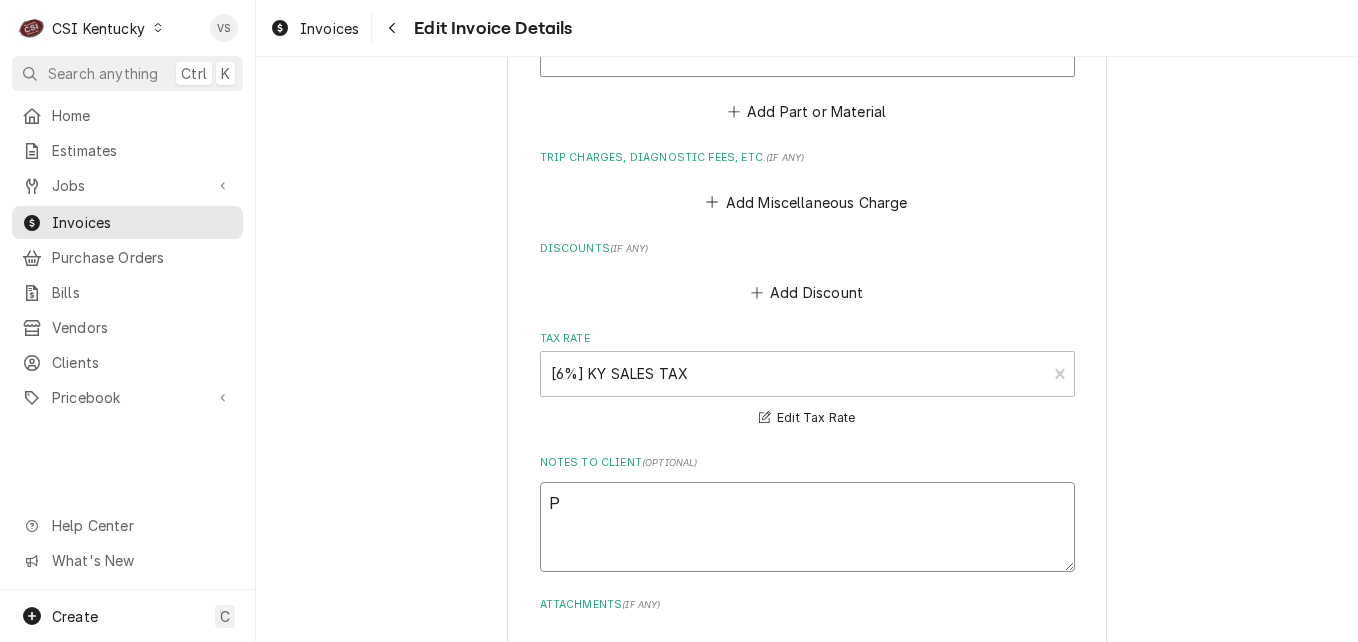 type on "x" 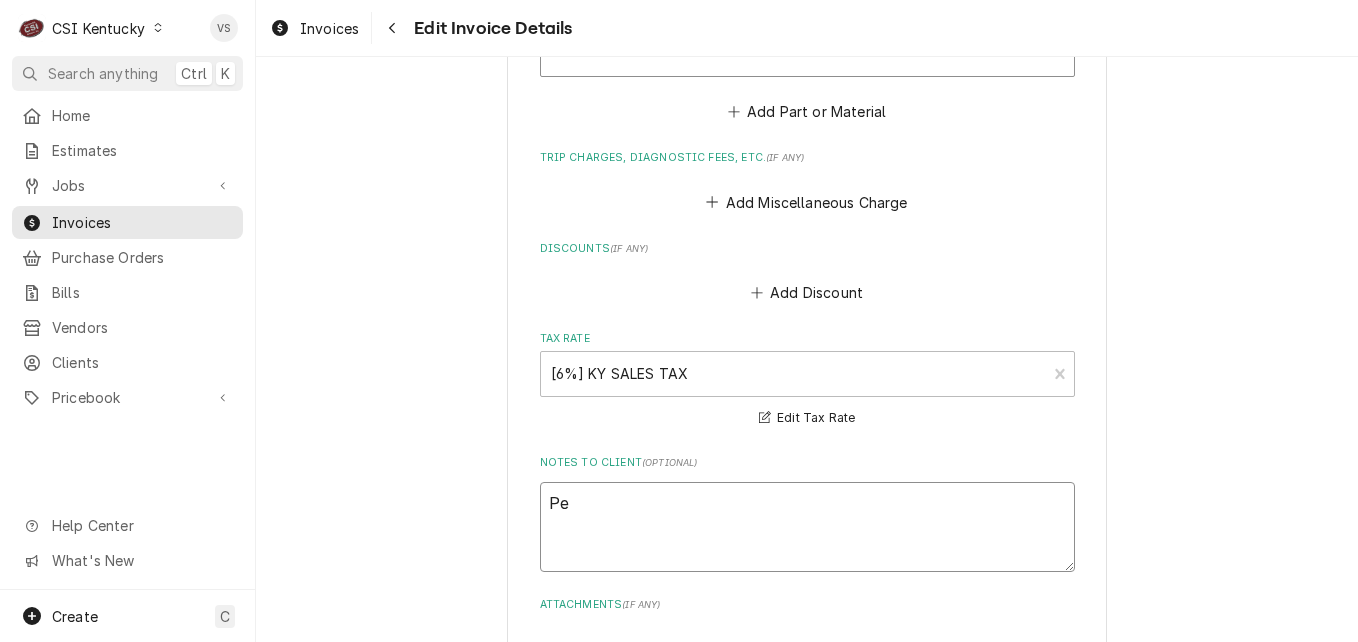 type on "x" 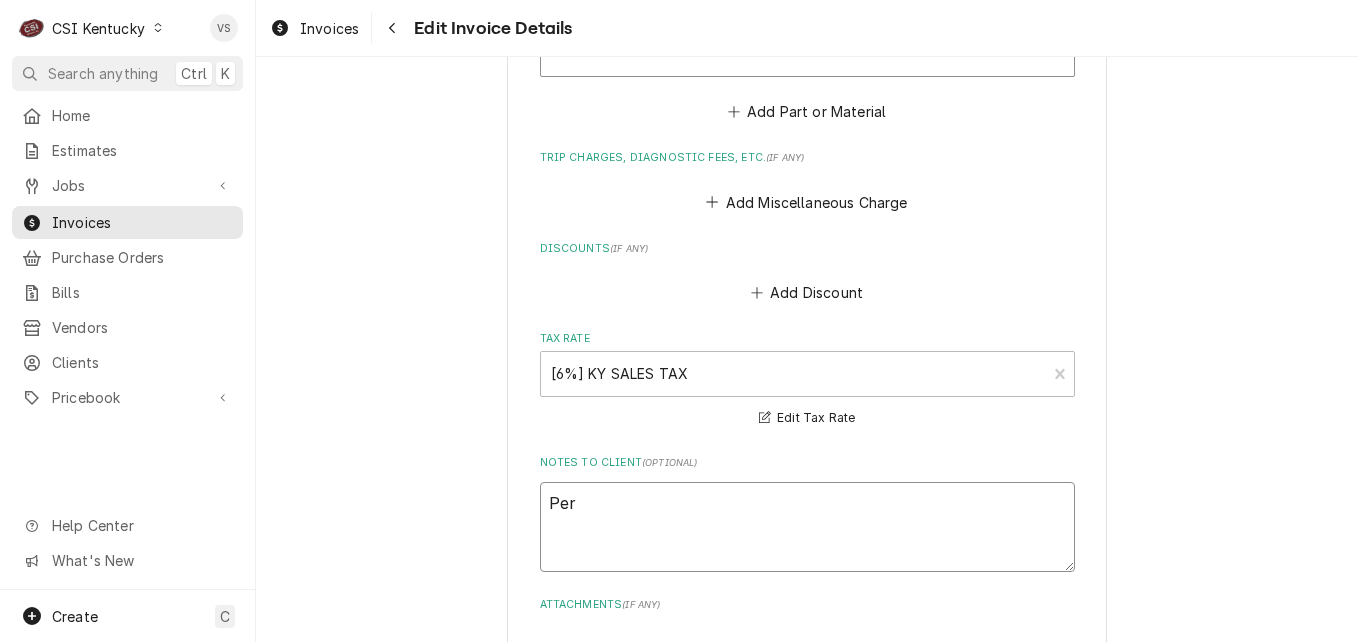 type on "x" 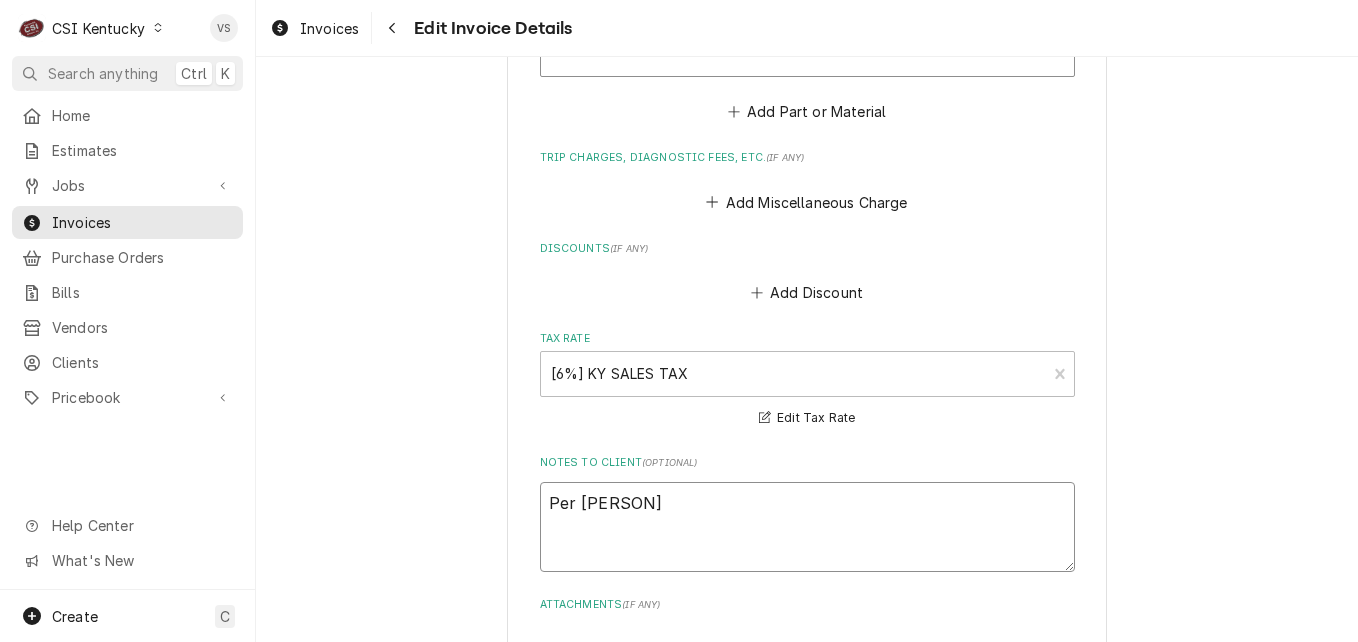 type on "x" 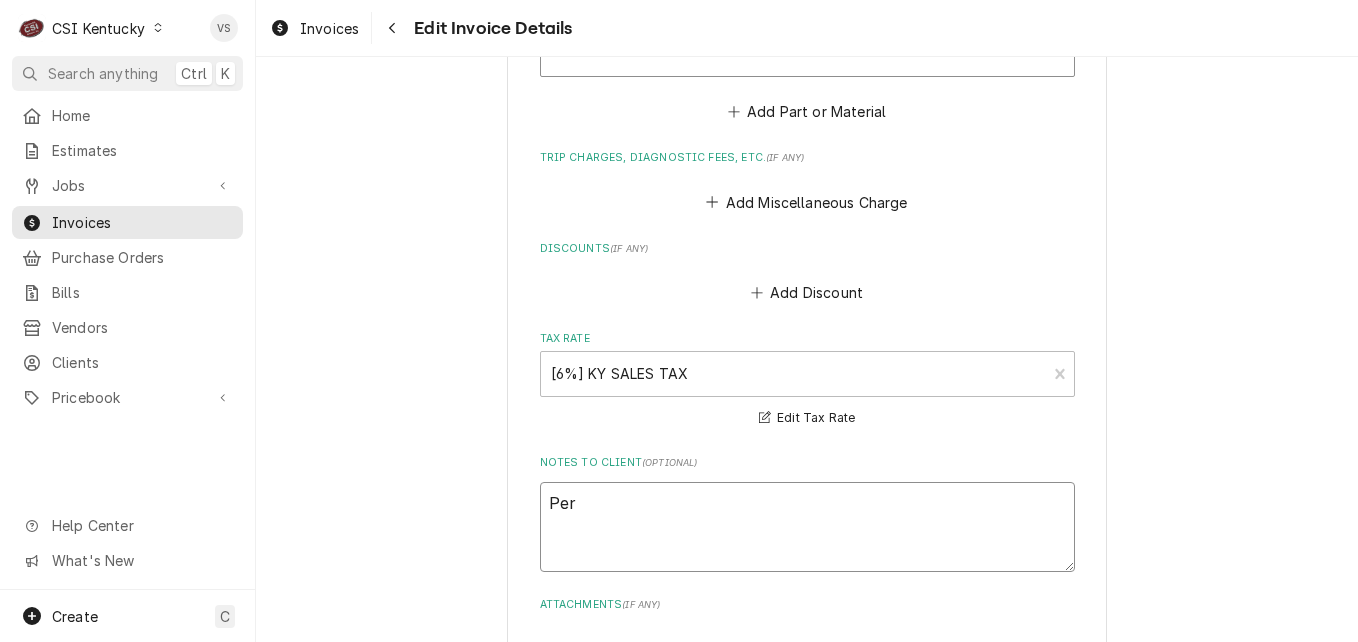 type on "x" 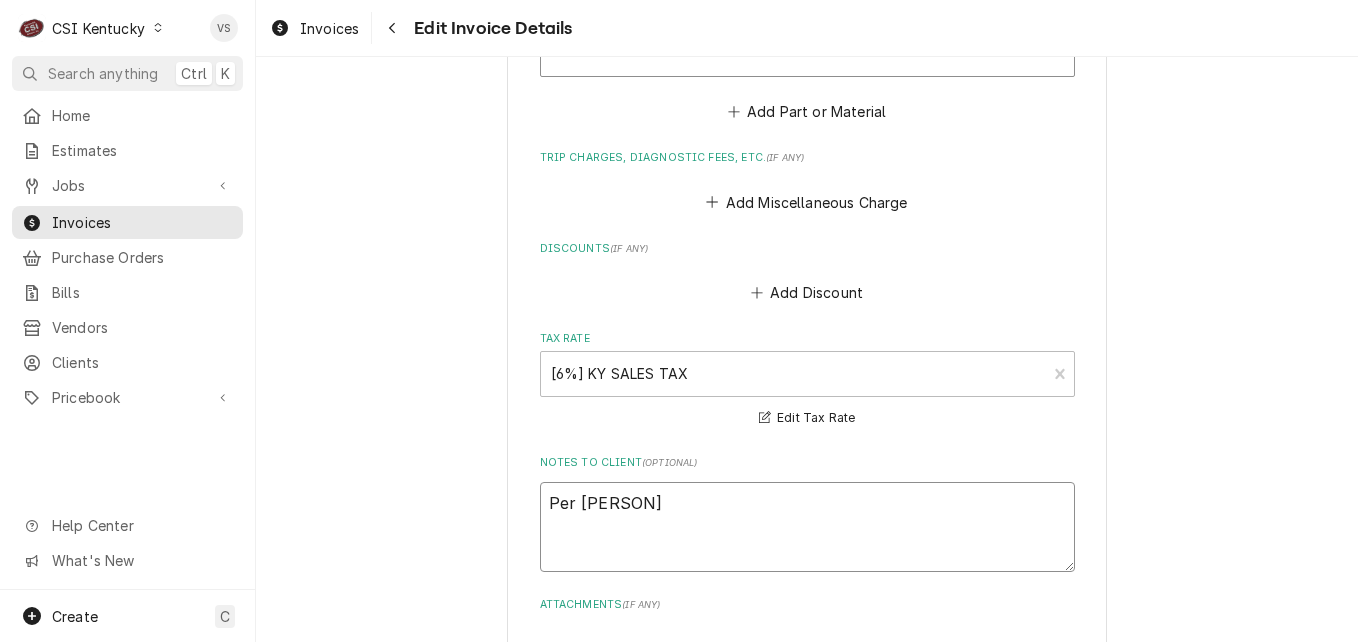 type on "x" 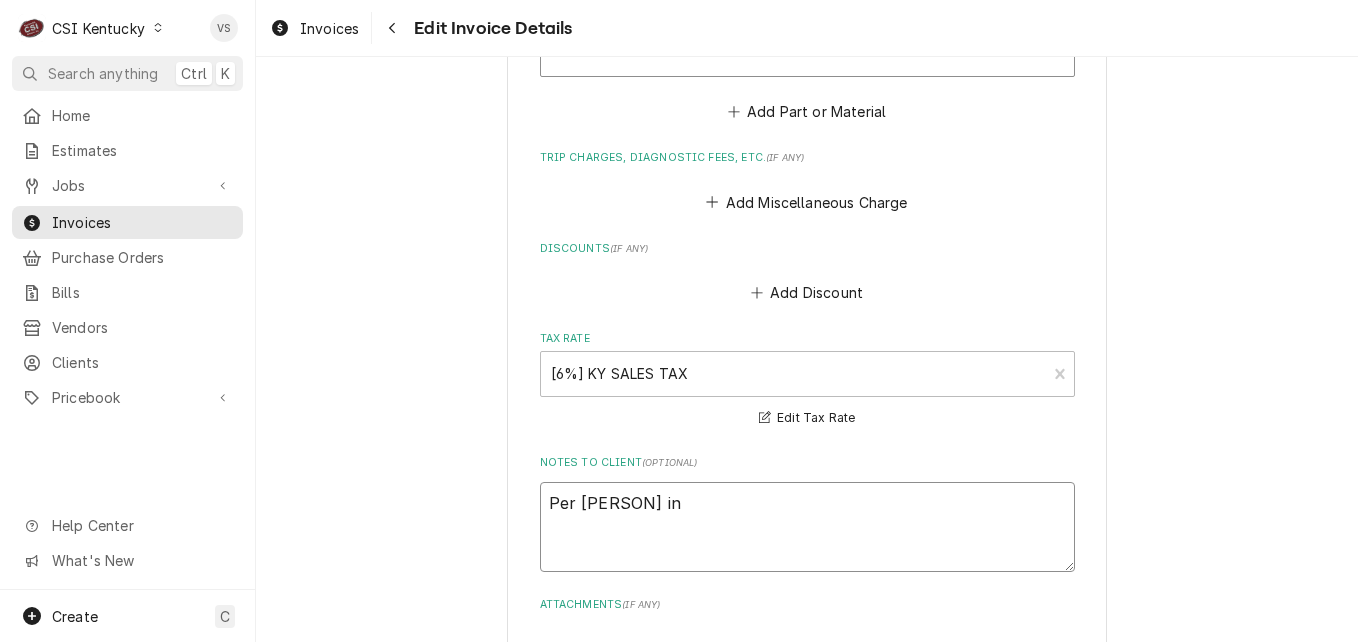 type on "x" 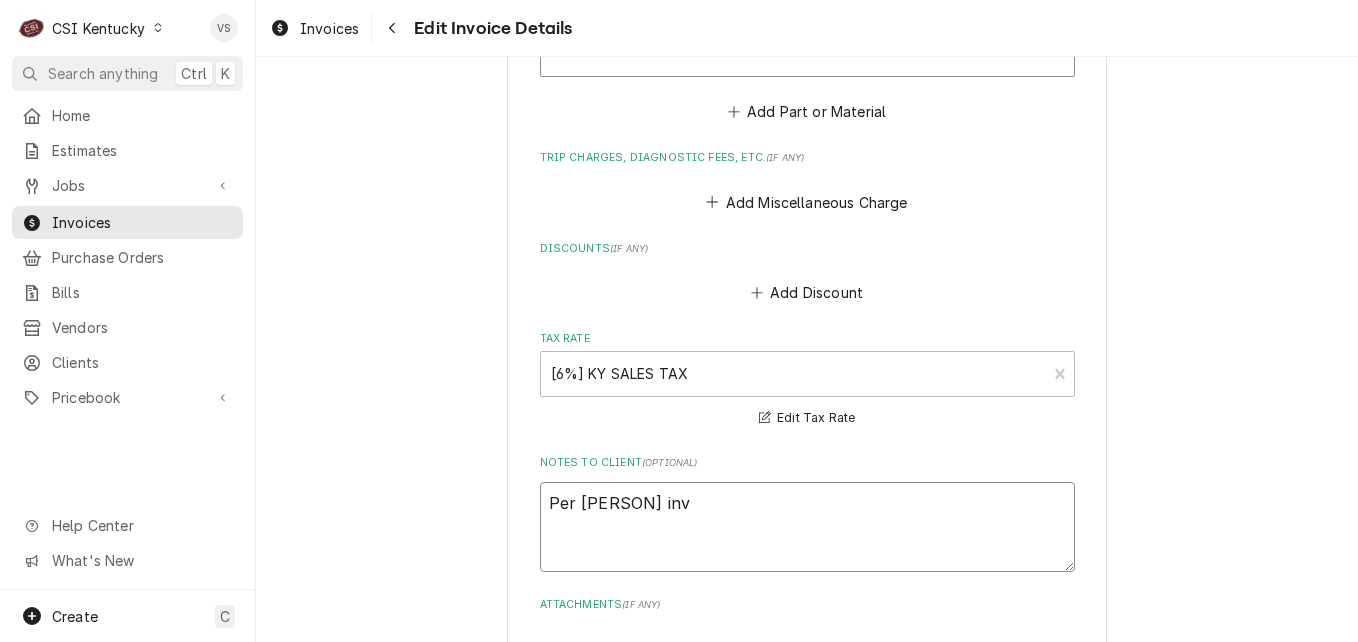 type on "x" 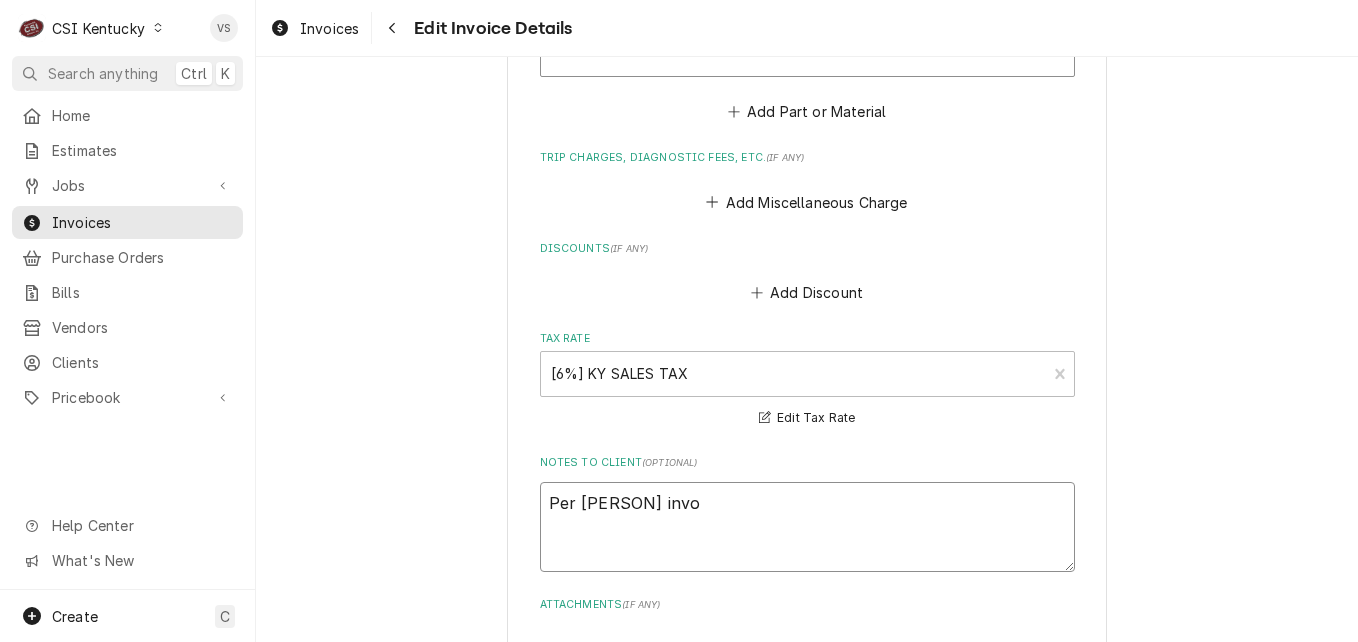 type on "x" 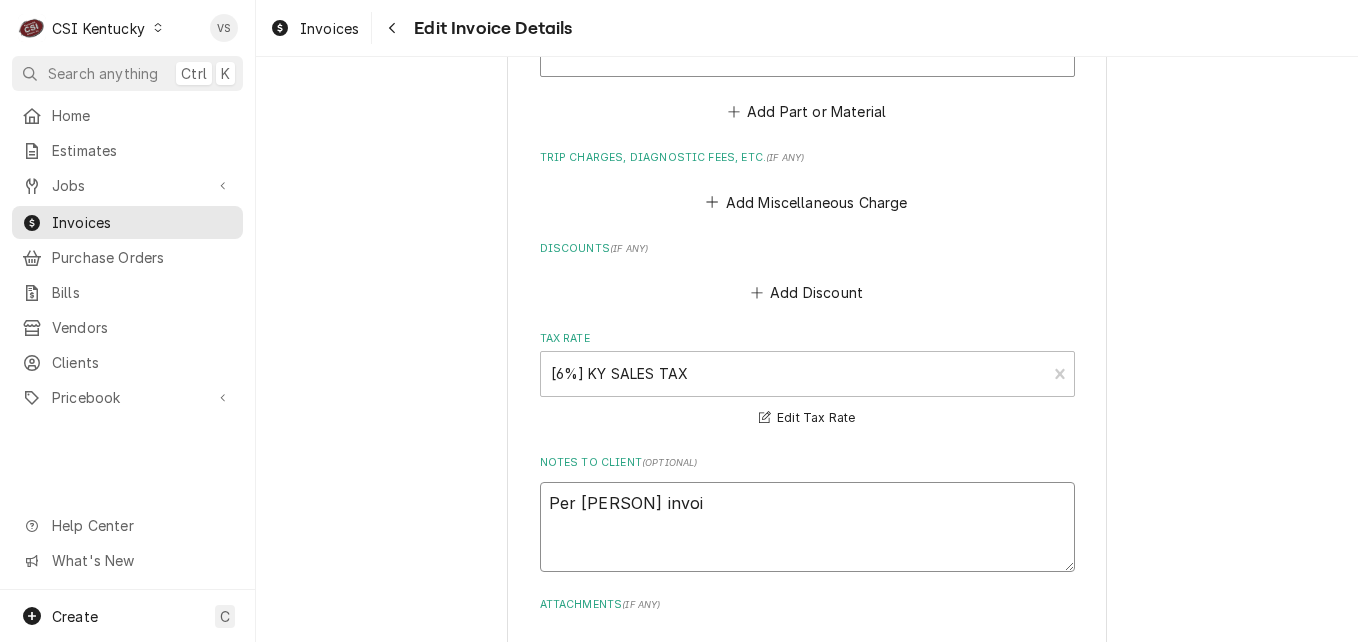 type on "x" 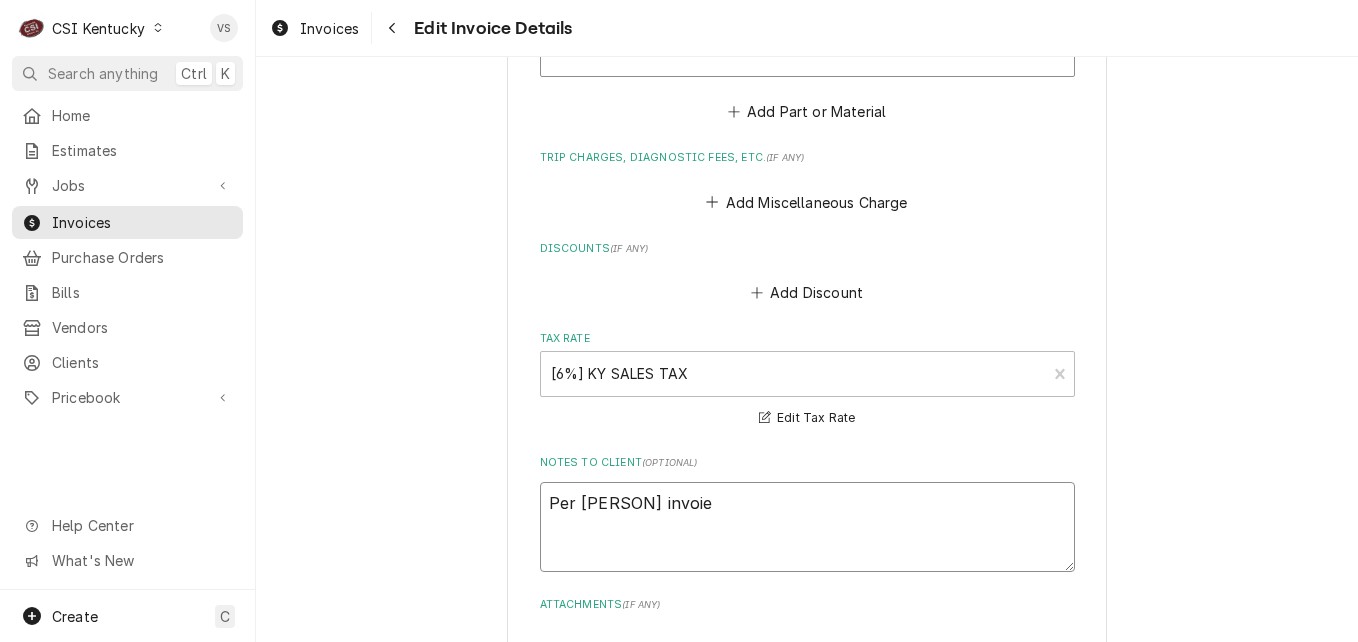 type on "x" 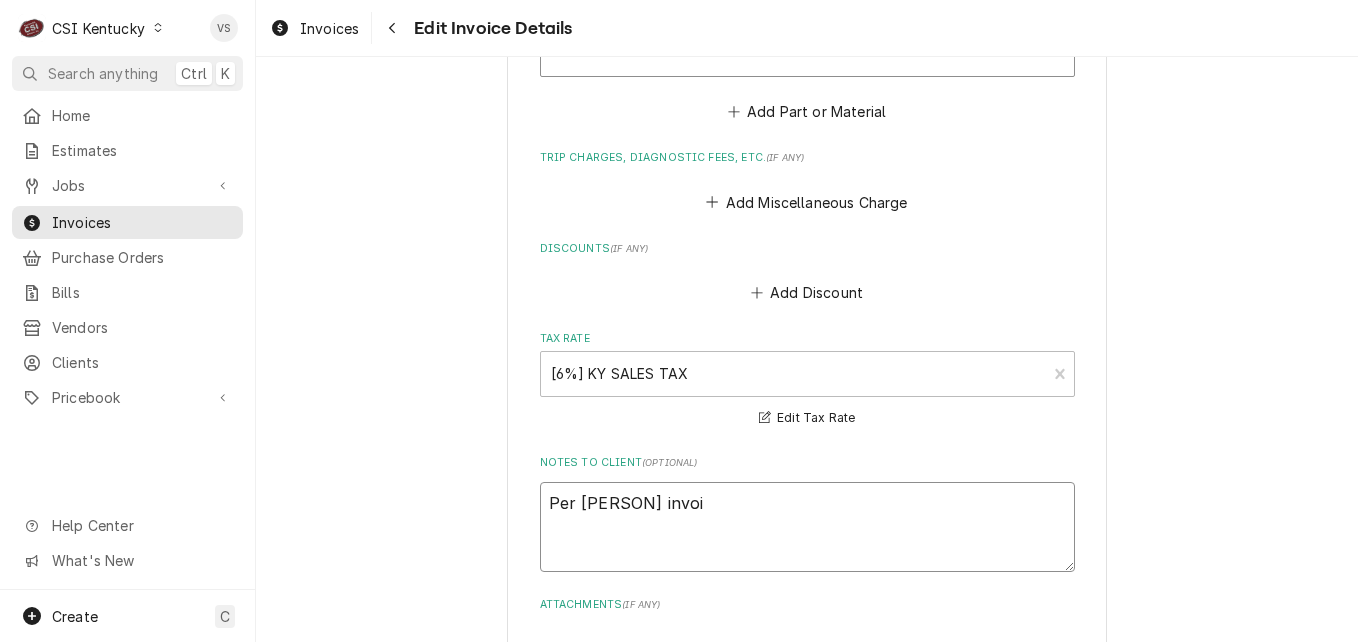 type on "x" 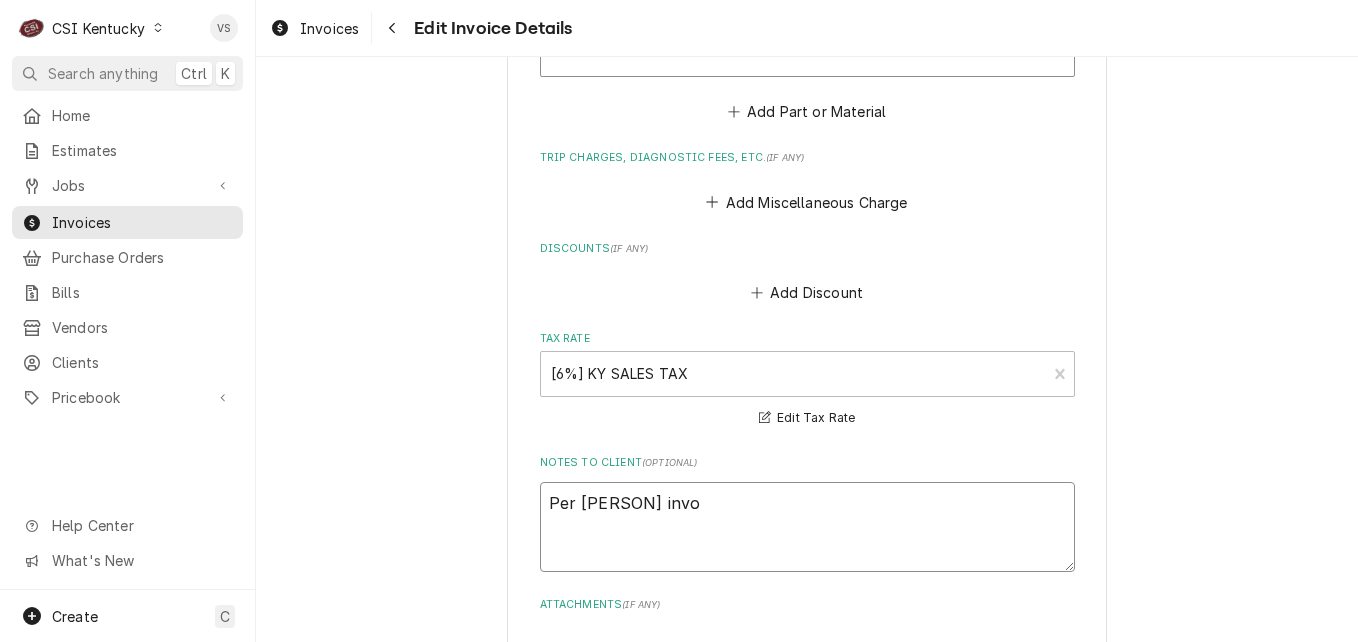 type on "x" 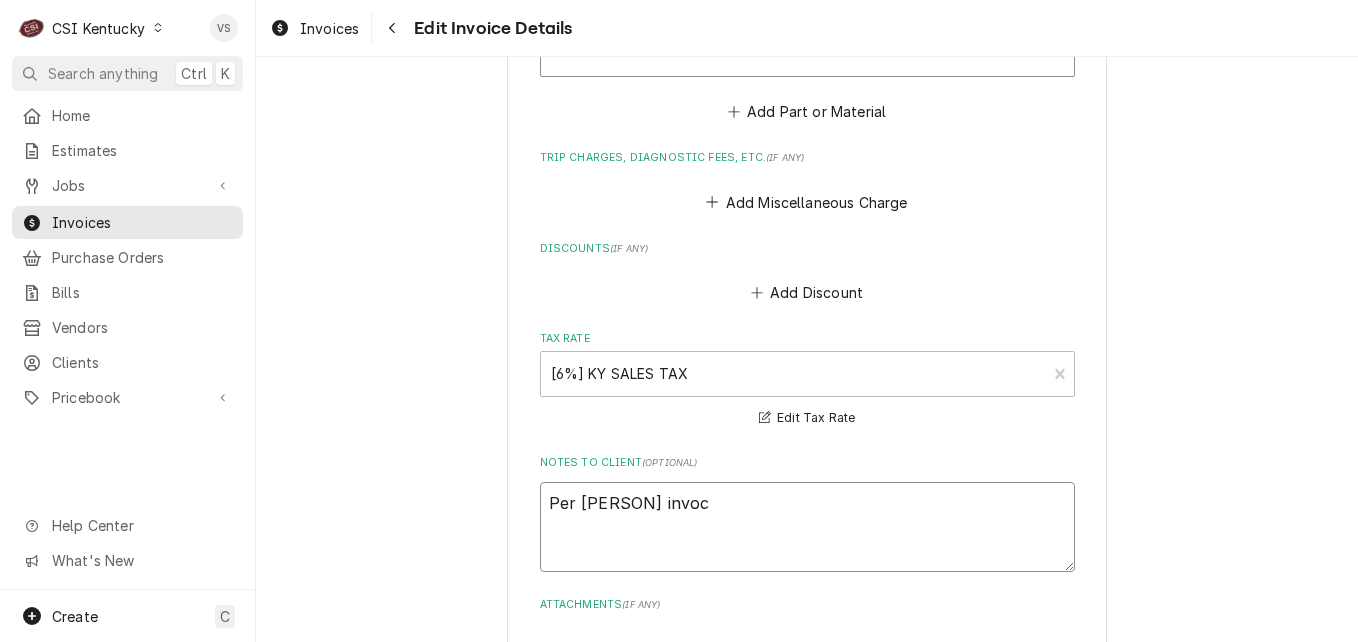type on "x" 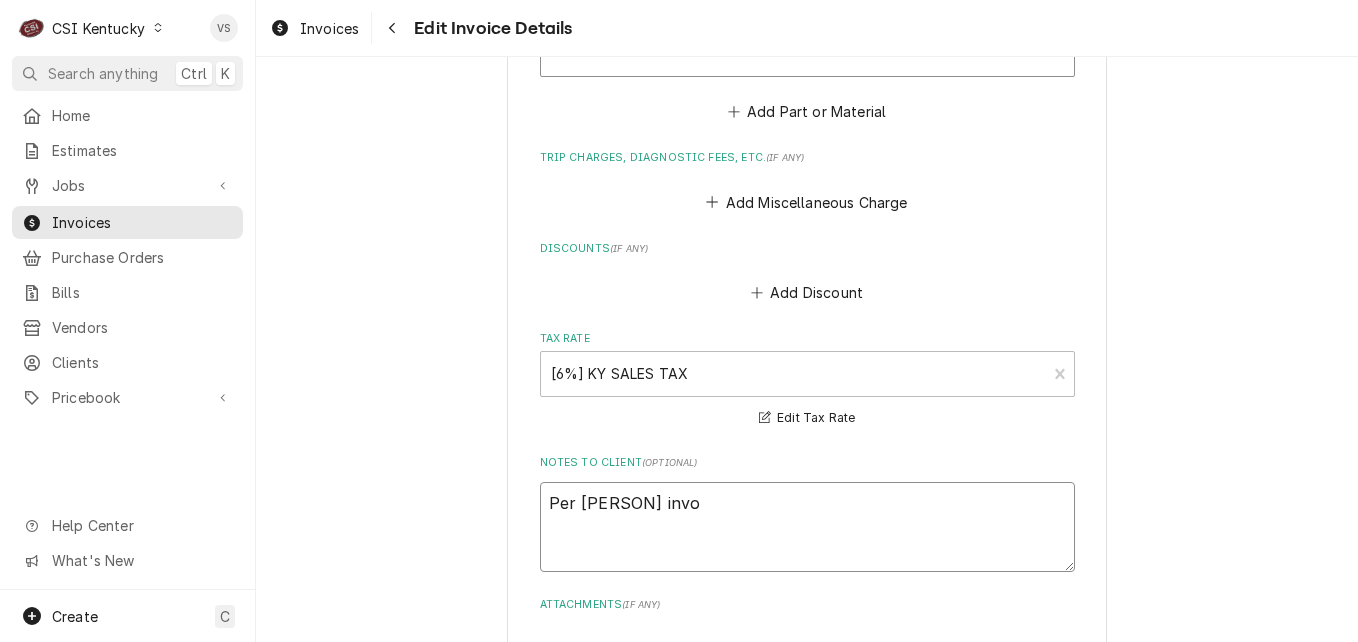 type on "x" 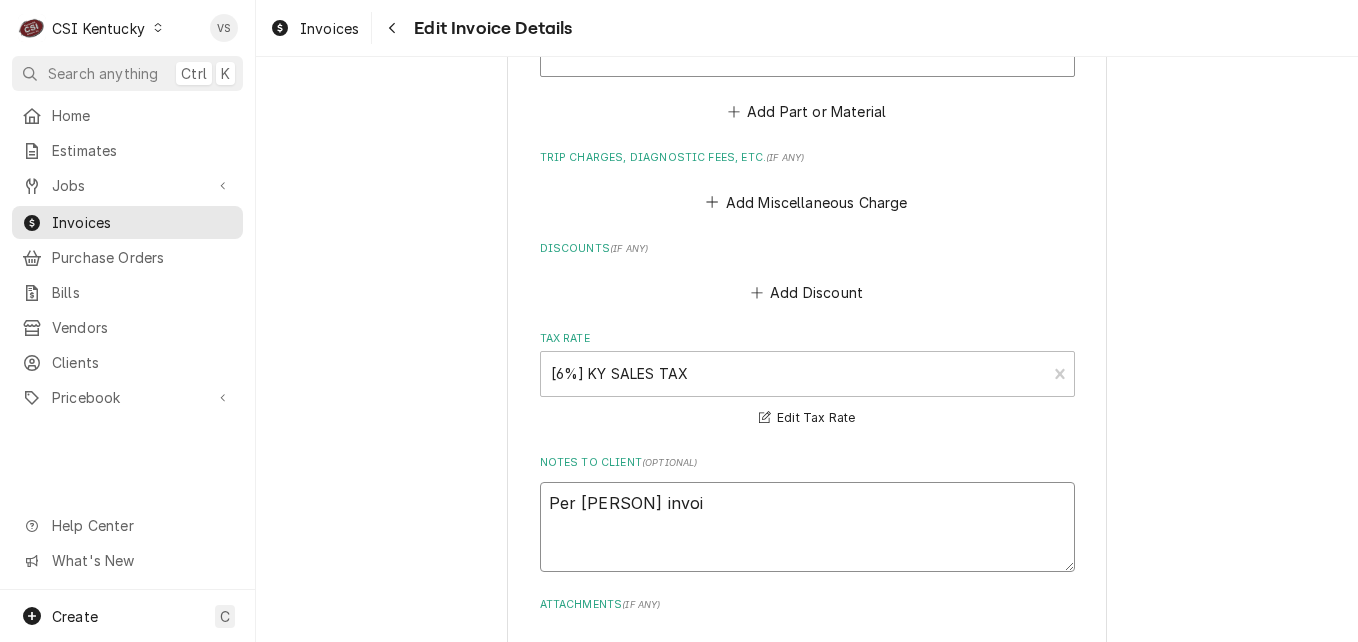 type on "x" 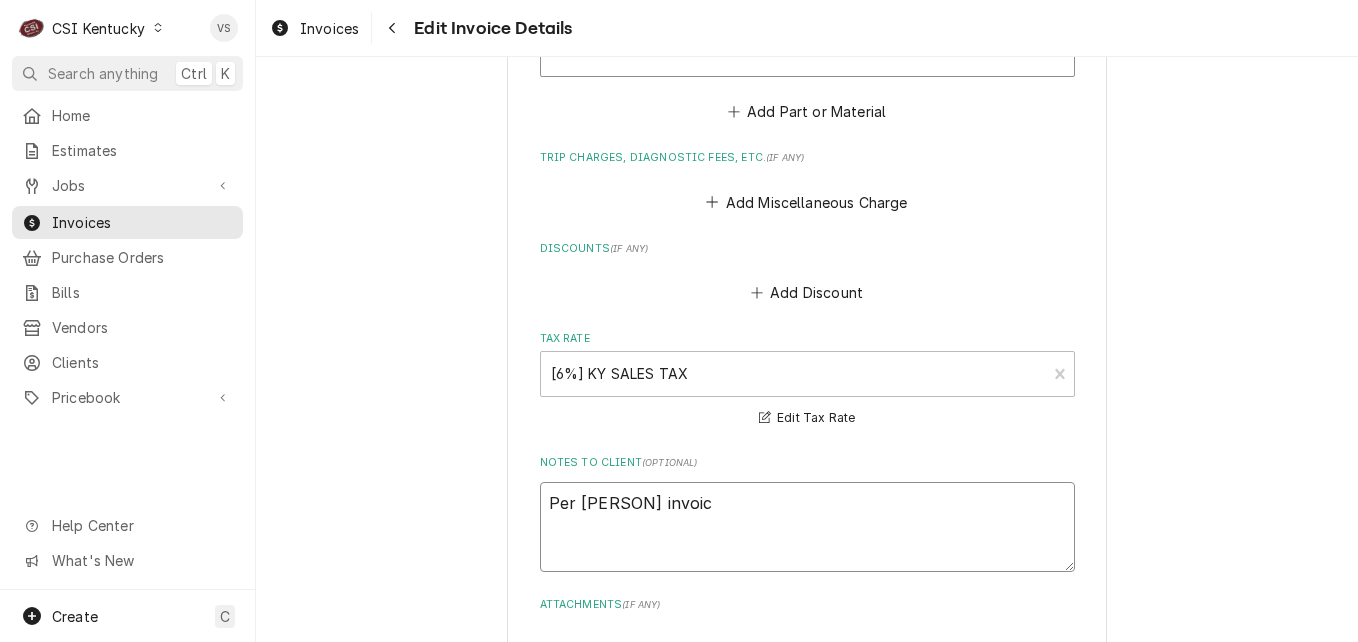 type on "x" 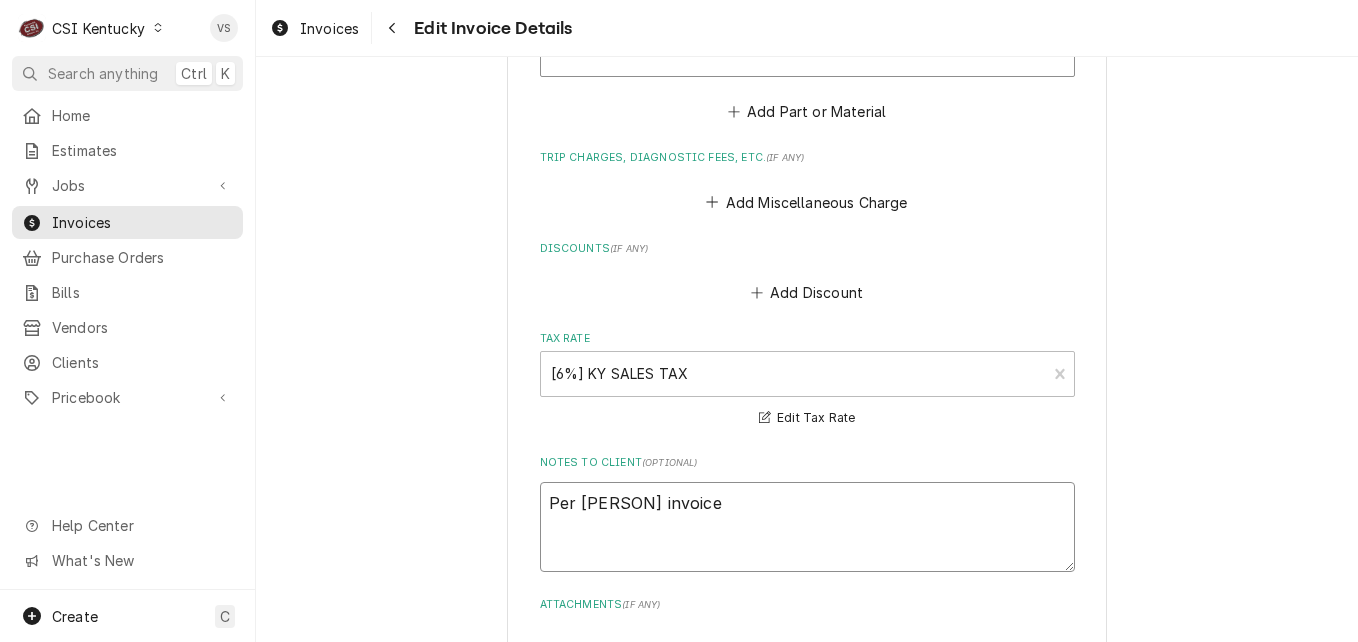 type on "x" 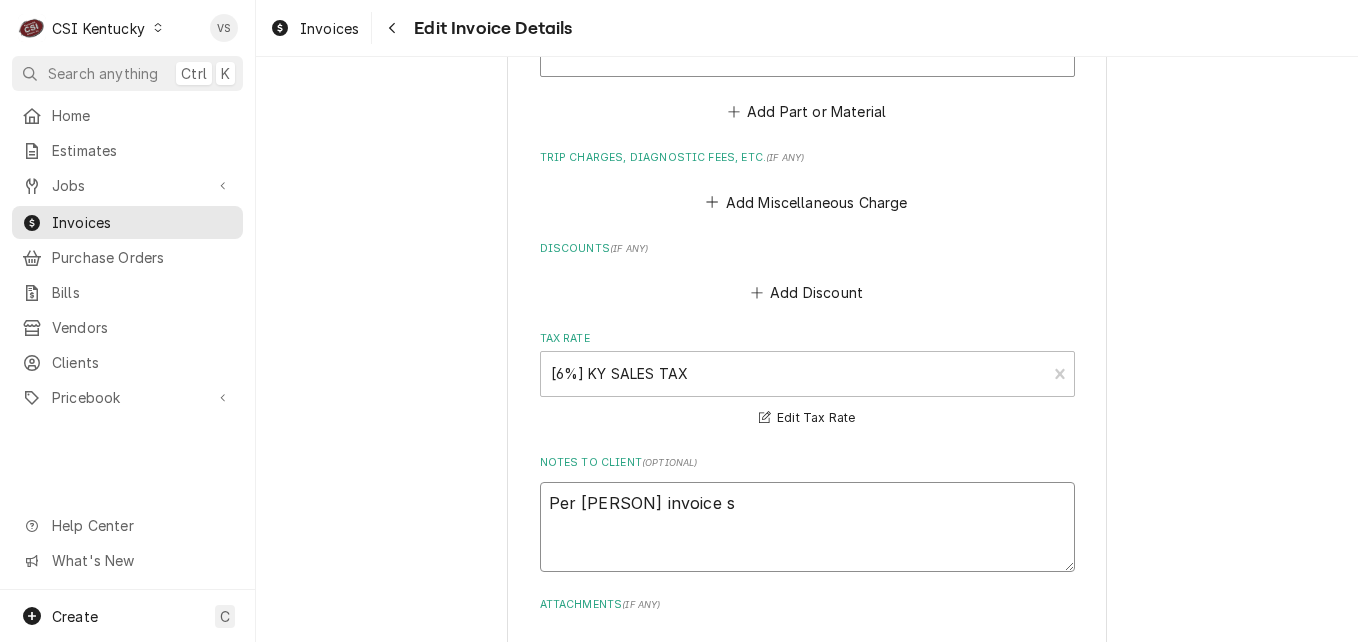 type on "Per [PERSON] invoice sh" 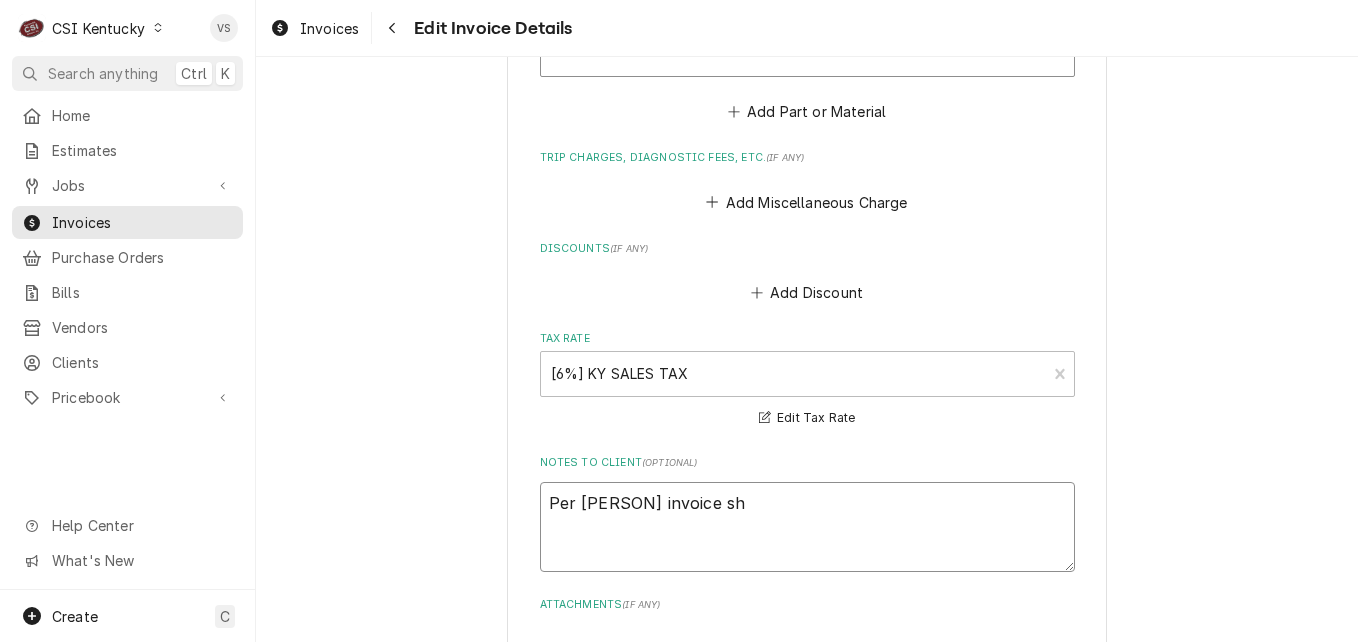 type on "x" 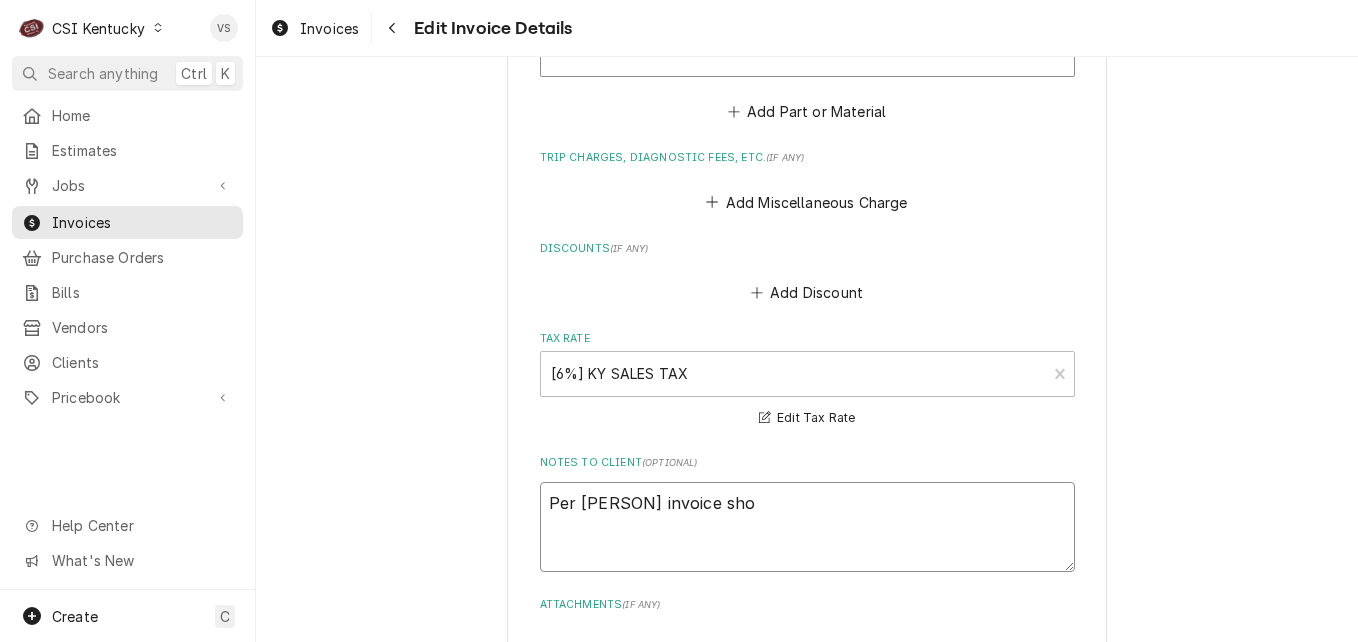 type on "x" 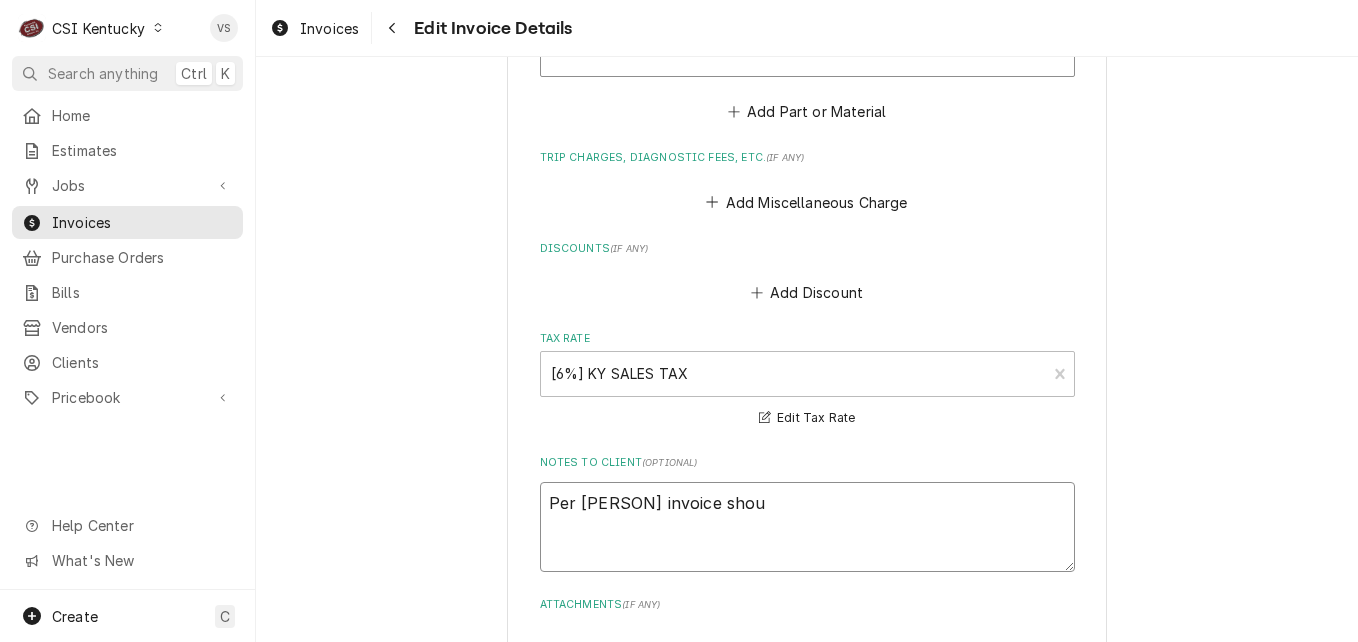 type on "x" 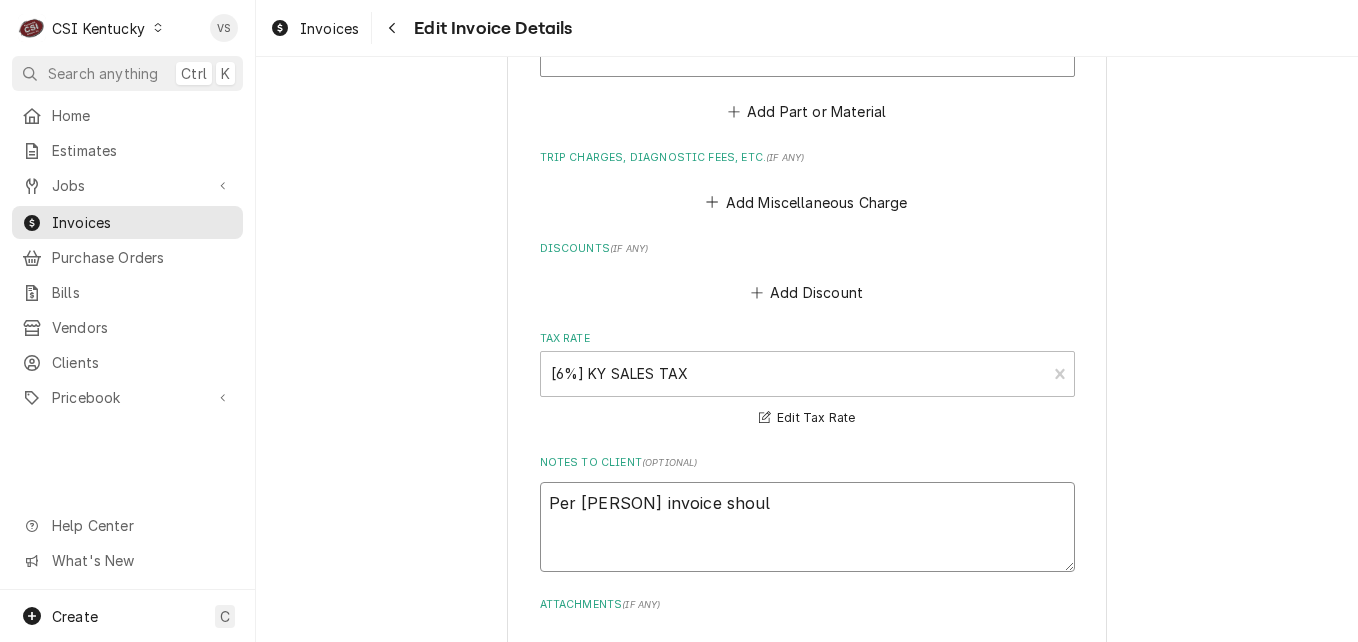 type on "x" 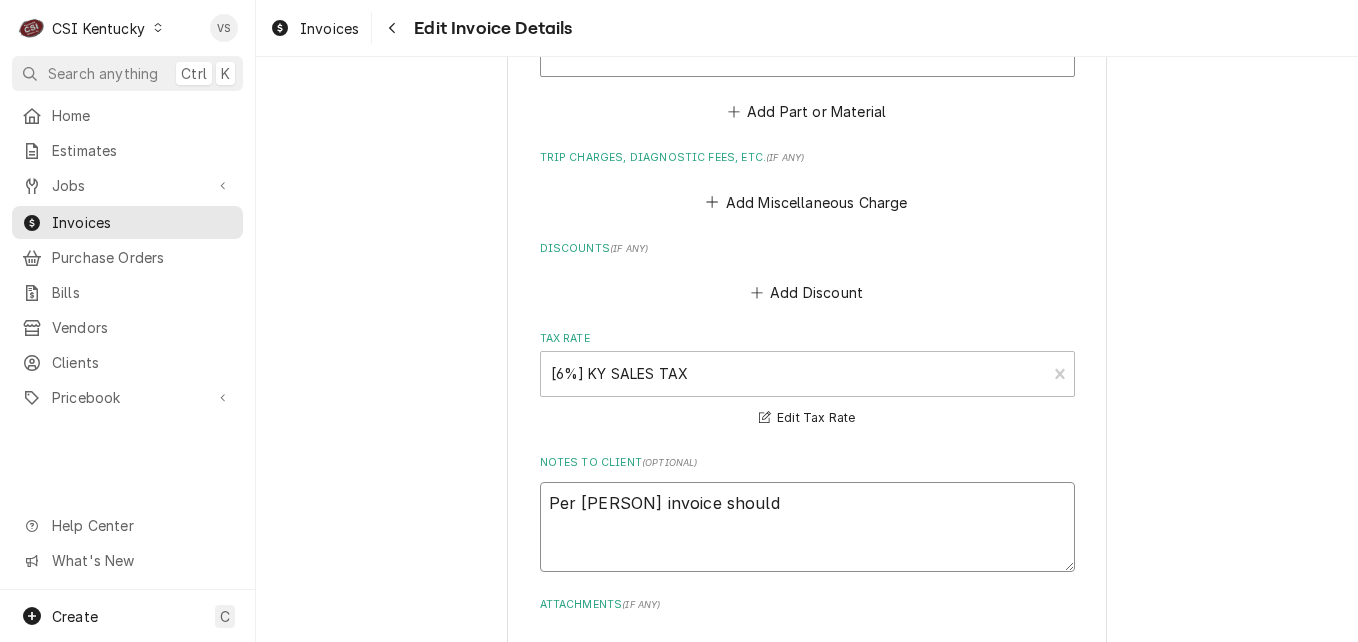 type on "x" 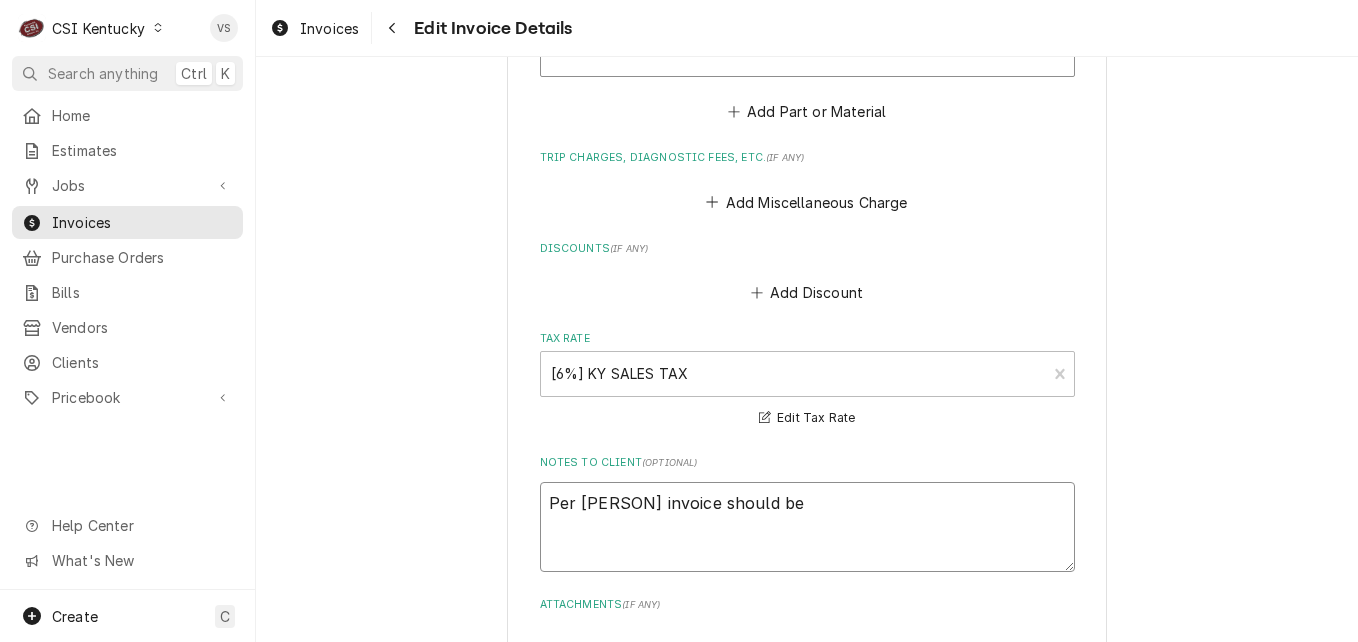 type on "x" 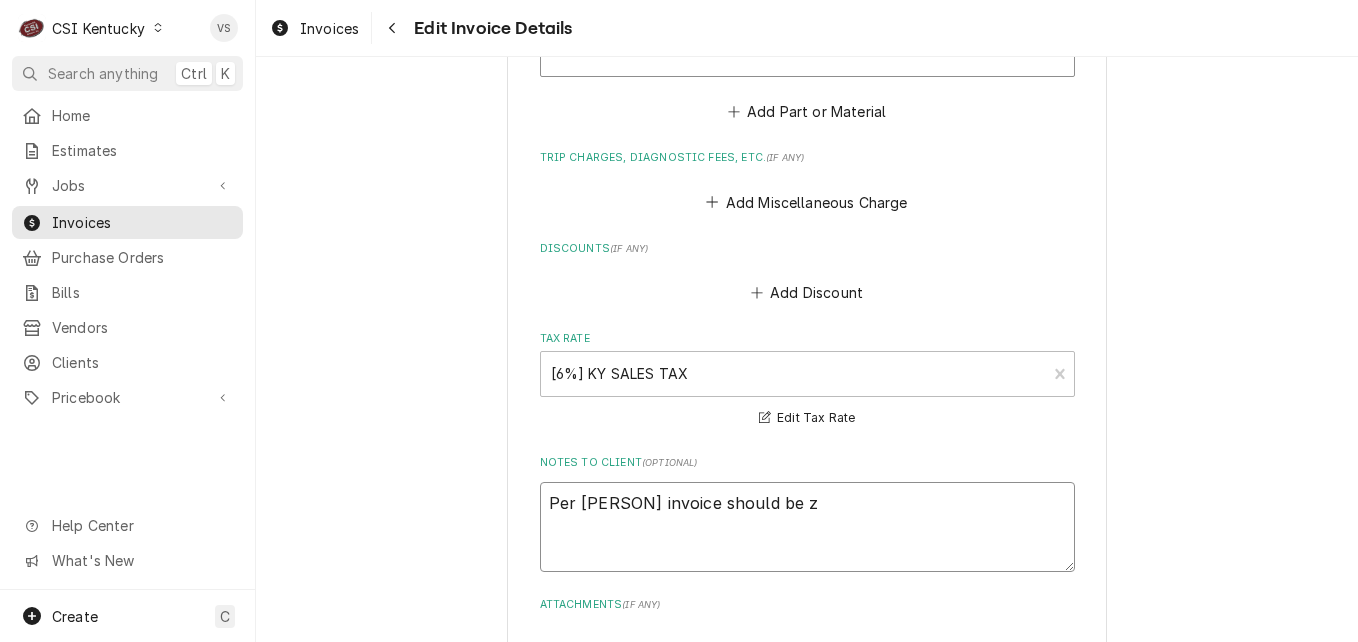 type on "x" 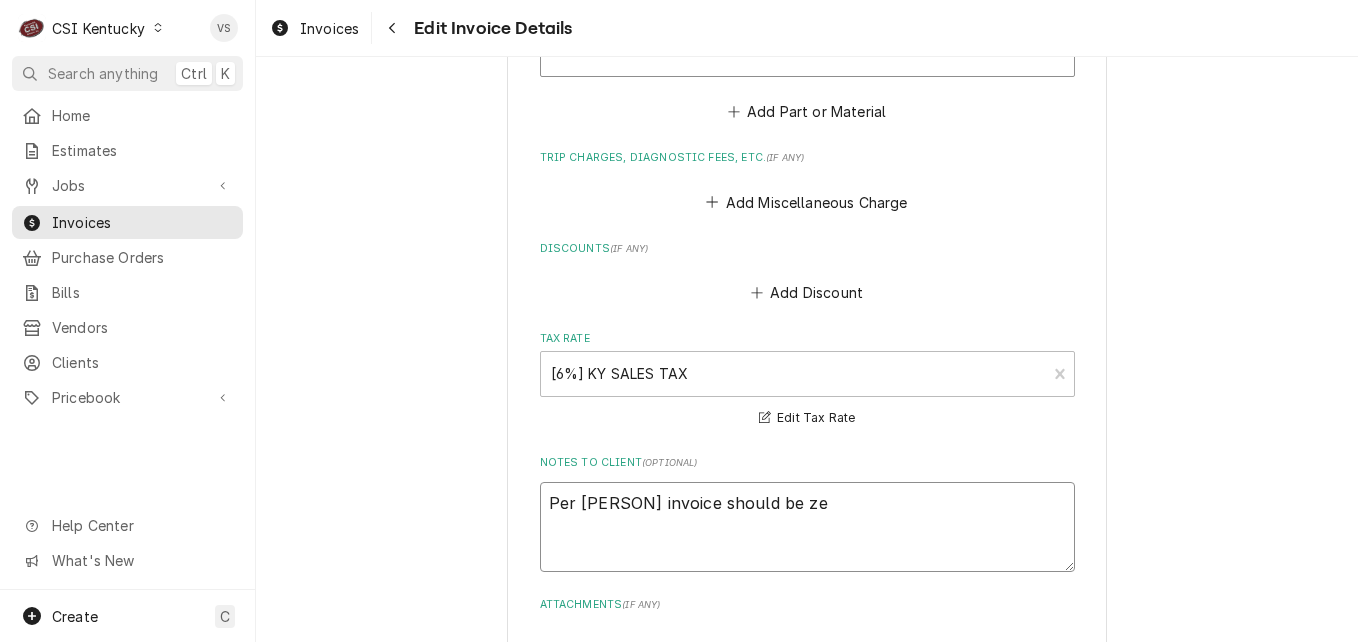 type on "x" 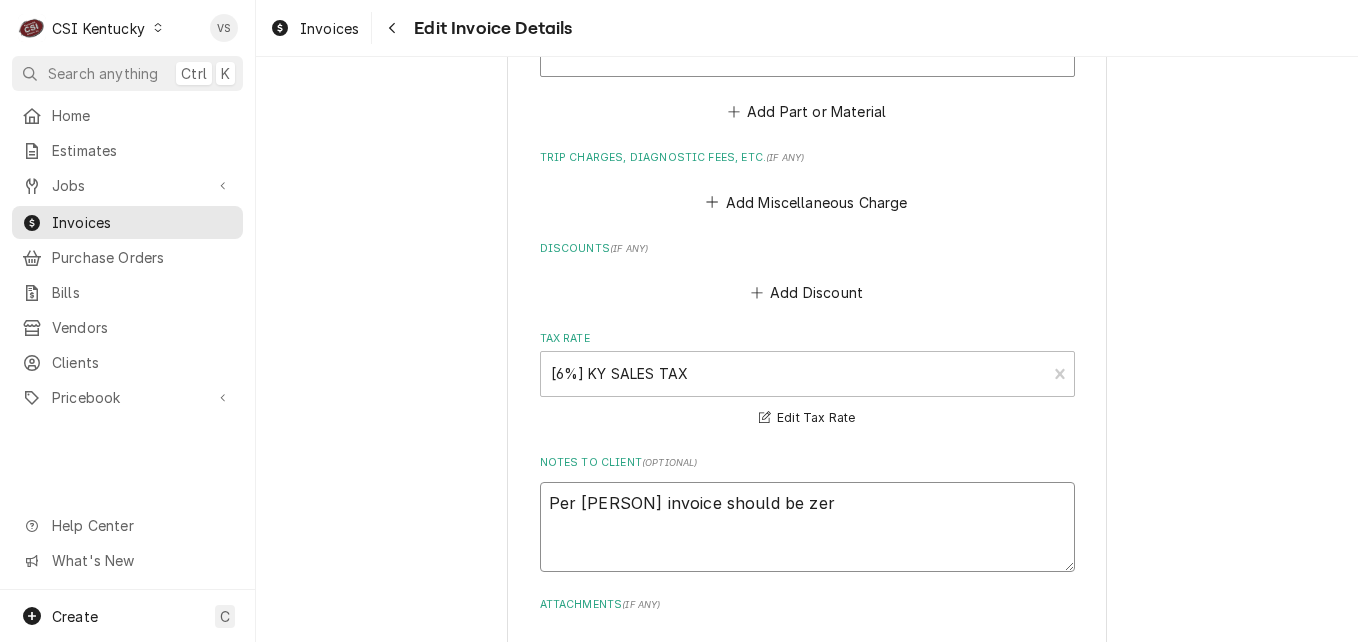 type on "x" 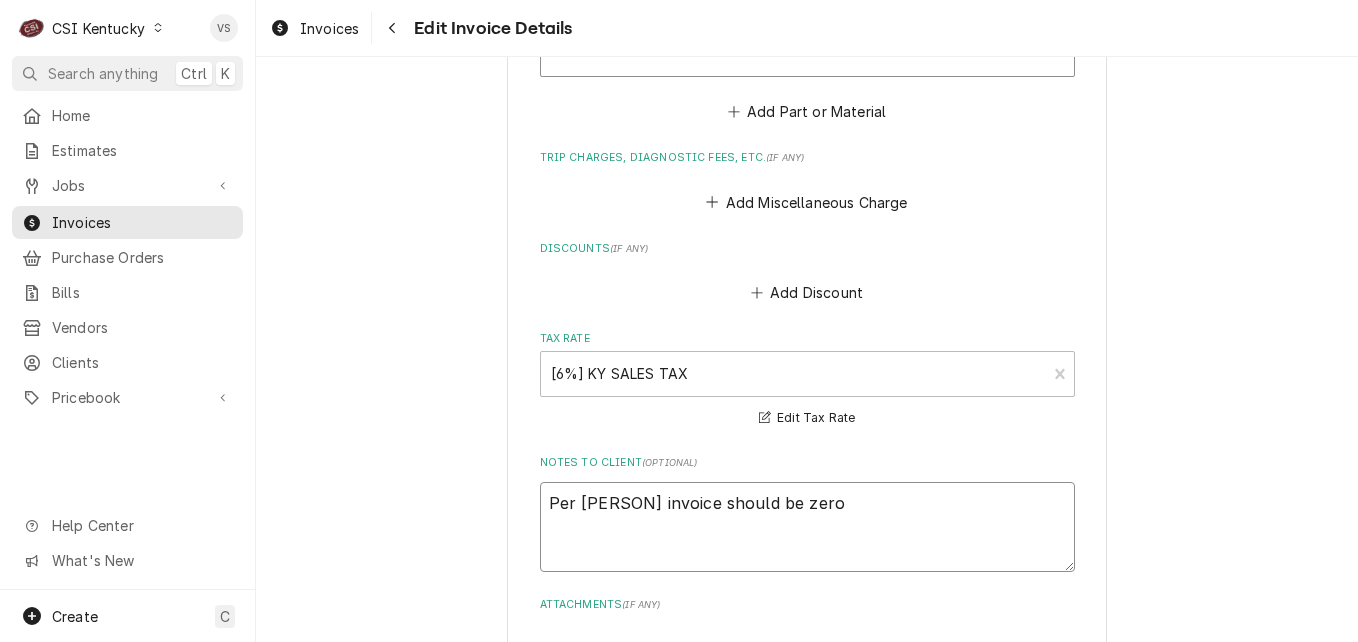 type on "x" 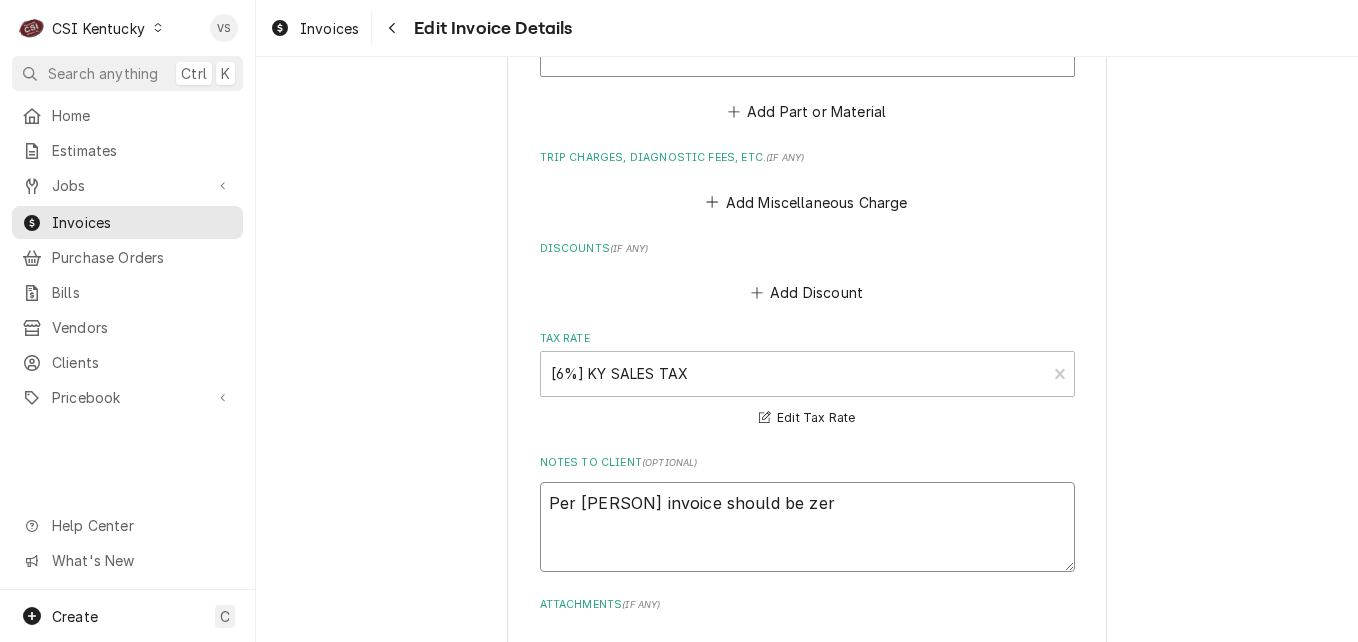 type on "x" 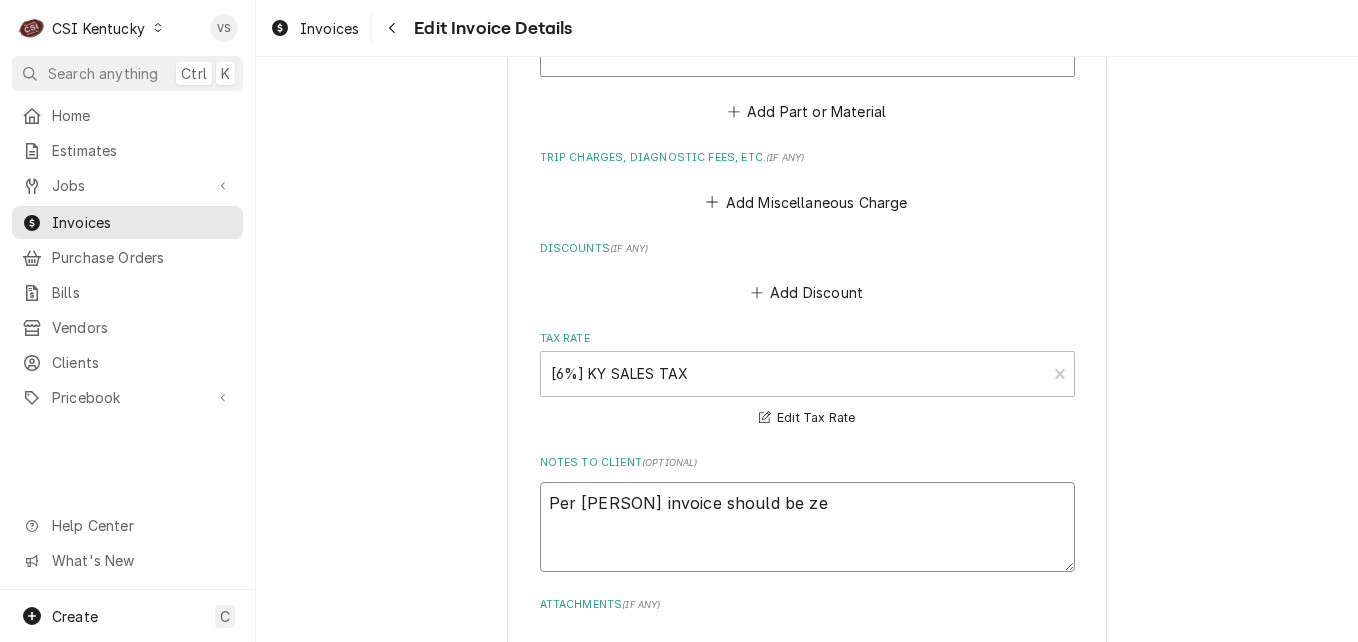 type on "x" 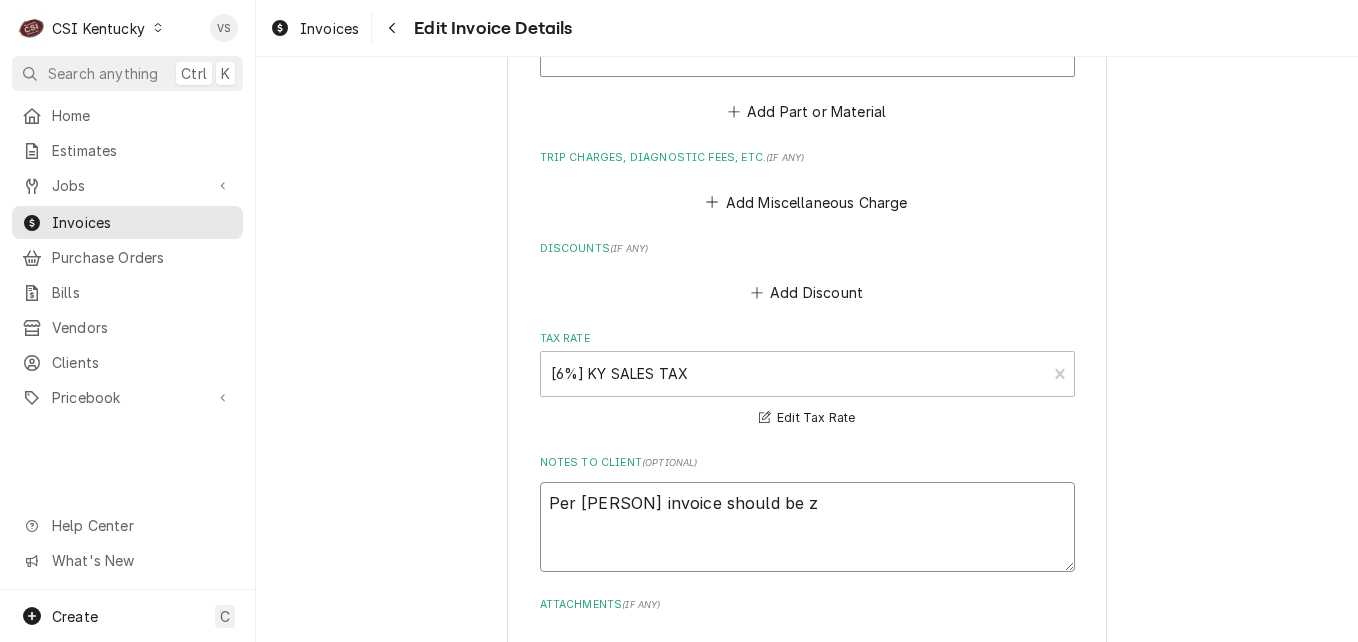 type on "x" 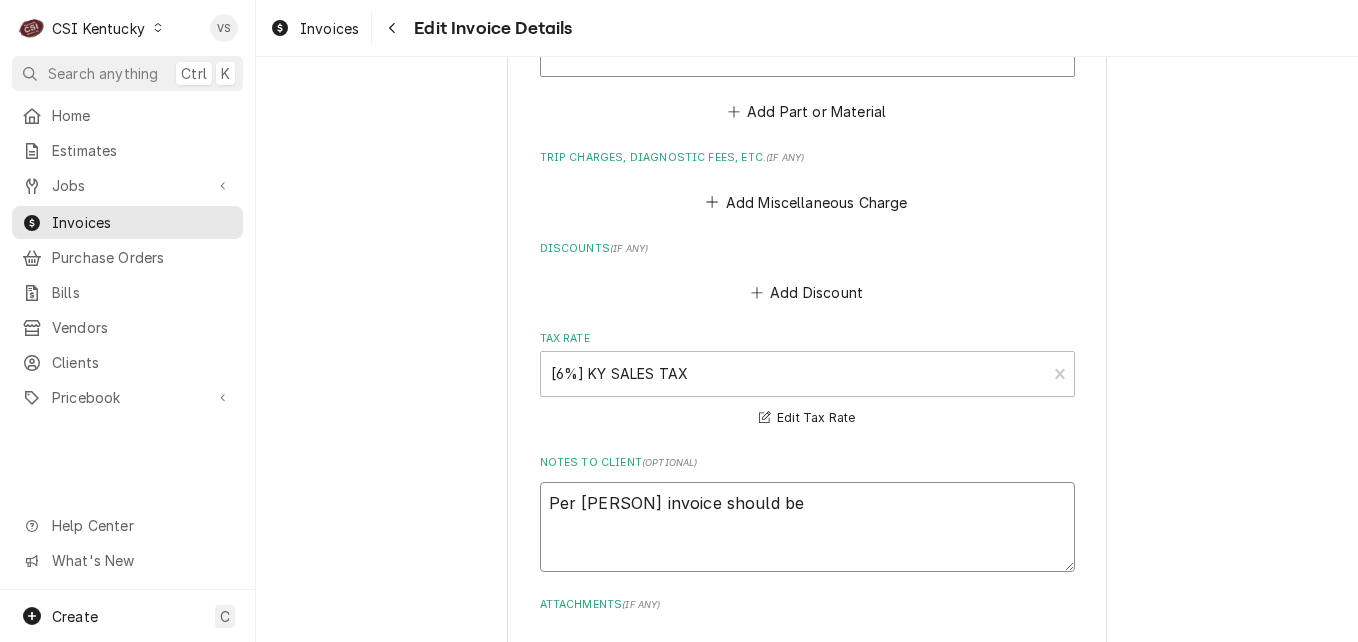 type on "x" 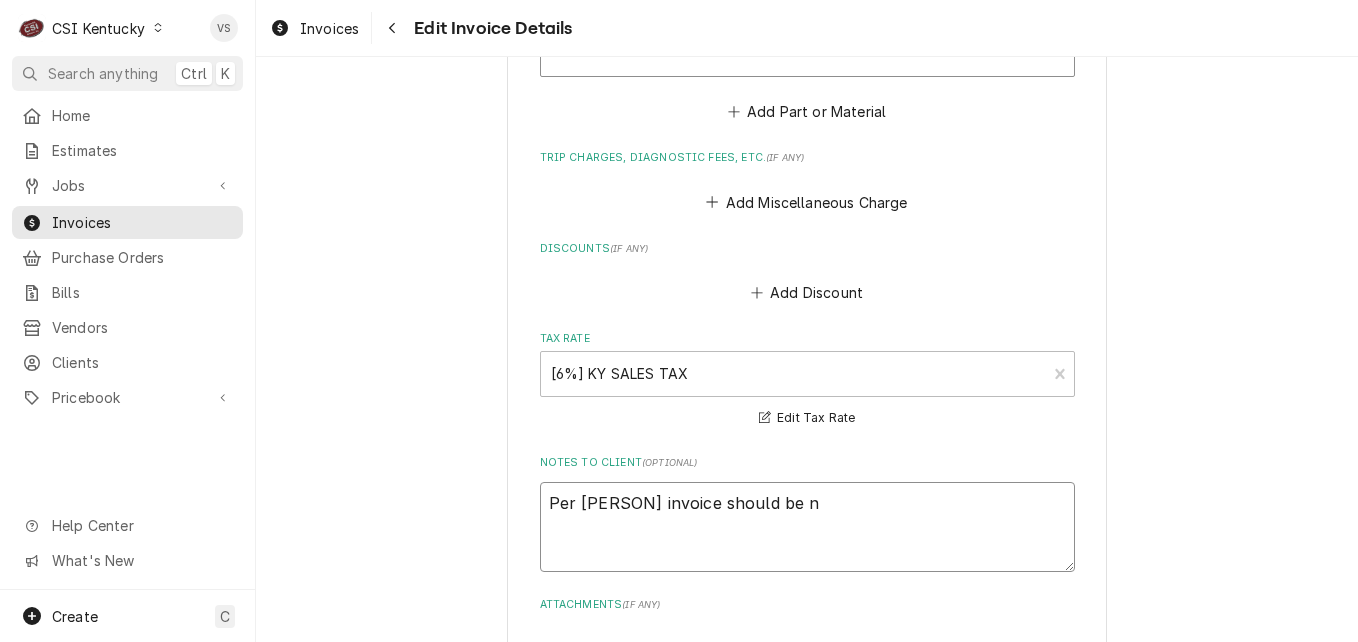 type on "x" 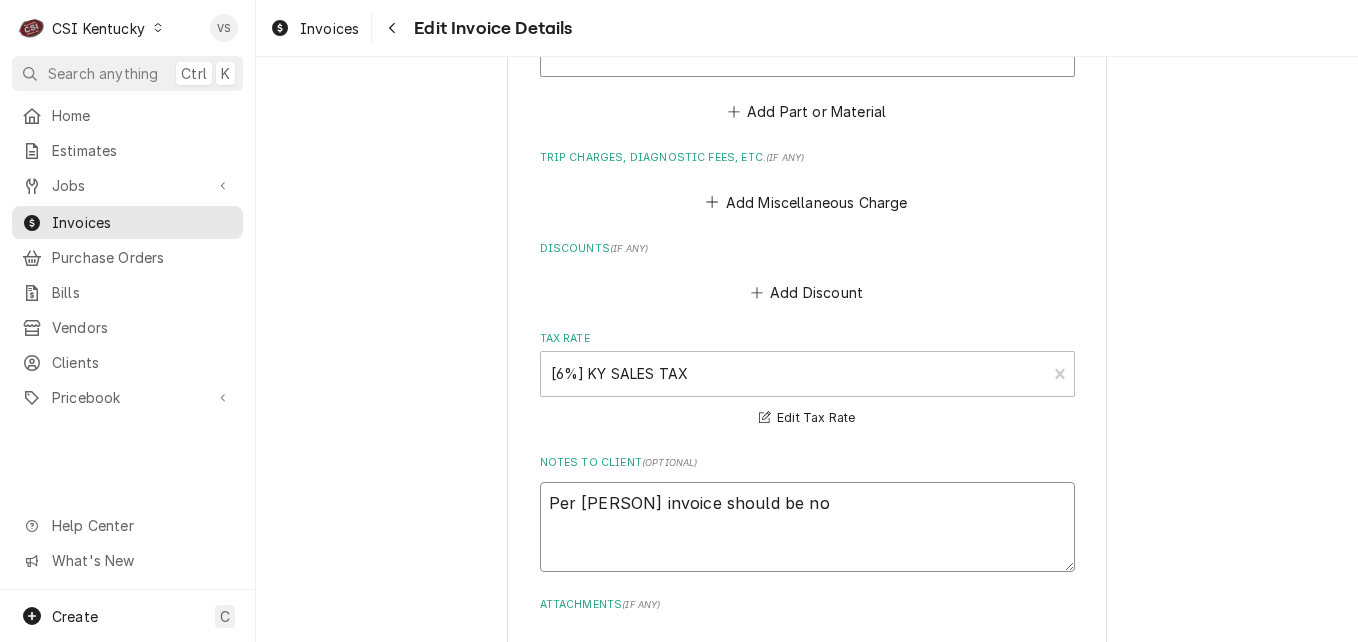 type on "Per [PERSON] invoice should be no" 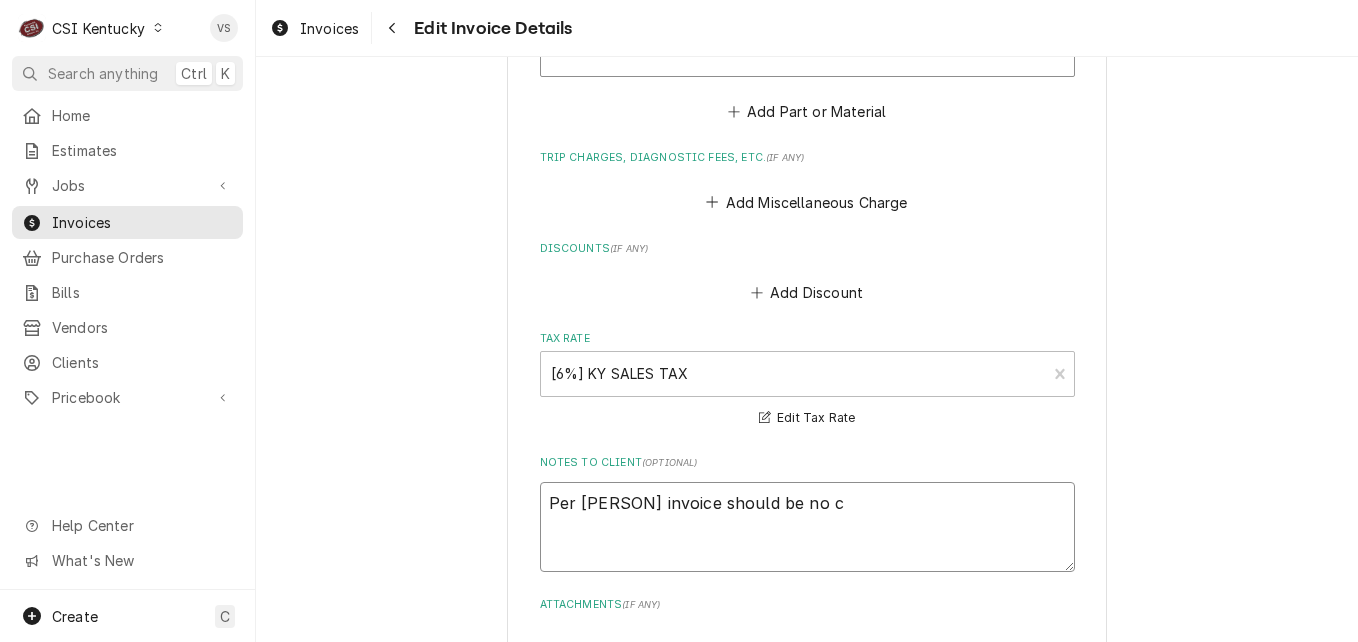 type on "x" 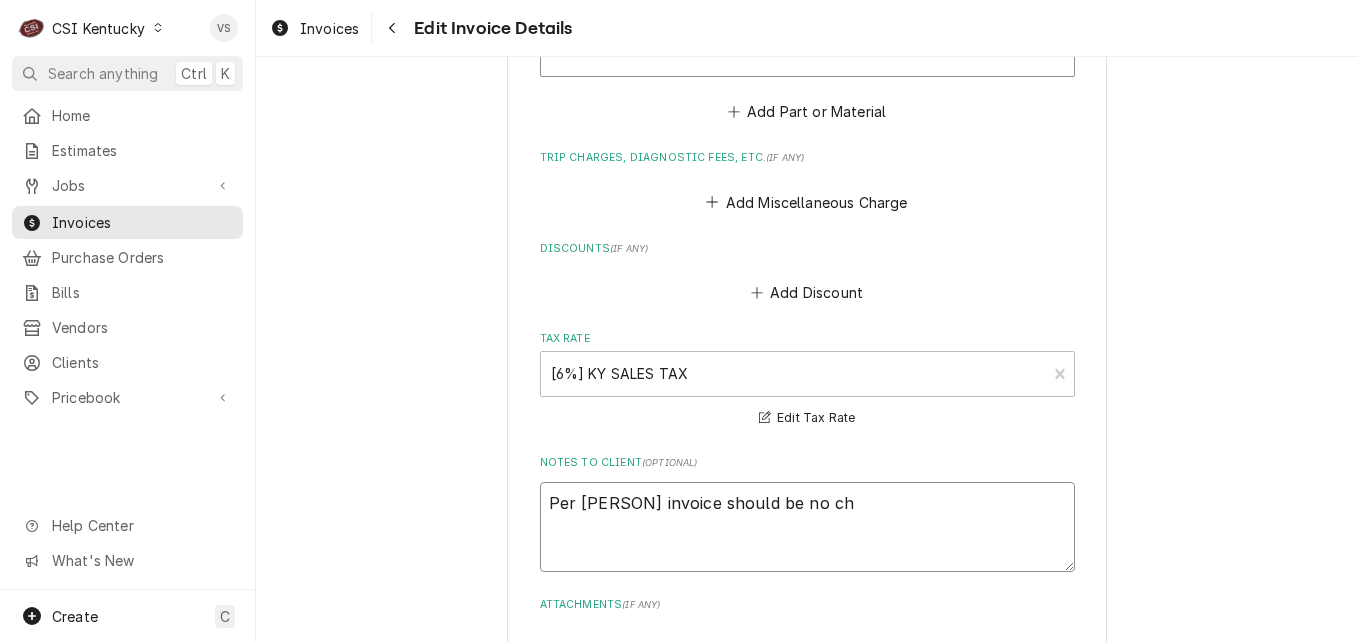 type on "x" 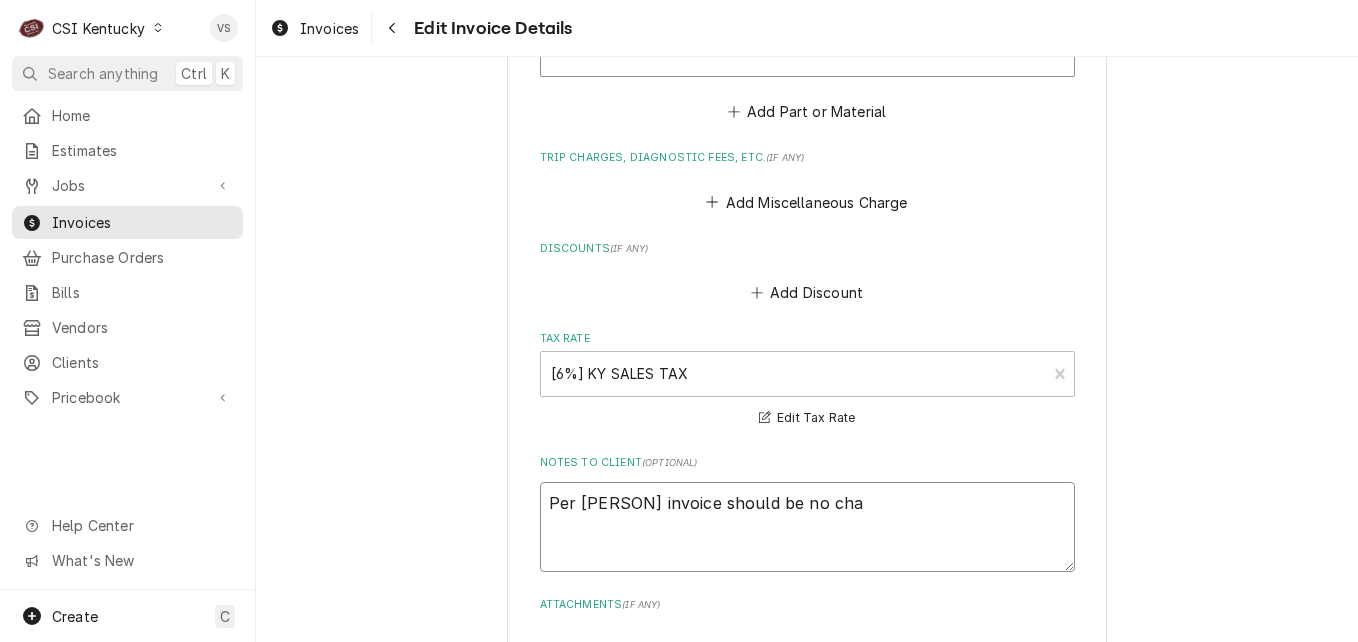 type on "x" 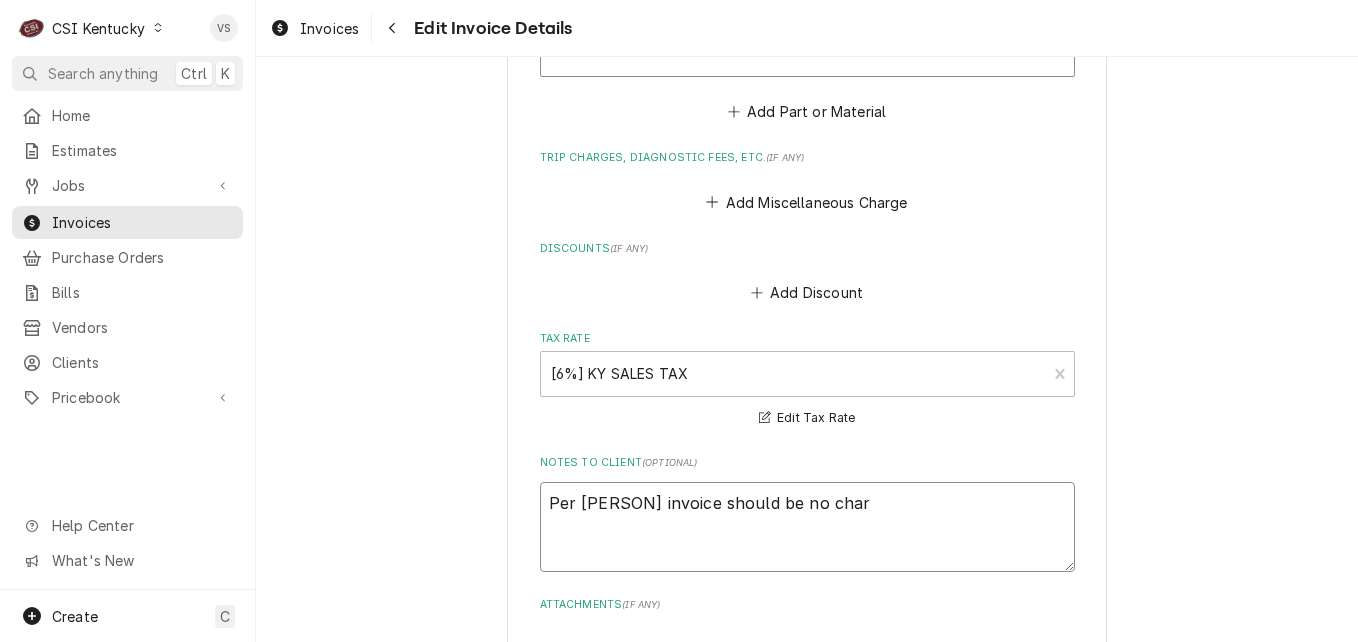 type on "x" 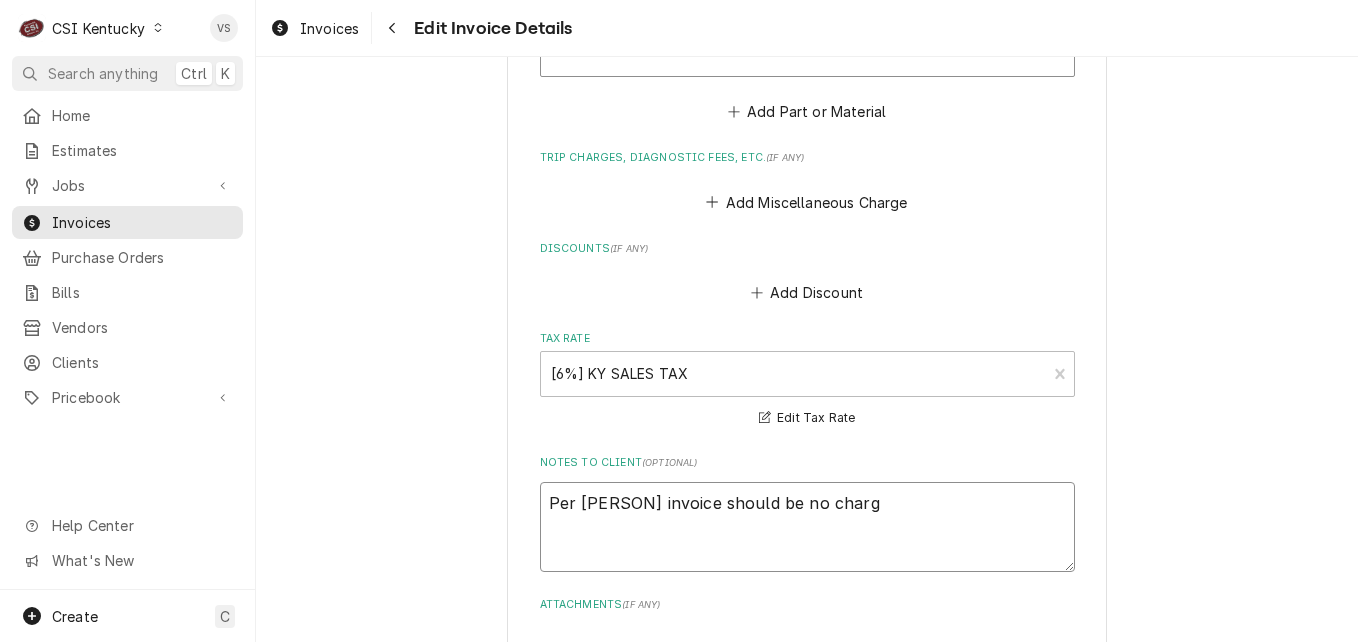 type on "x" 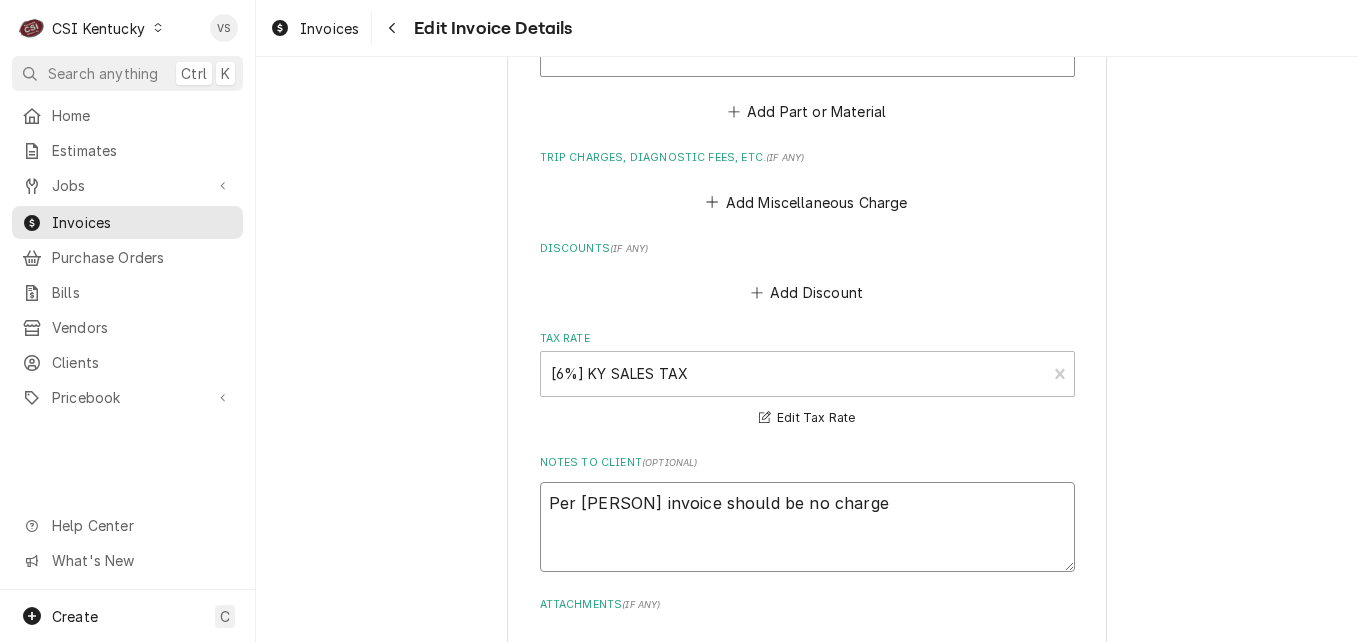 type on "x" 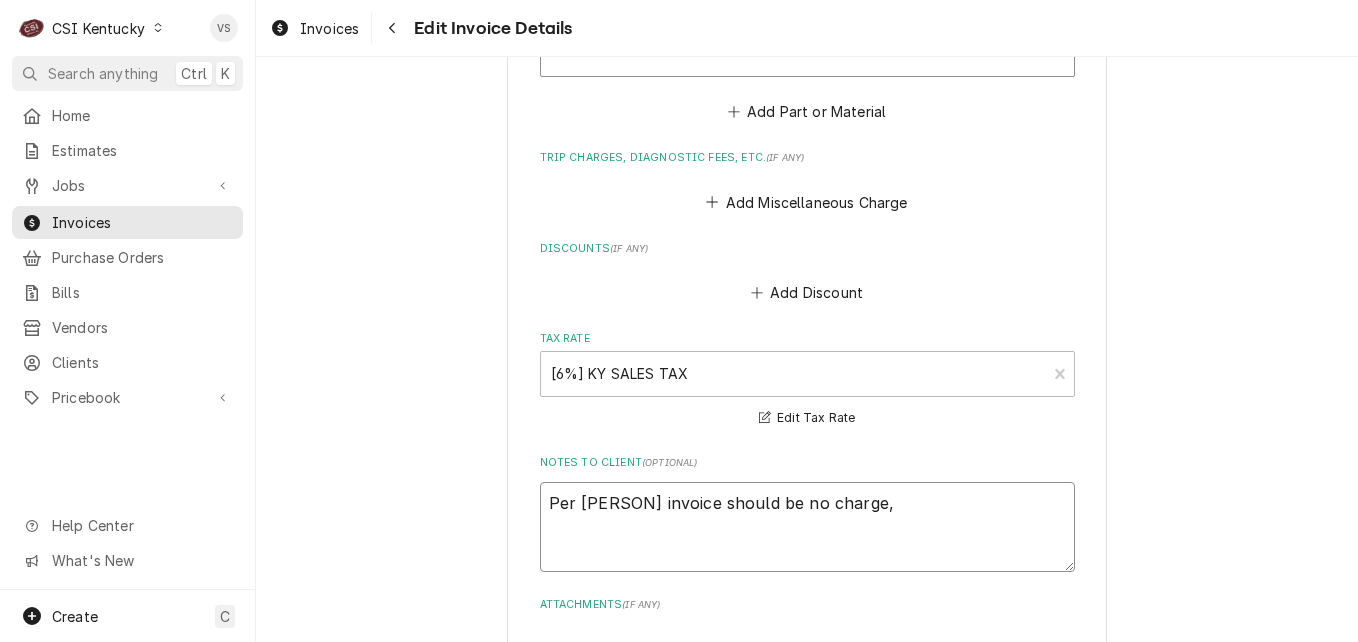 type on "x" 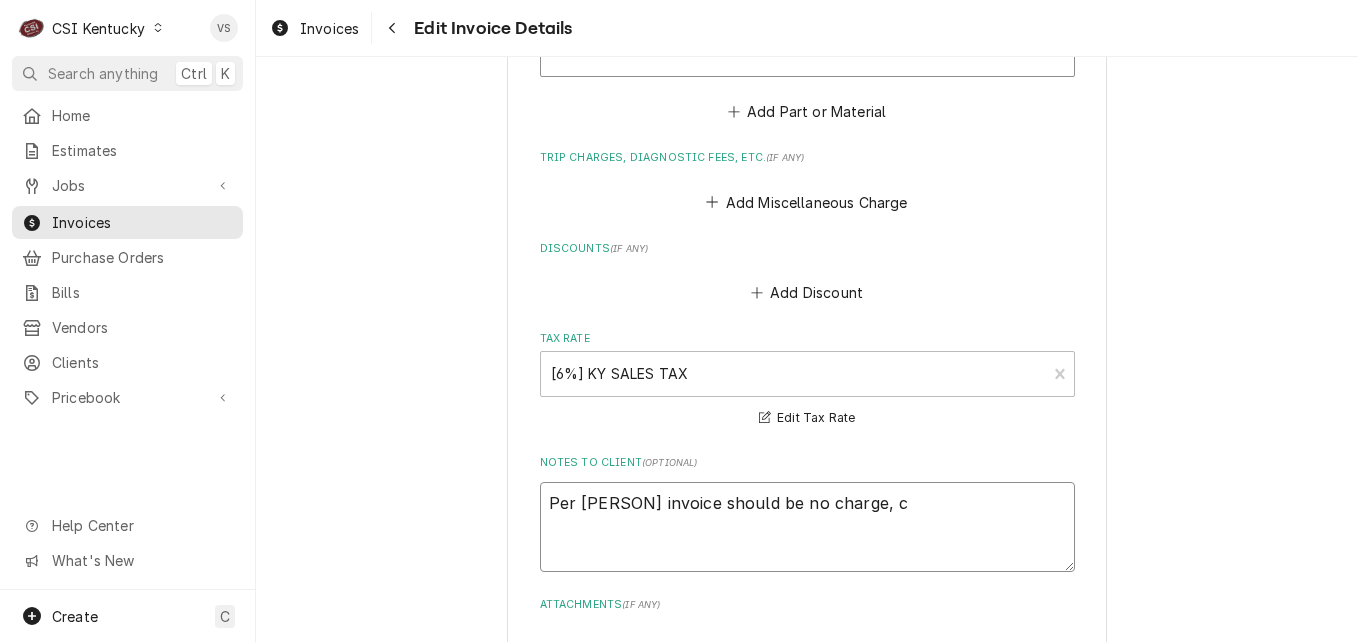 type on "x" 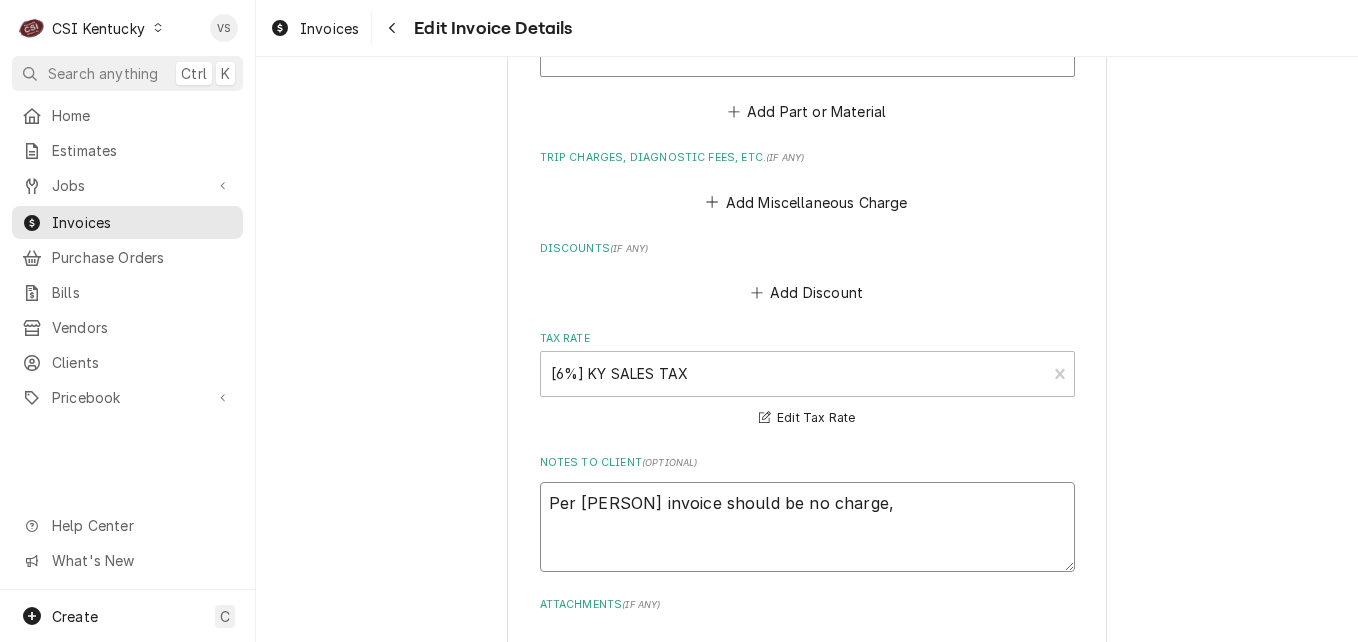 type on "x" 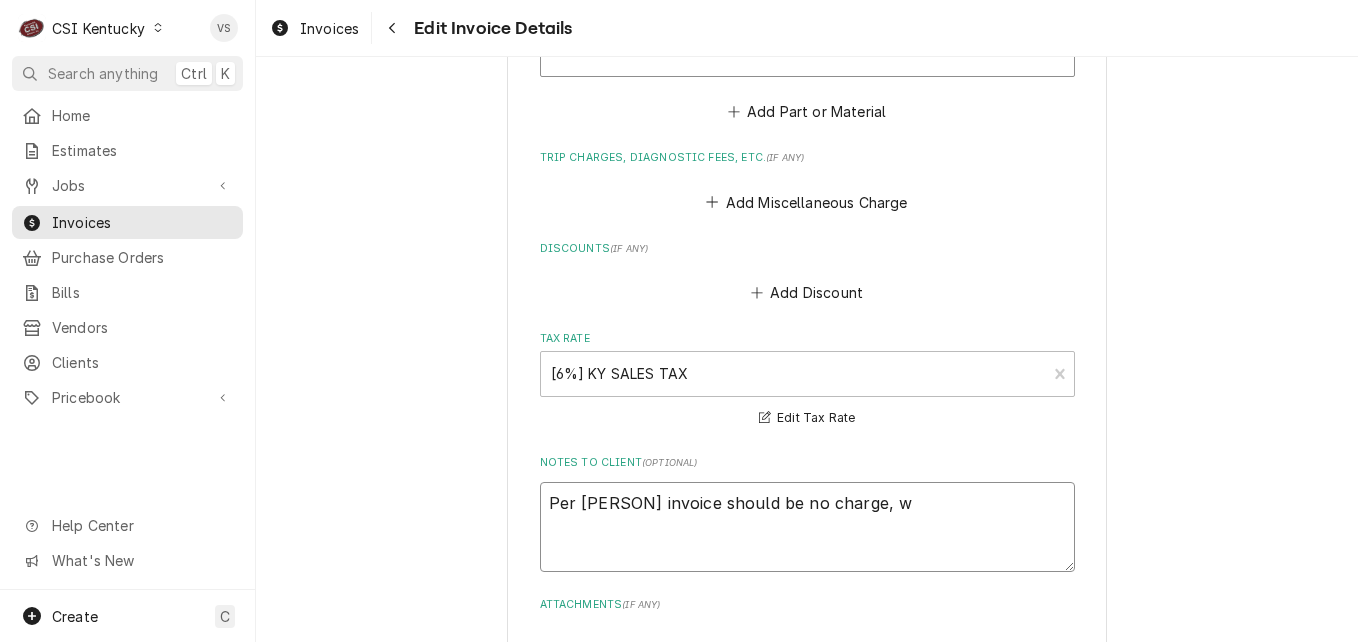 type on "x" 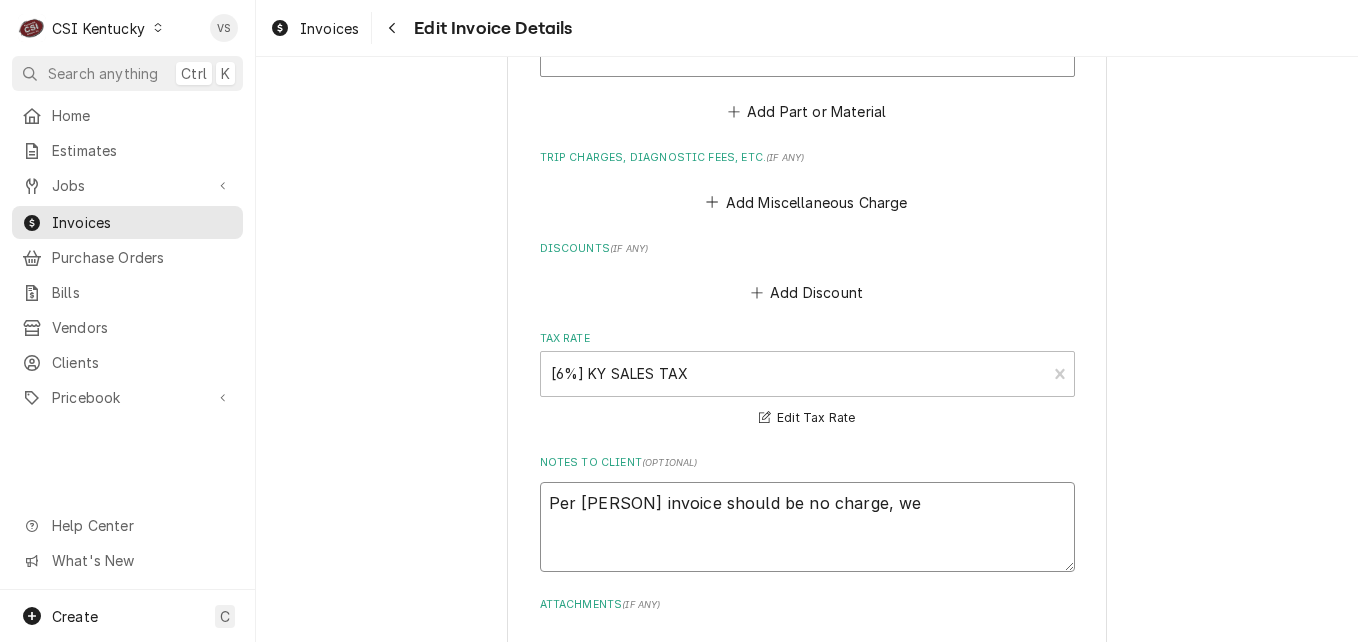 type on "x" 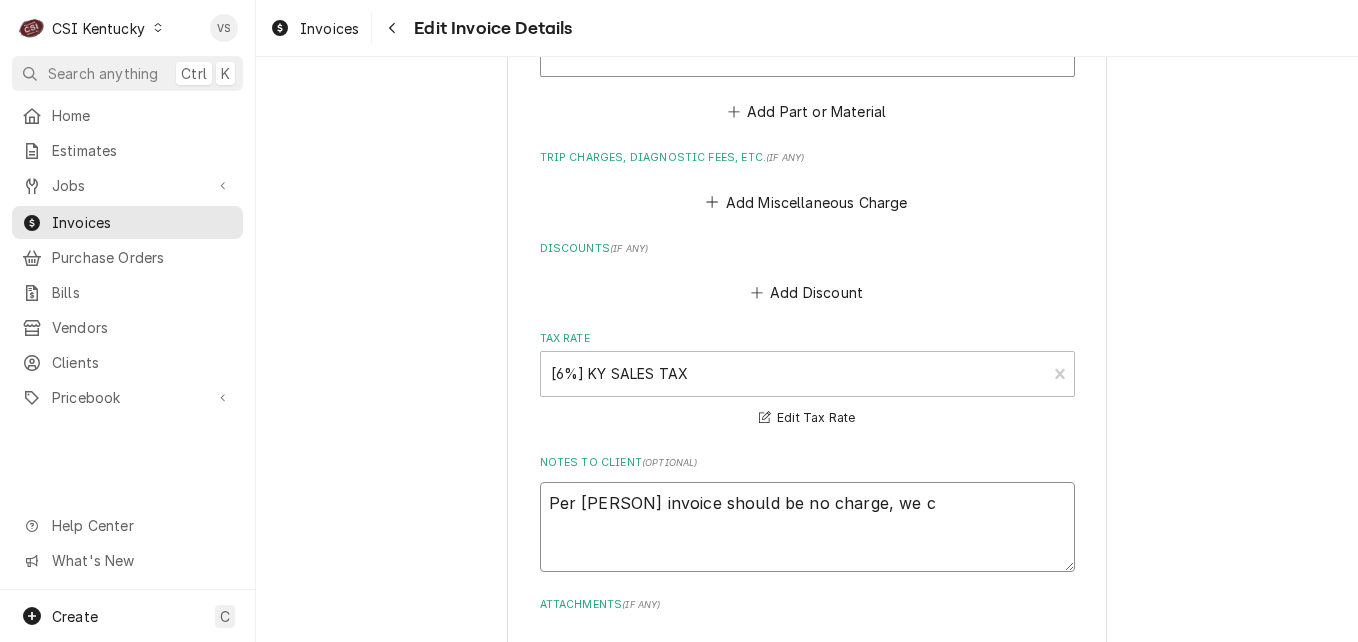 type on "x" 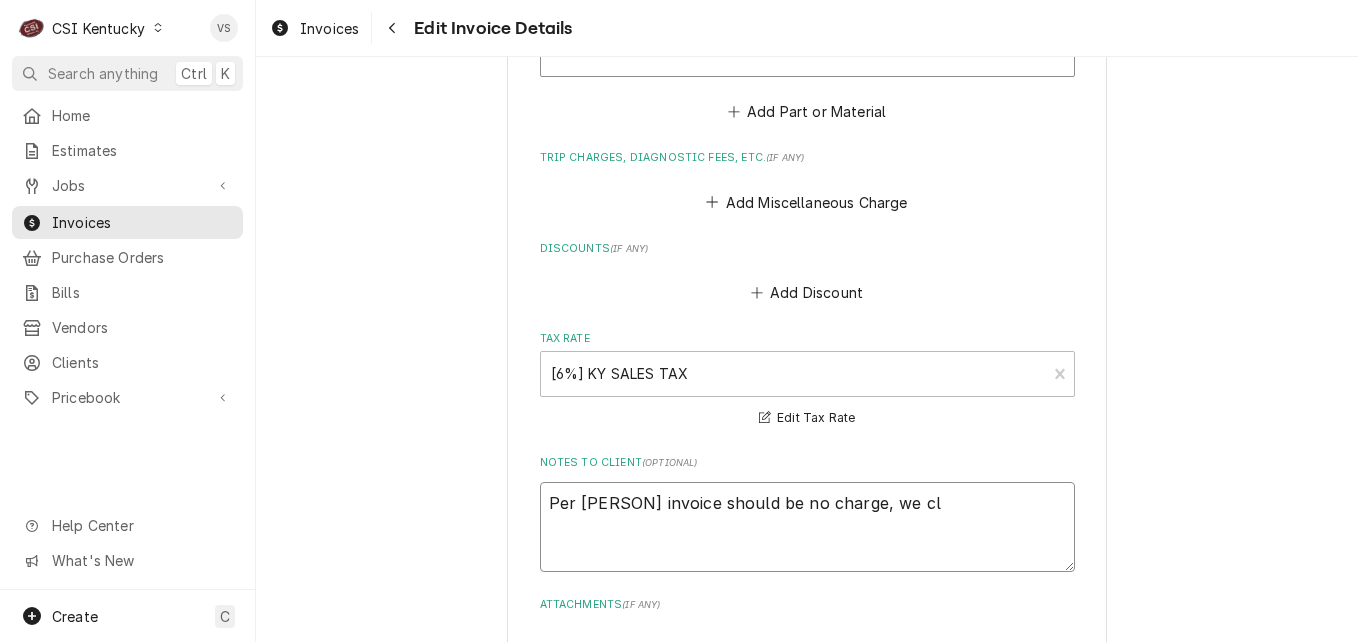 type on "Per [PERSON] invoice should be no charge, we cle" 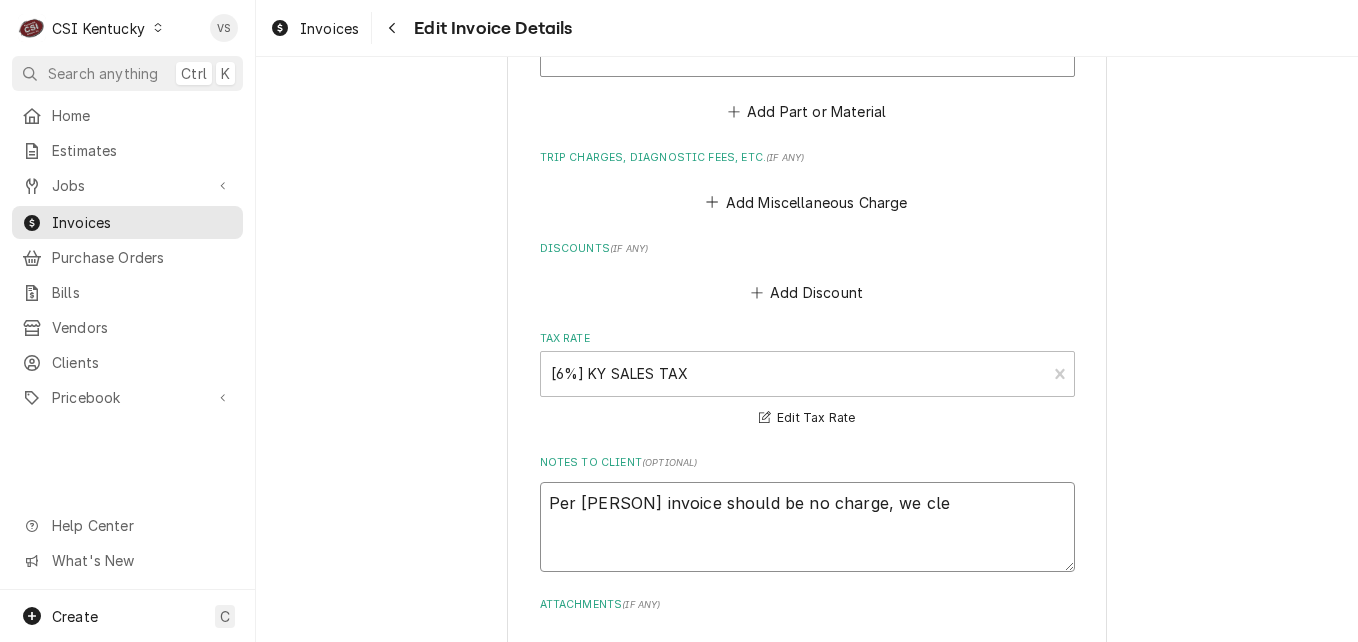 type on "x" 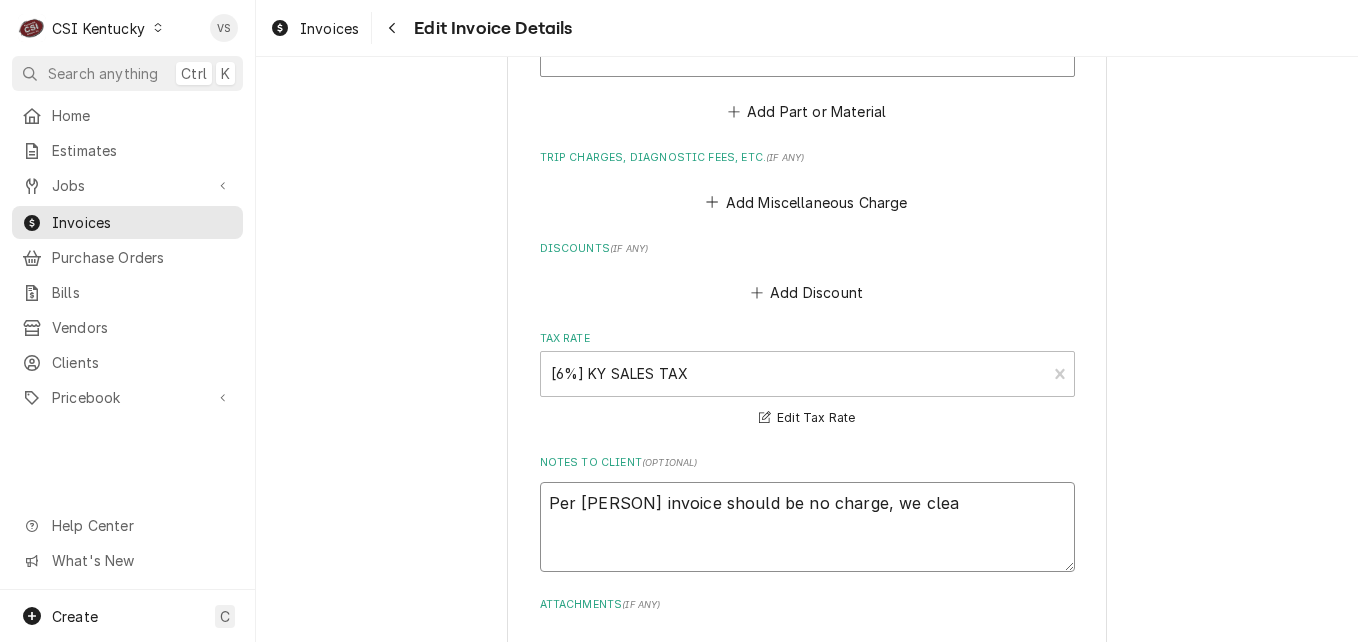 type on "x" 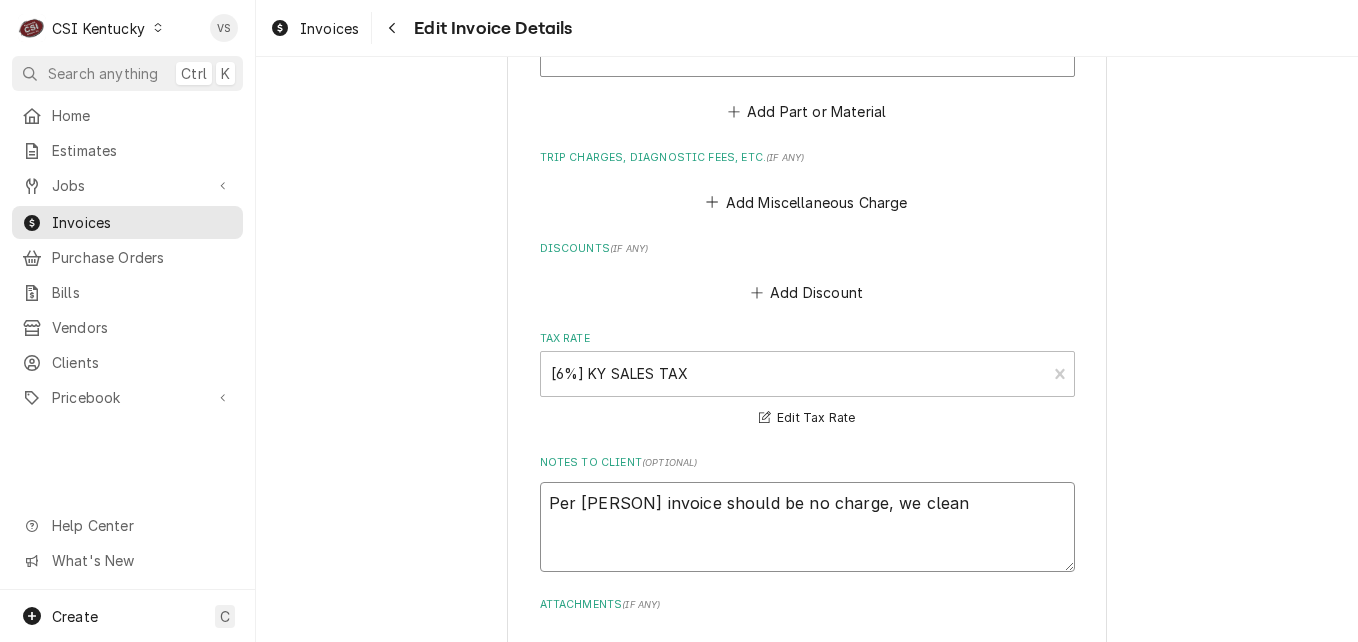 type on "x" 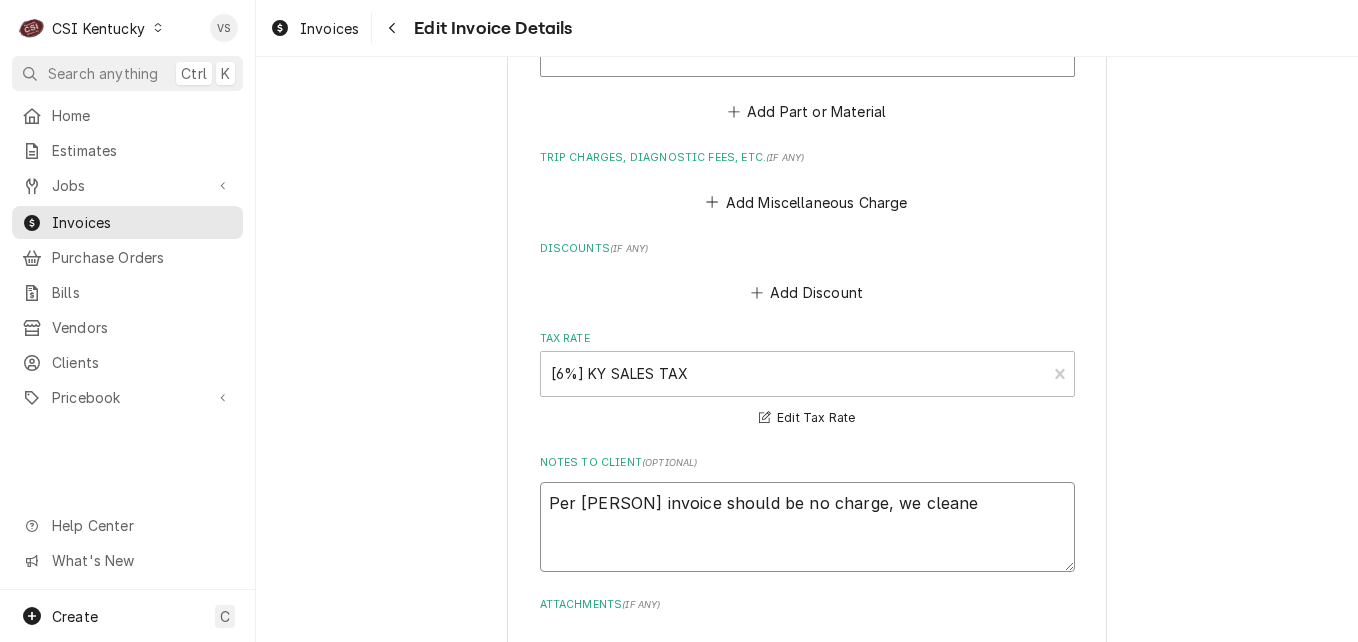type on "x" 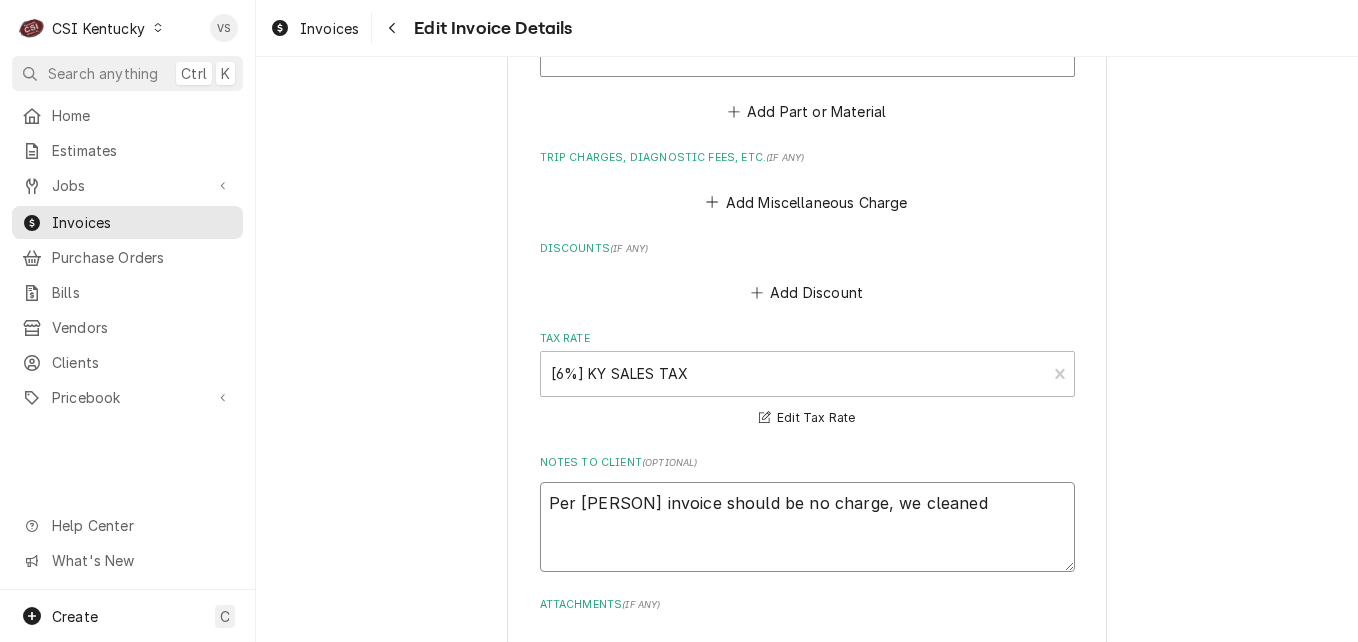 type on "x" 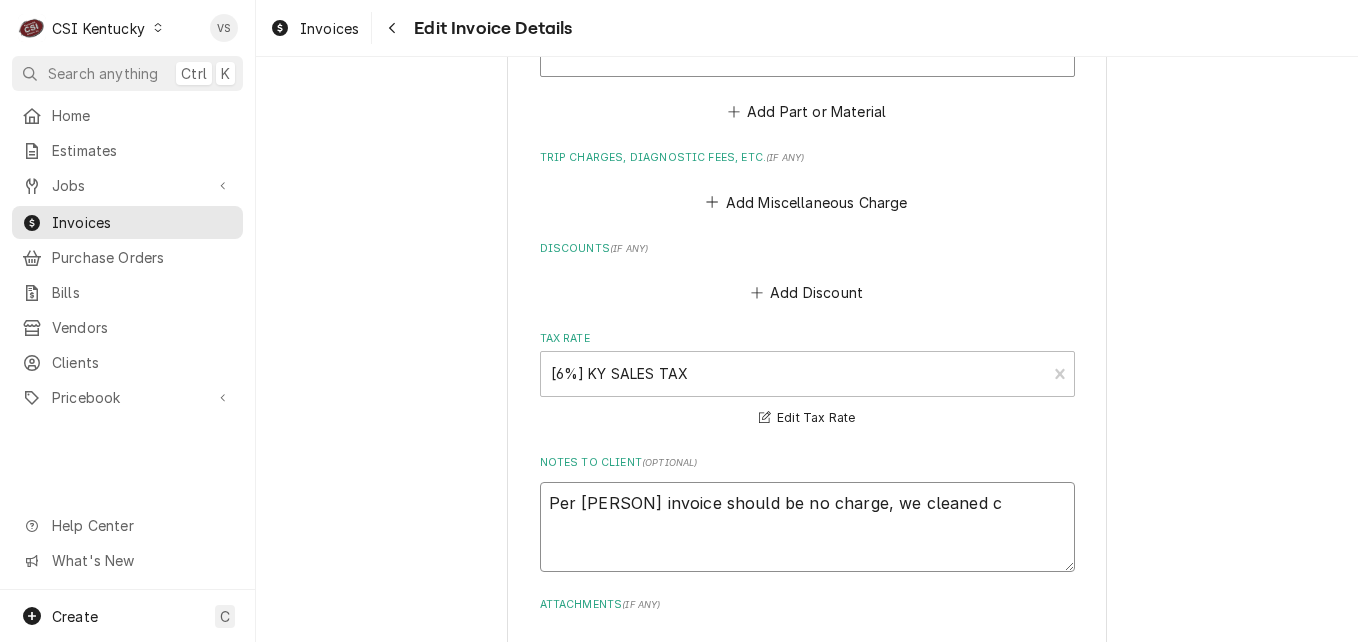 type on "x" 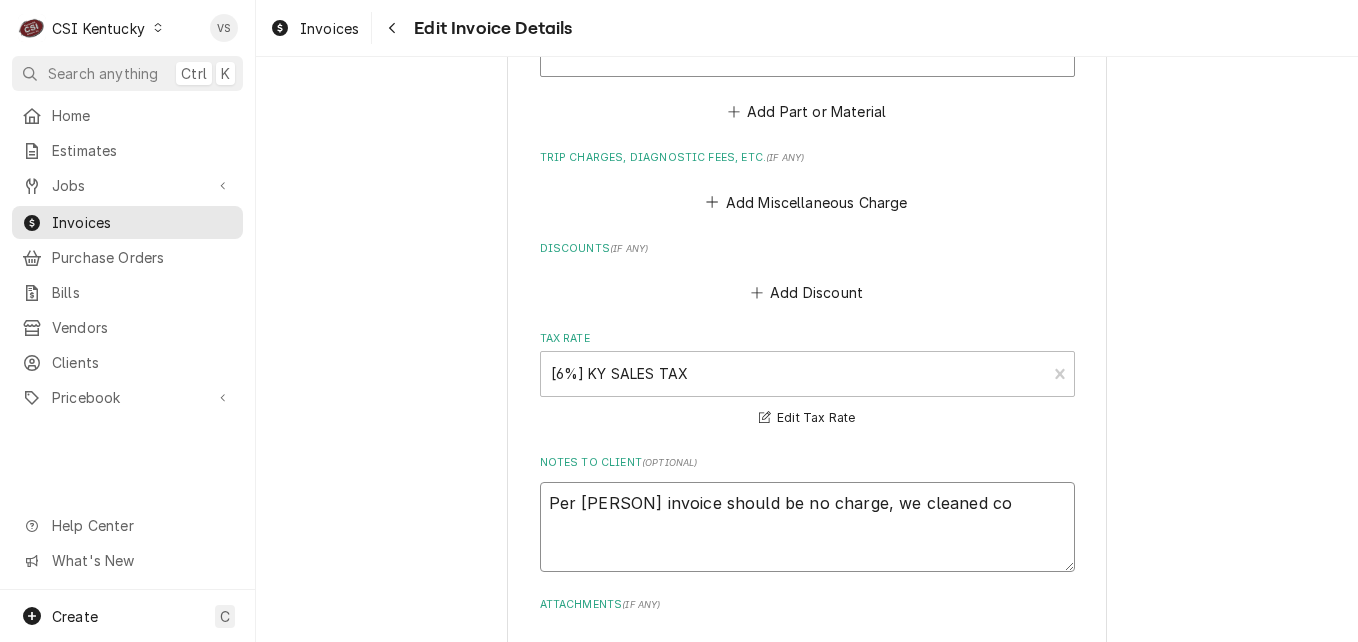 type on "x" 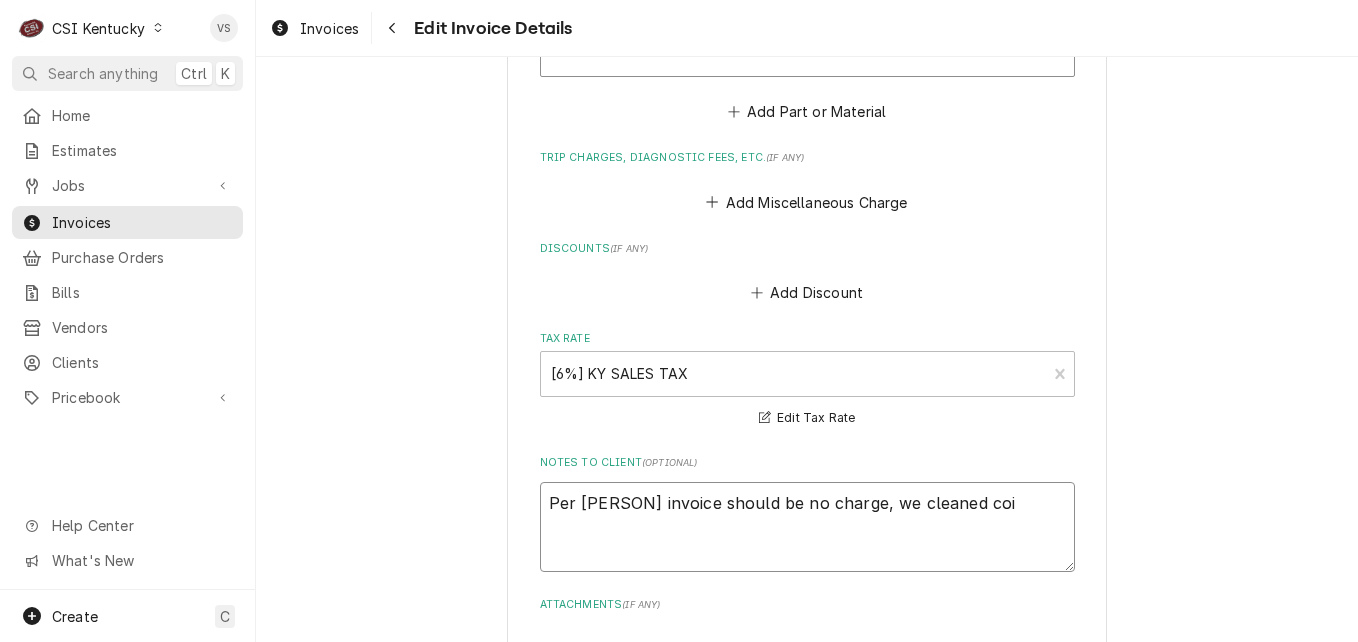 type on "x" 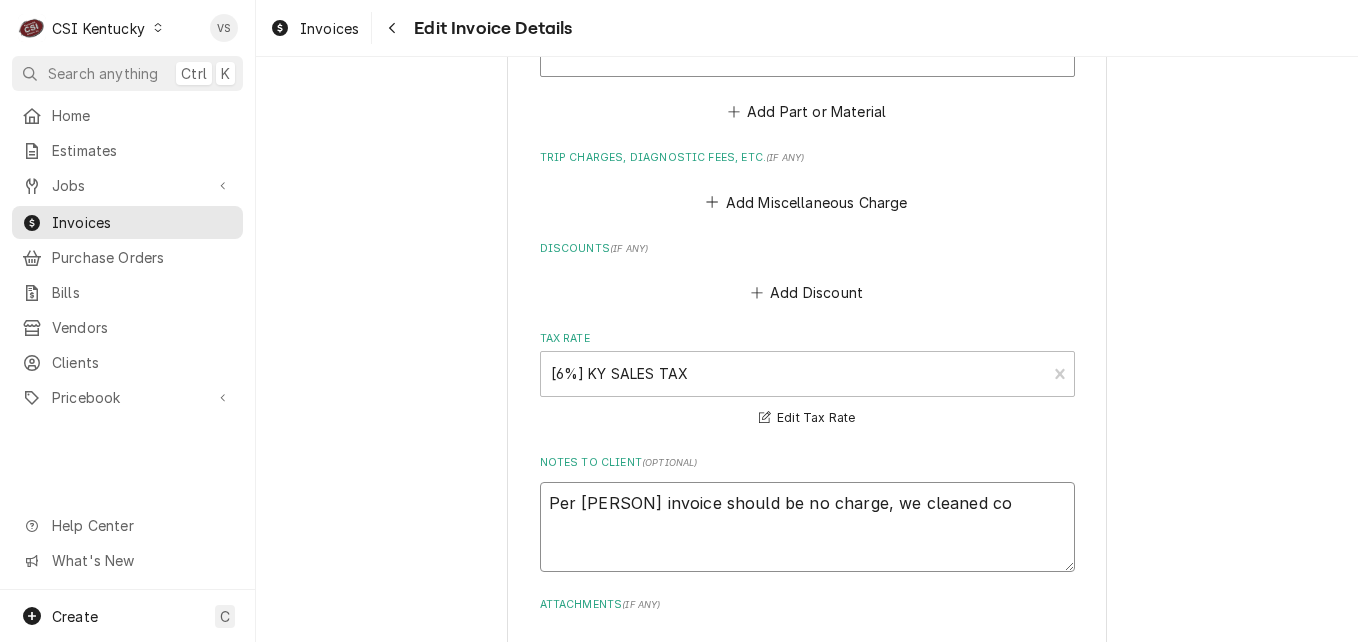 type on "x" 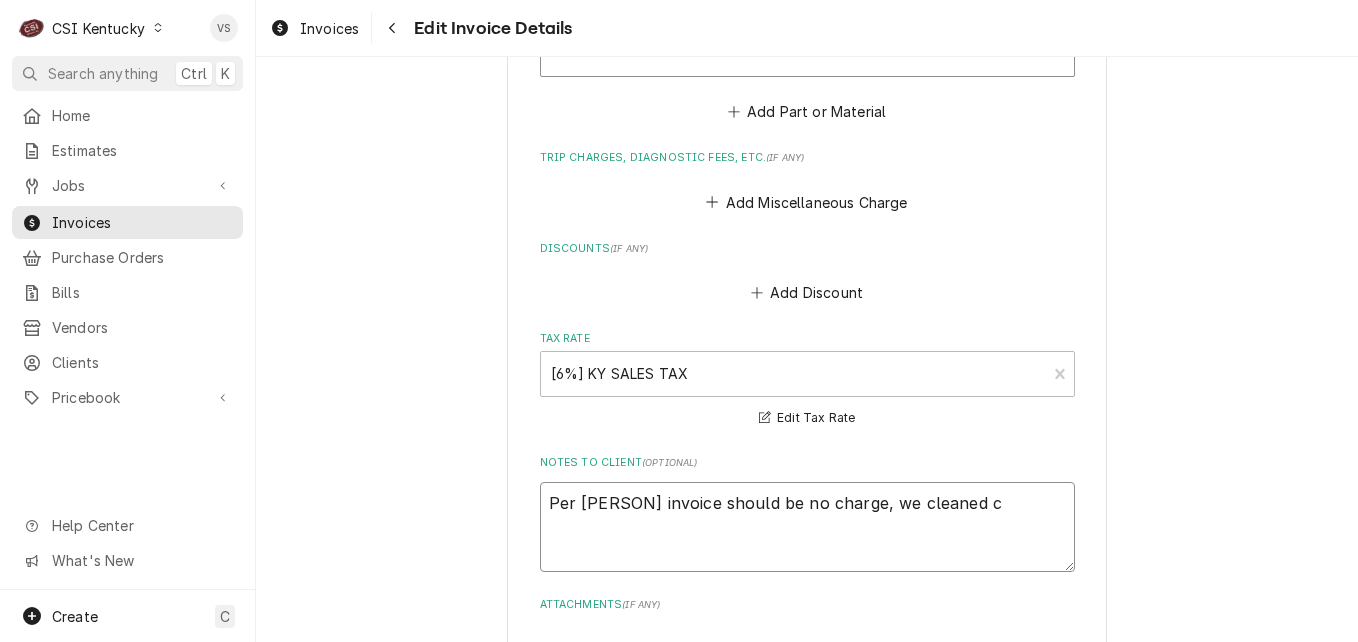 type on "x" 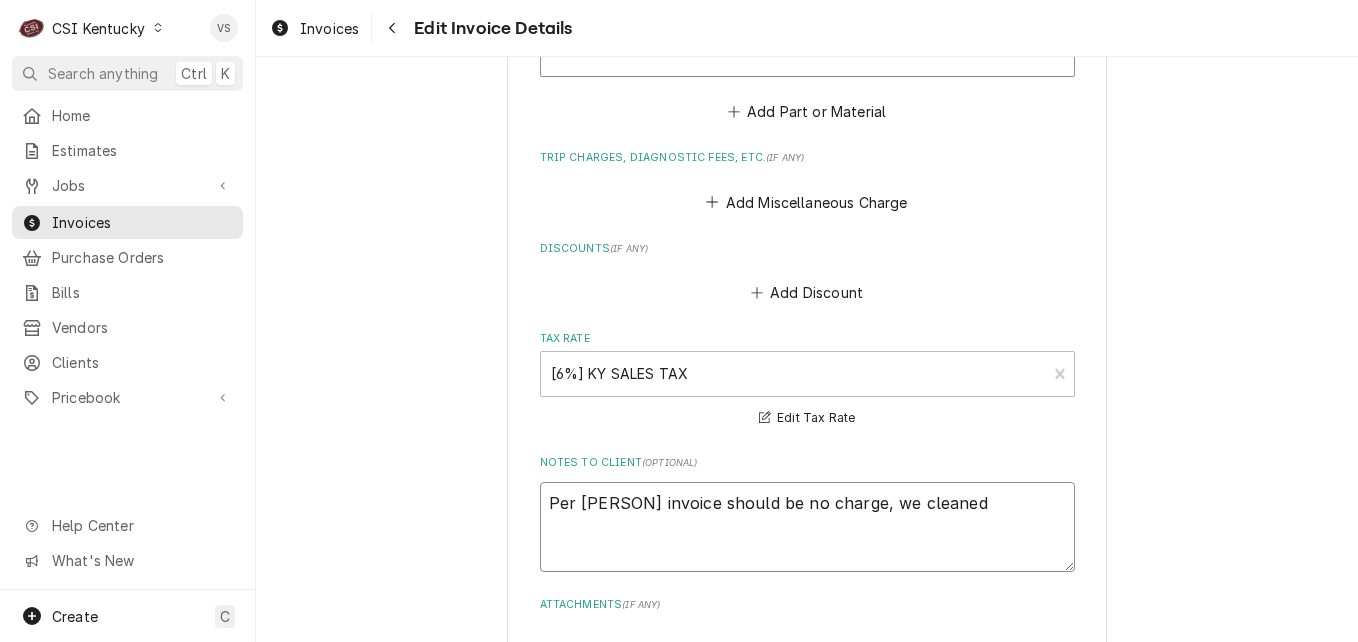 type on "x" 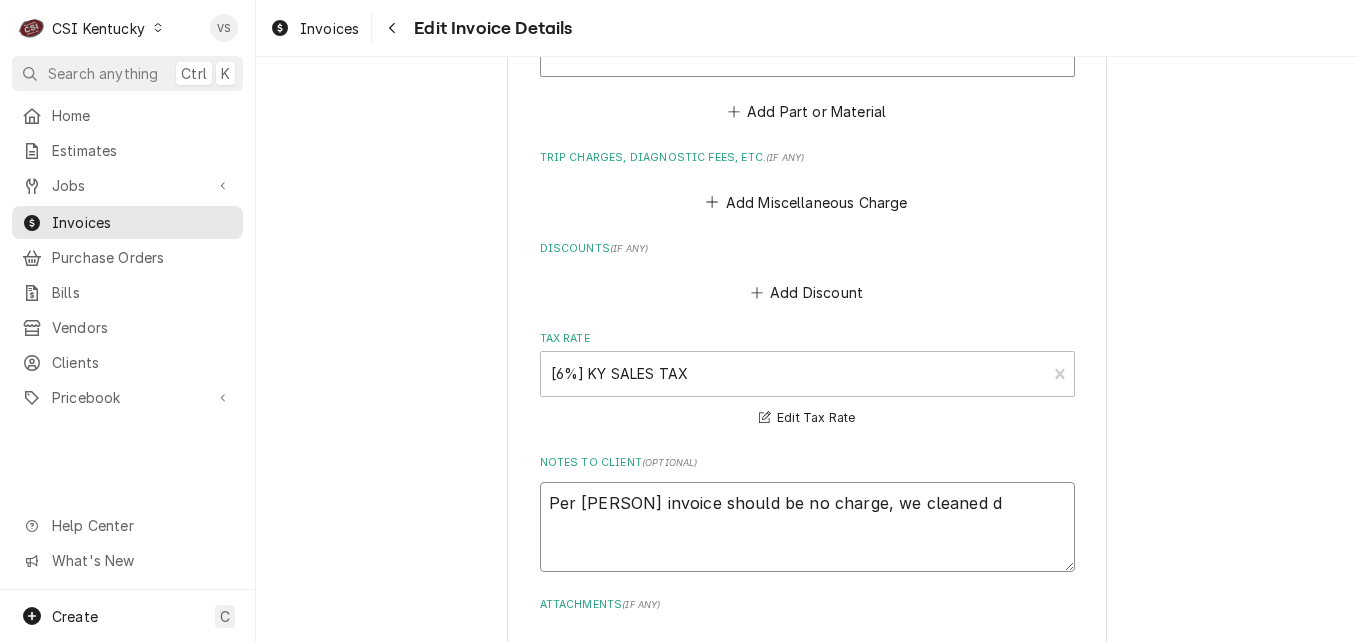 type on "x" 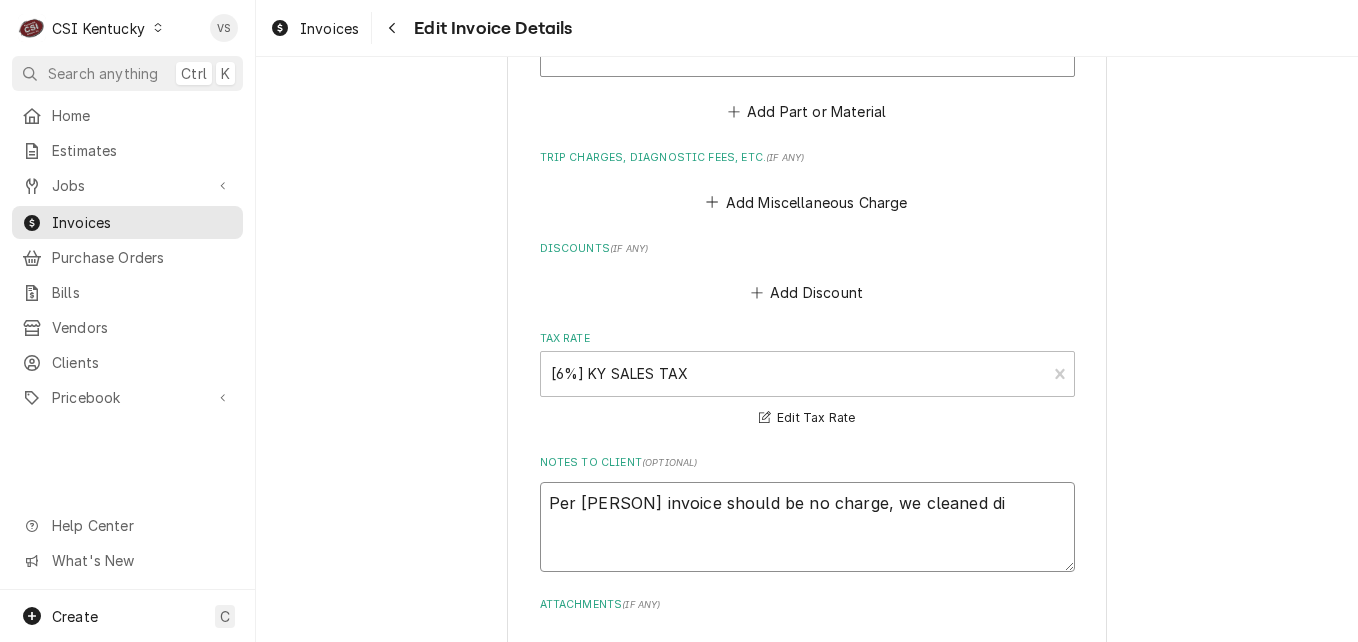 type on "x" 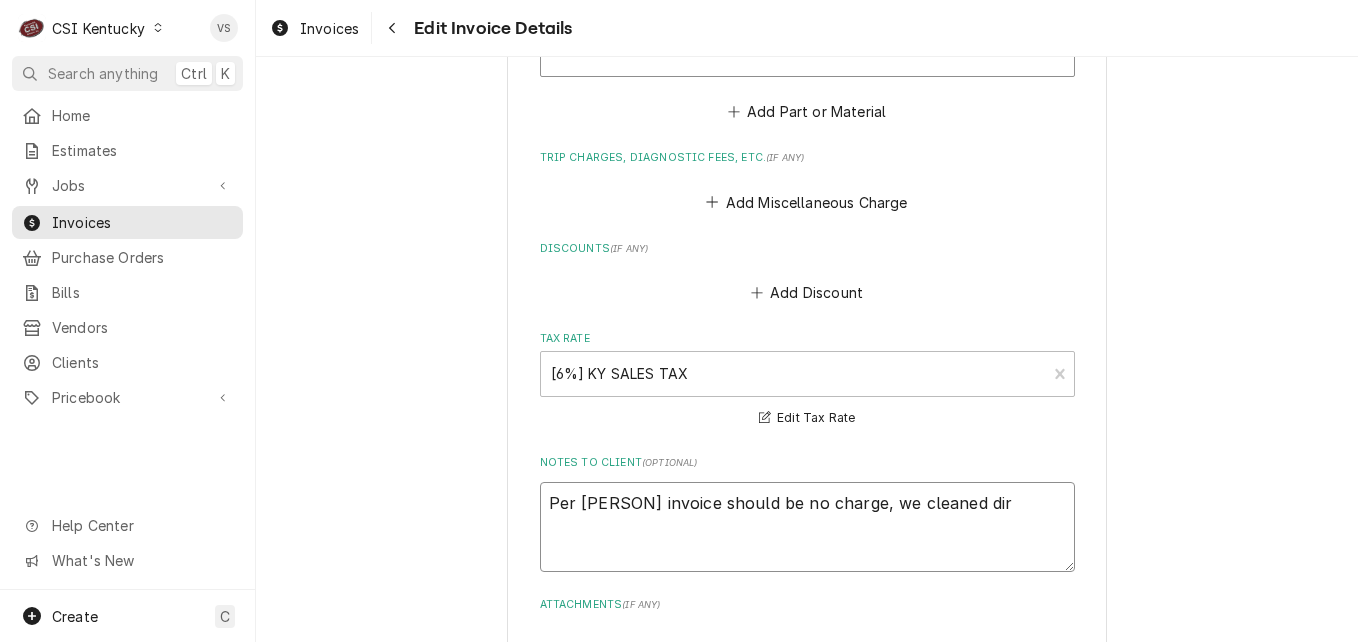 type on "x" 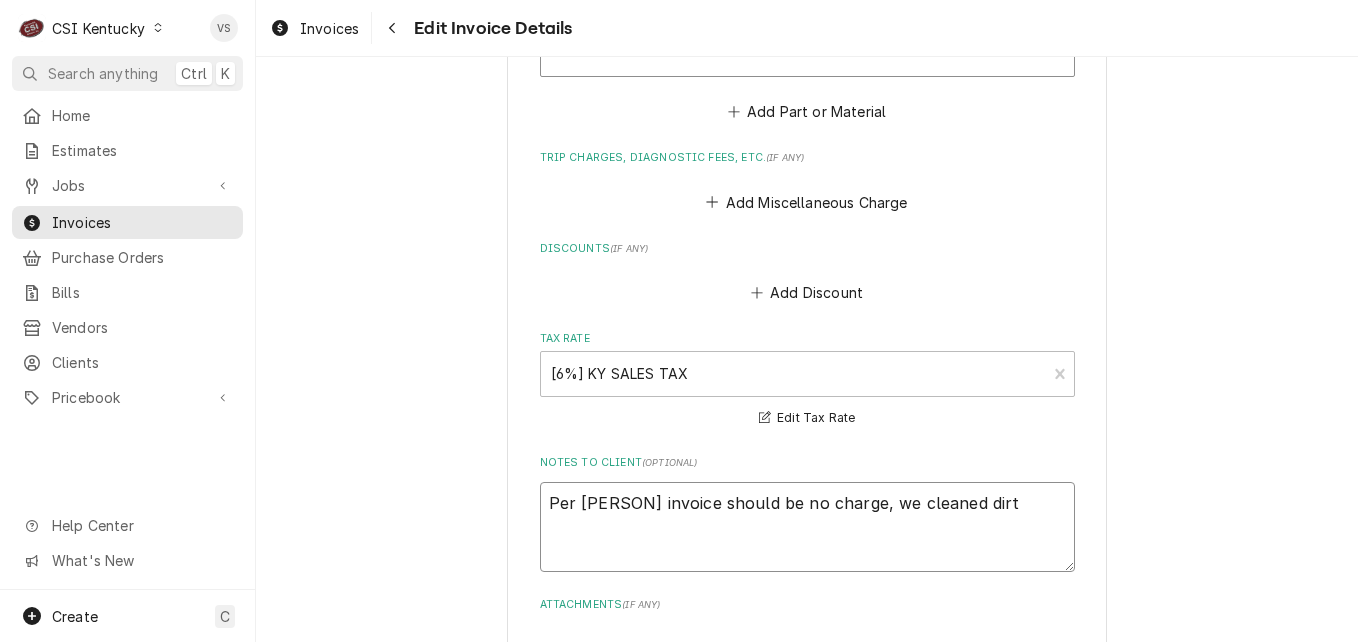 type on "x" 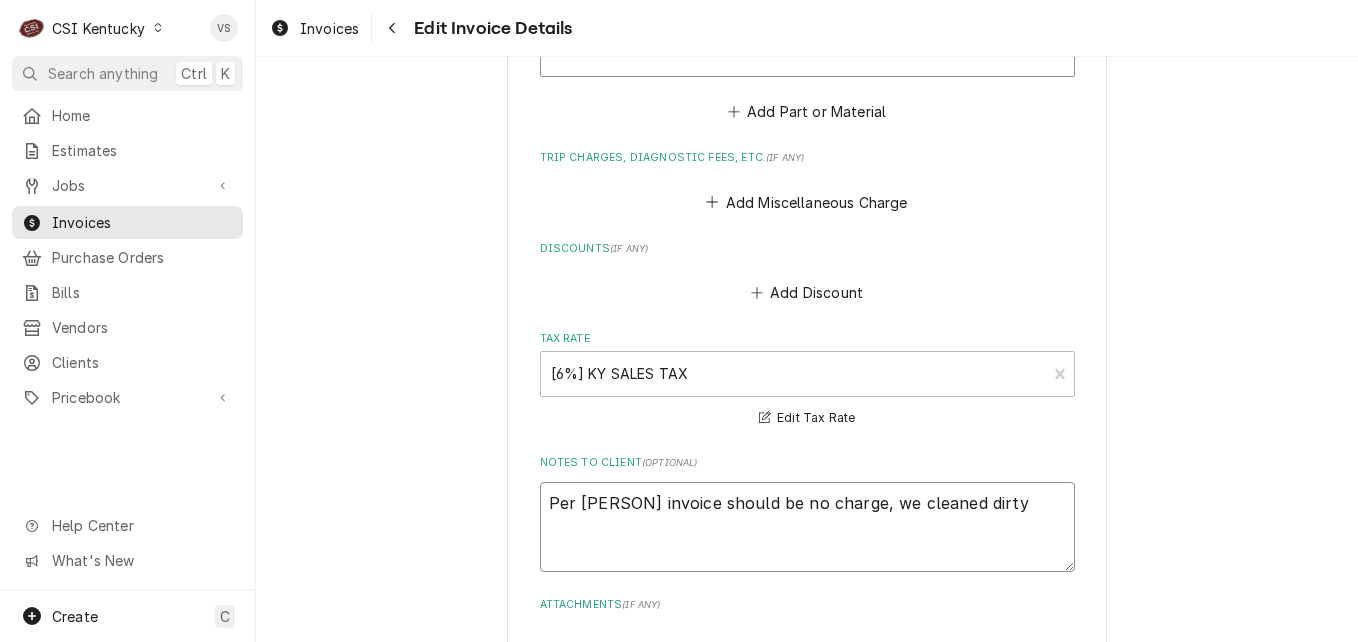 type on "x" 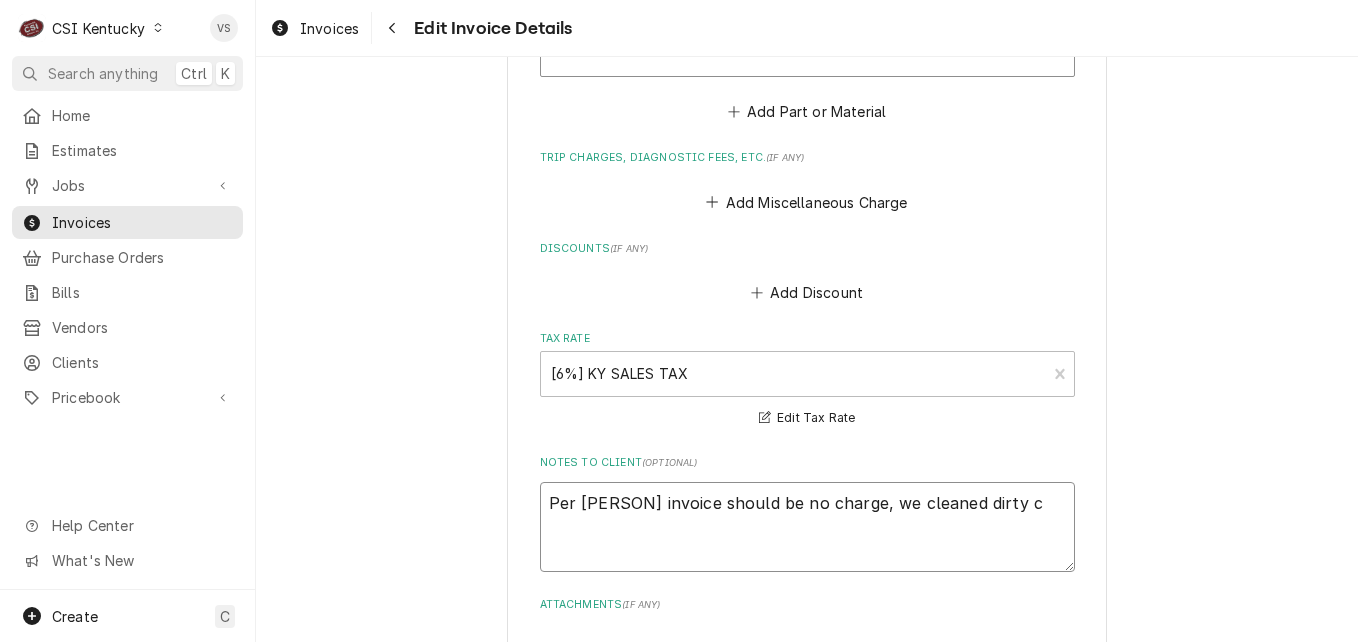 type on "x" 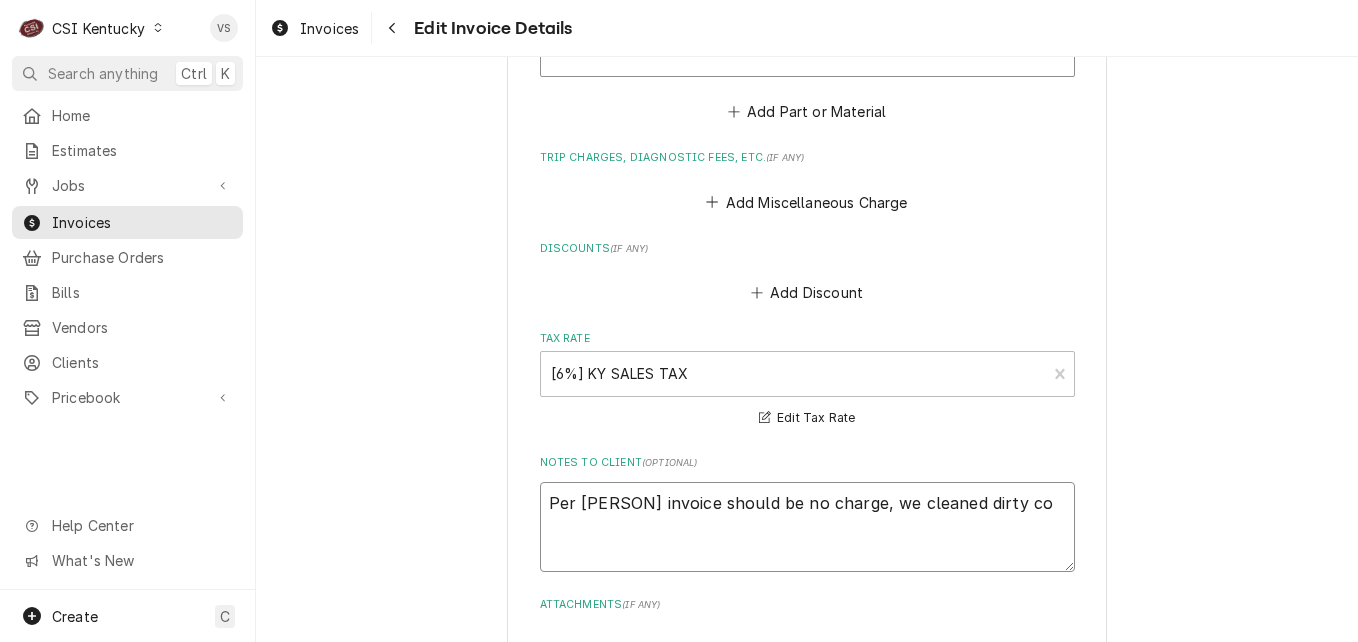 type on "x" 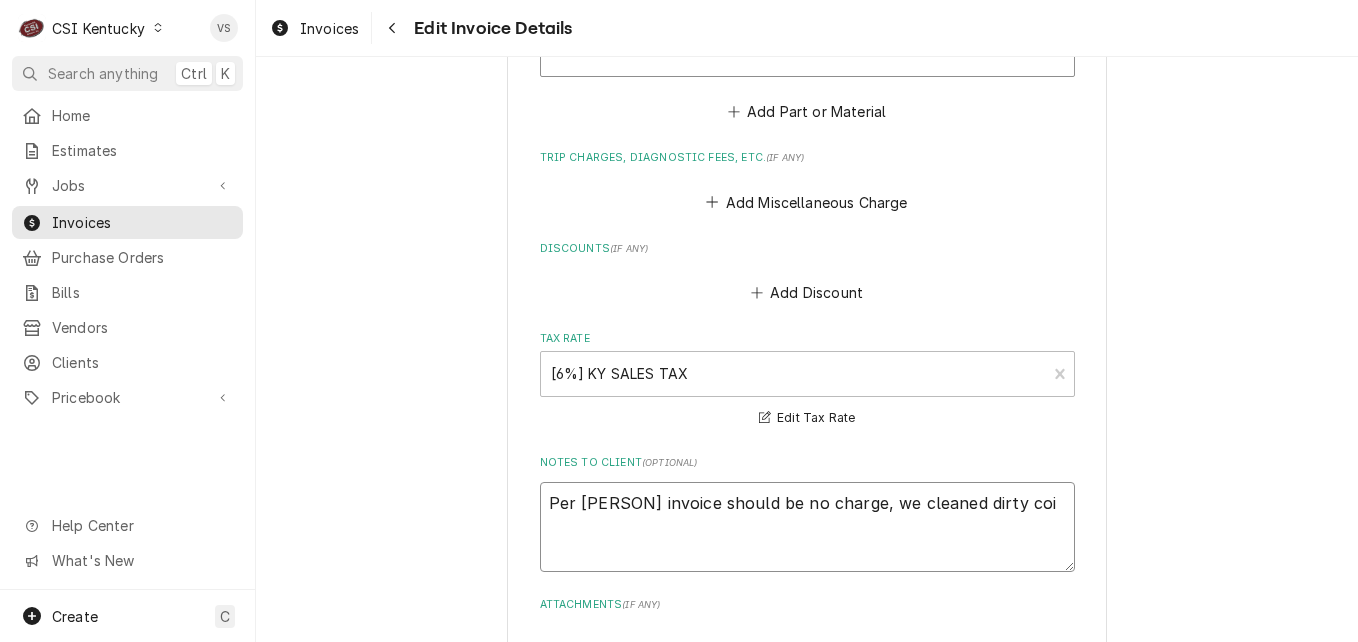 type on "x" 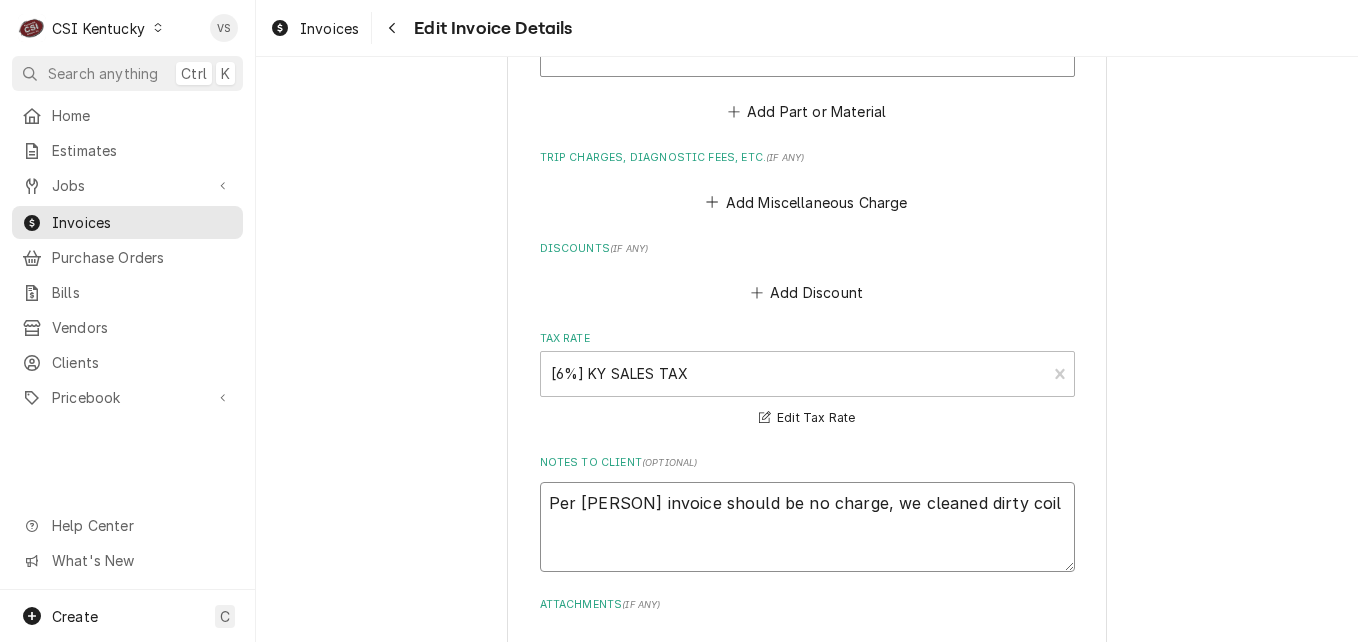 type 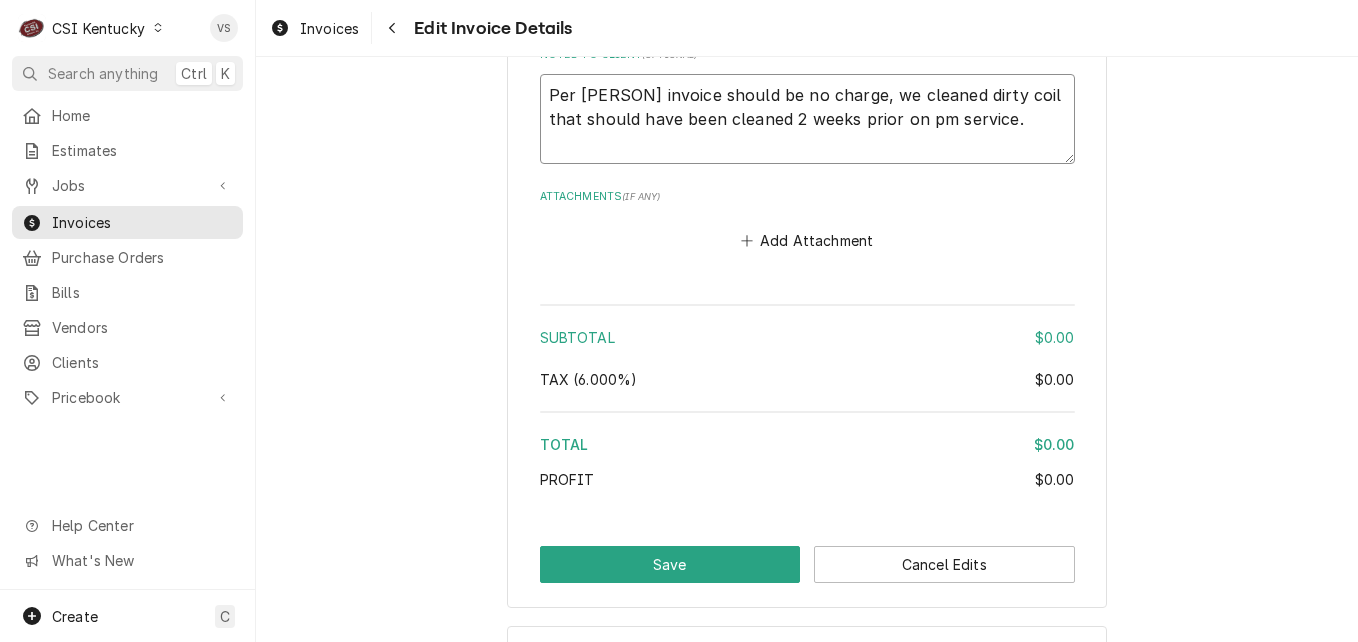 scroll, scrollTop: 3536, scrollLeft: 0, axis: vertical 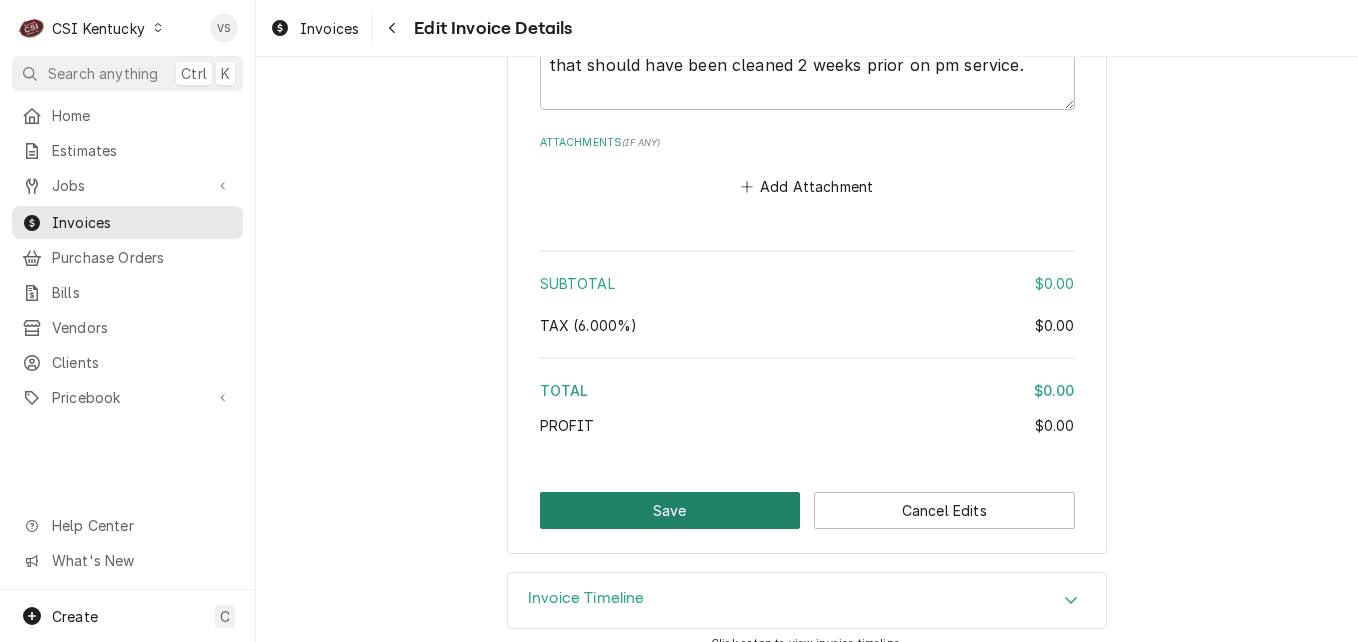 click on "Save" at bounding box center (670, 510) 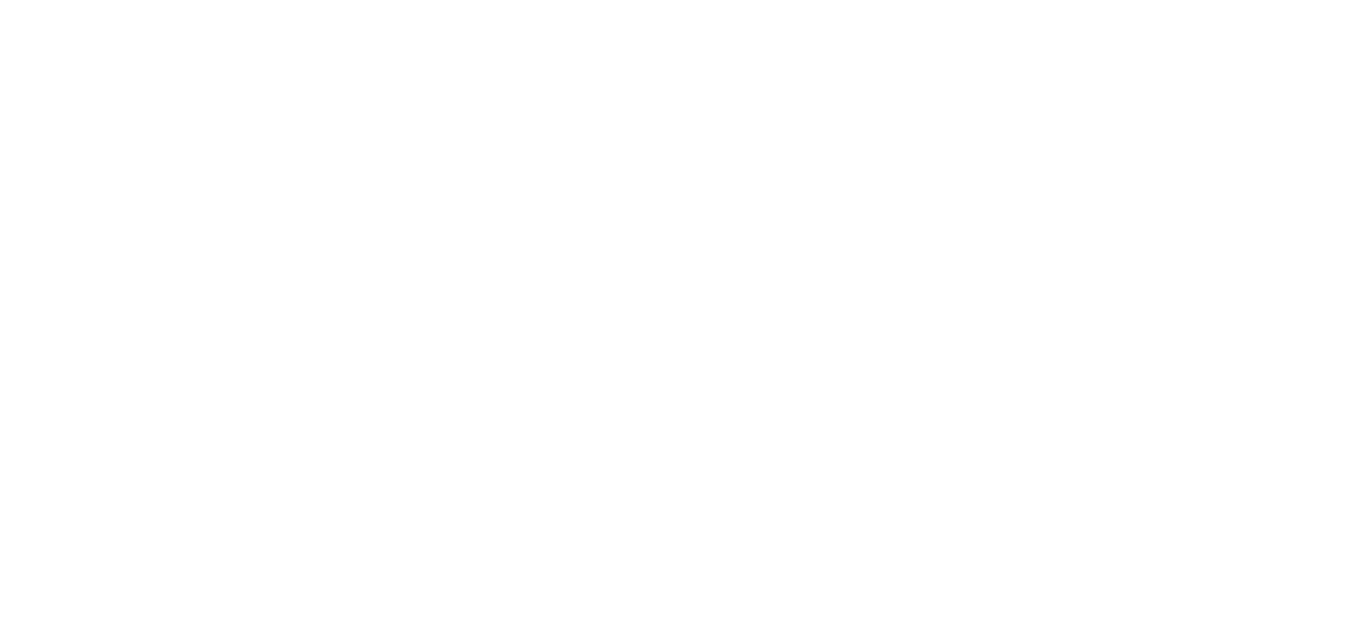 scroll, scrollTop: 0, scrollLeft: 0, axis: both 